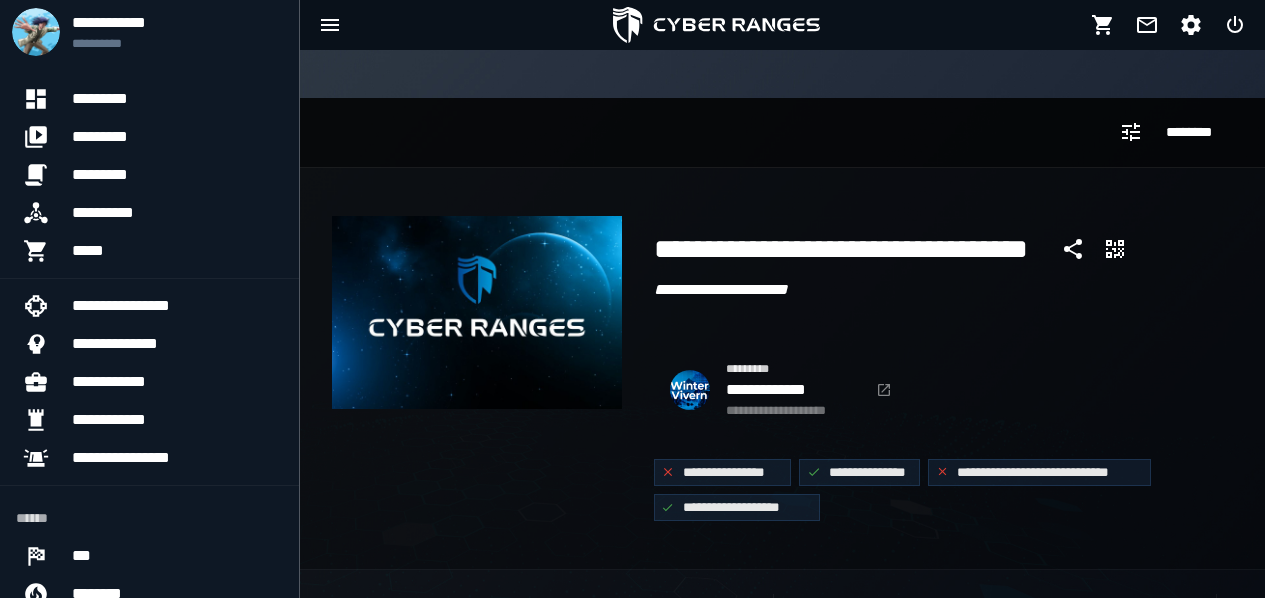scroll, scrollTop: 0, scrollLeft: 0, axis: both 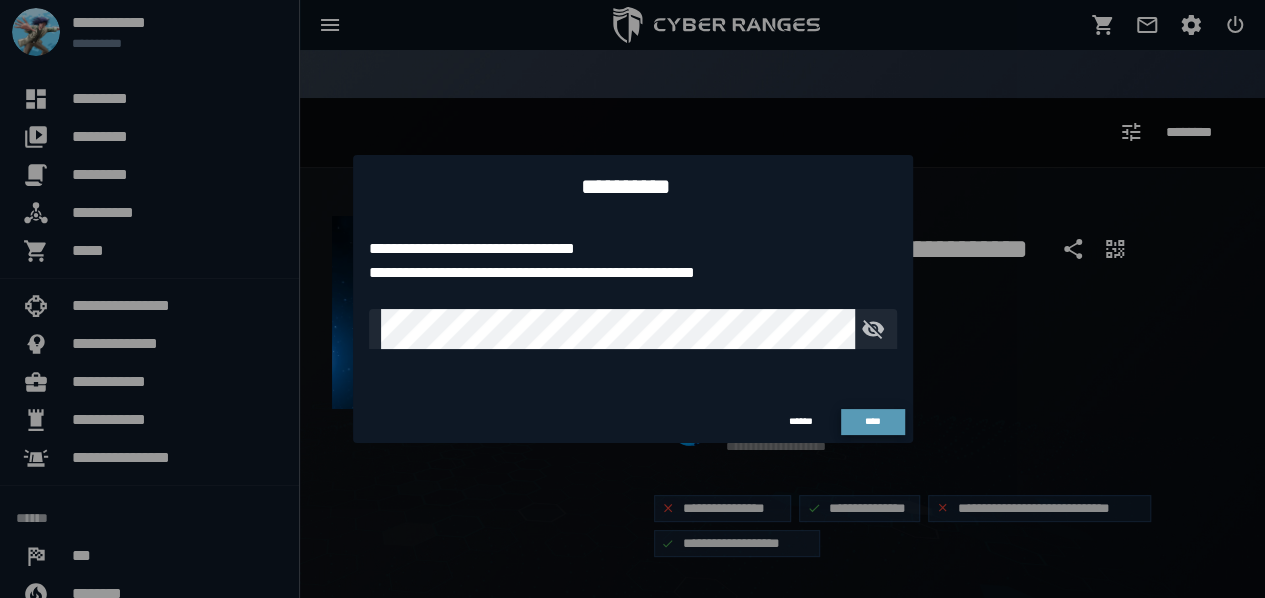 click on "****" at bounding box center (872, 421) 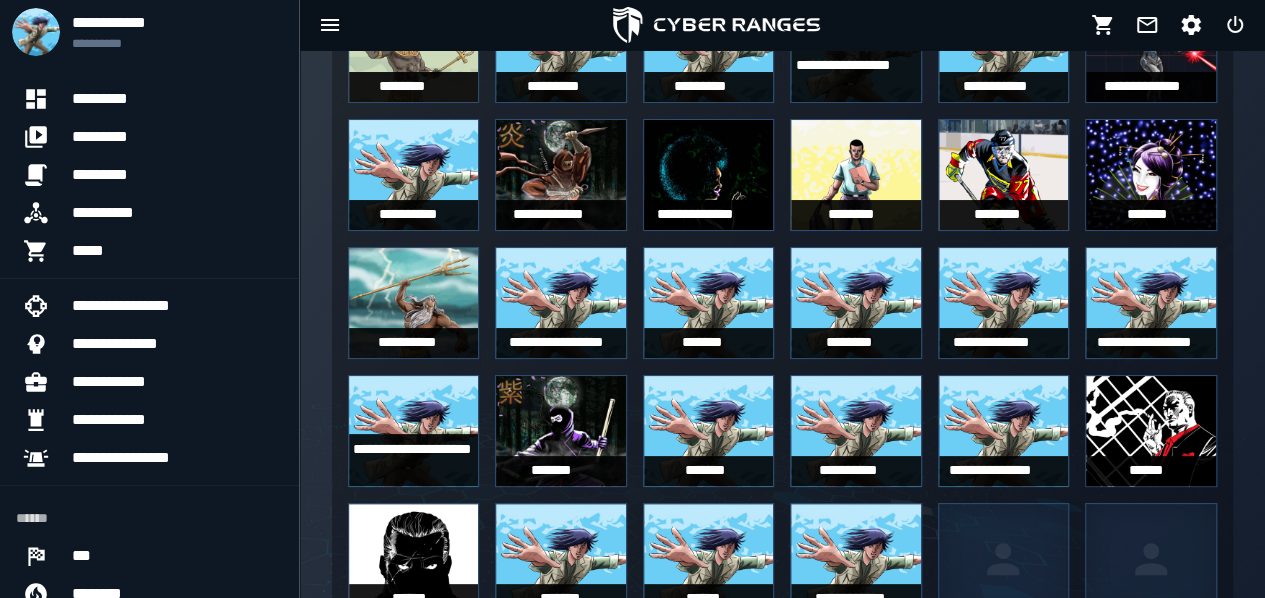 scroll, scrollTop: 1448, scrollLeft: 0, axis: vertical 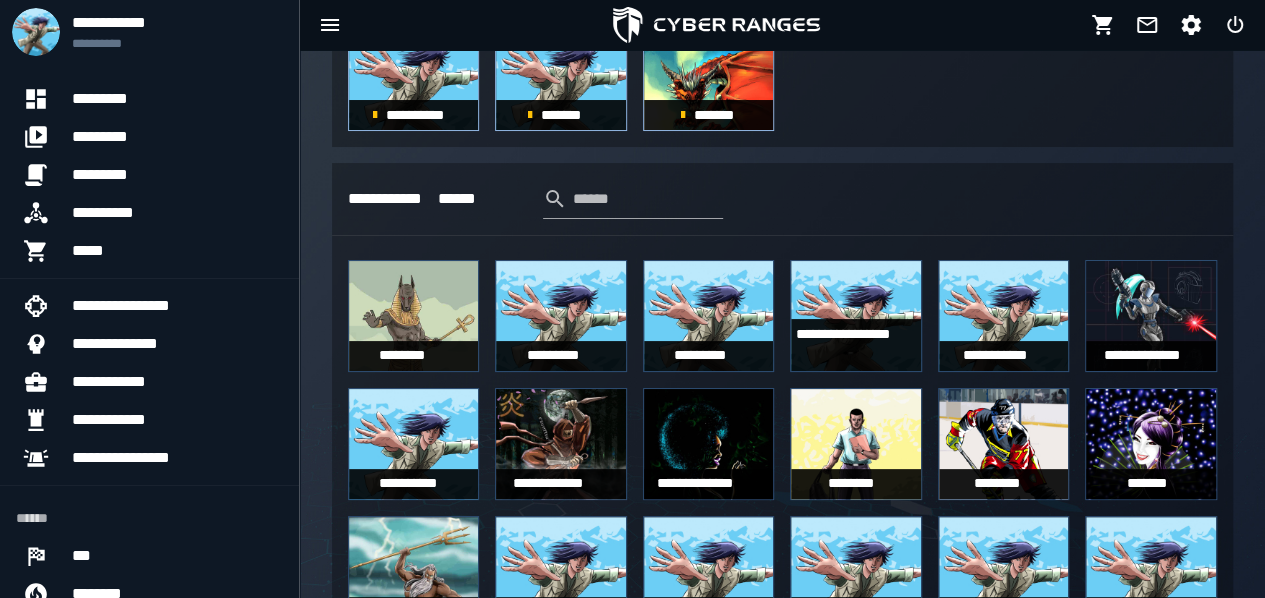 click at bounding box center [20, -1150] 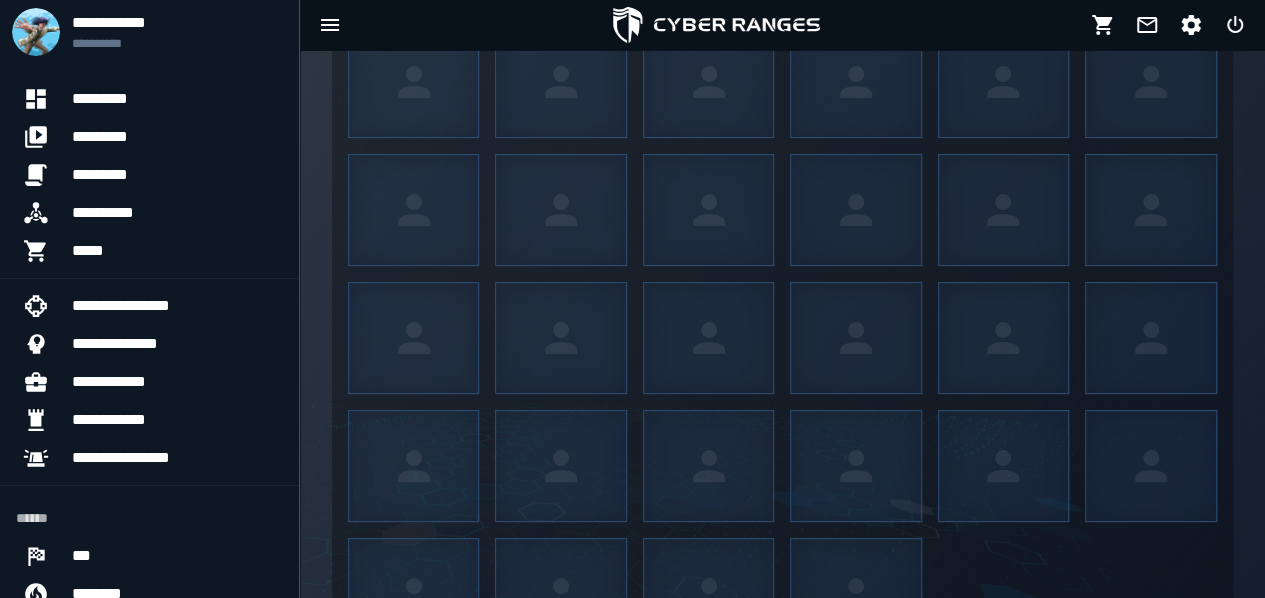 scroll, scrollTop: 2976, scrollLeft: 0, axis: vertical 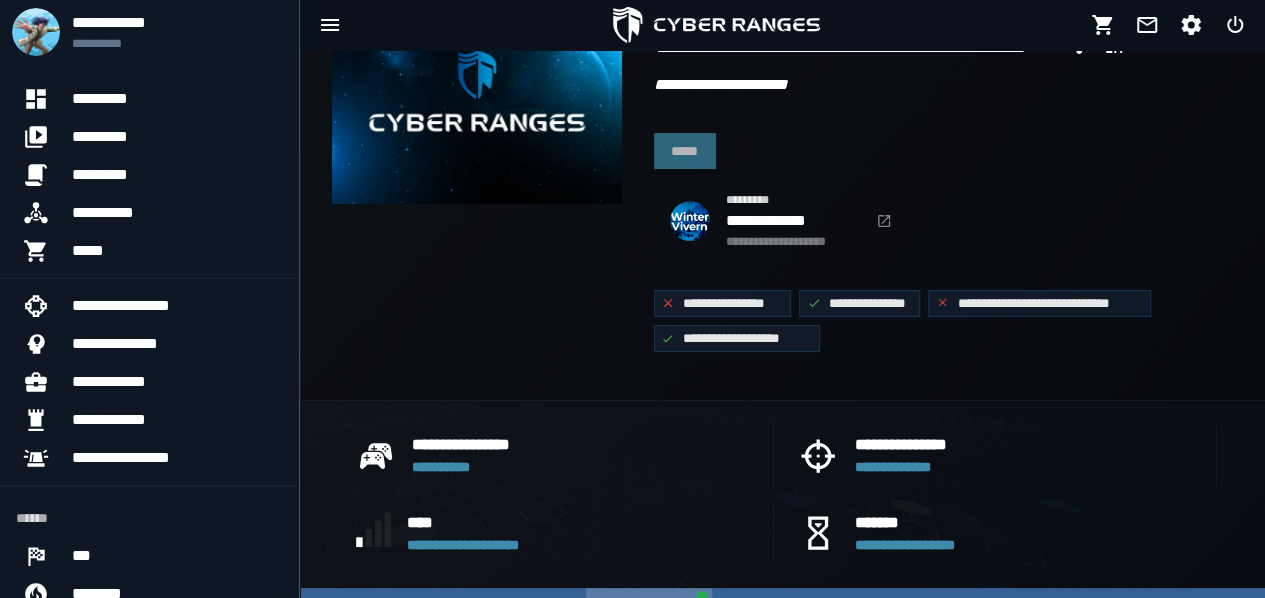 click on "**********" at bounding box center [649, 612] 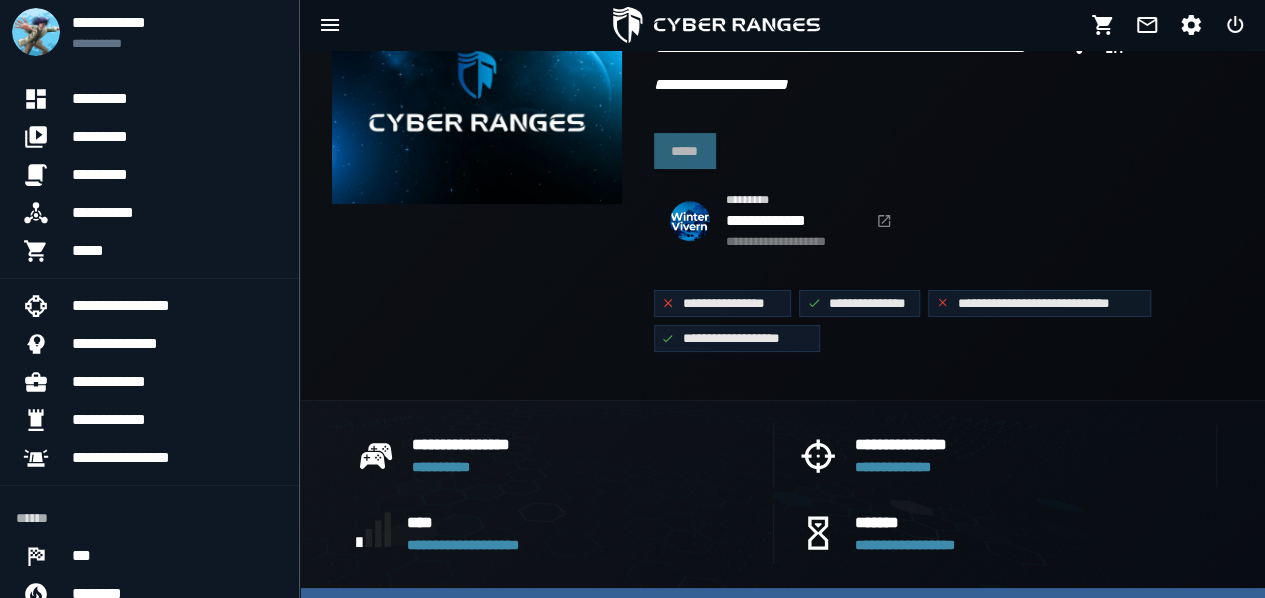 scroll, scrollTop: 90, scrollLeft: 0, axis: vertical 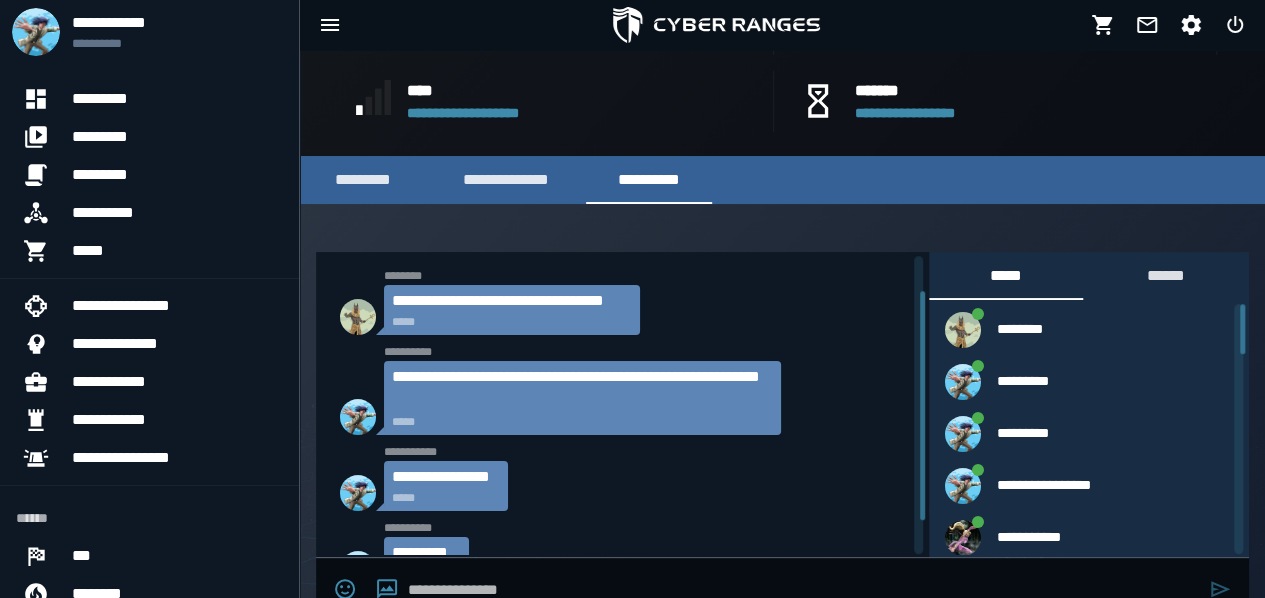 drag, startPoint x: 919, startPoint y: 383, endPoint x: 860, endPoint y: 331, distance: 78.64477 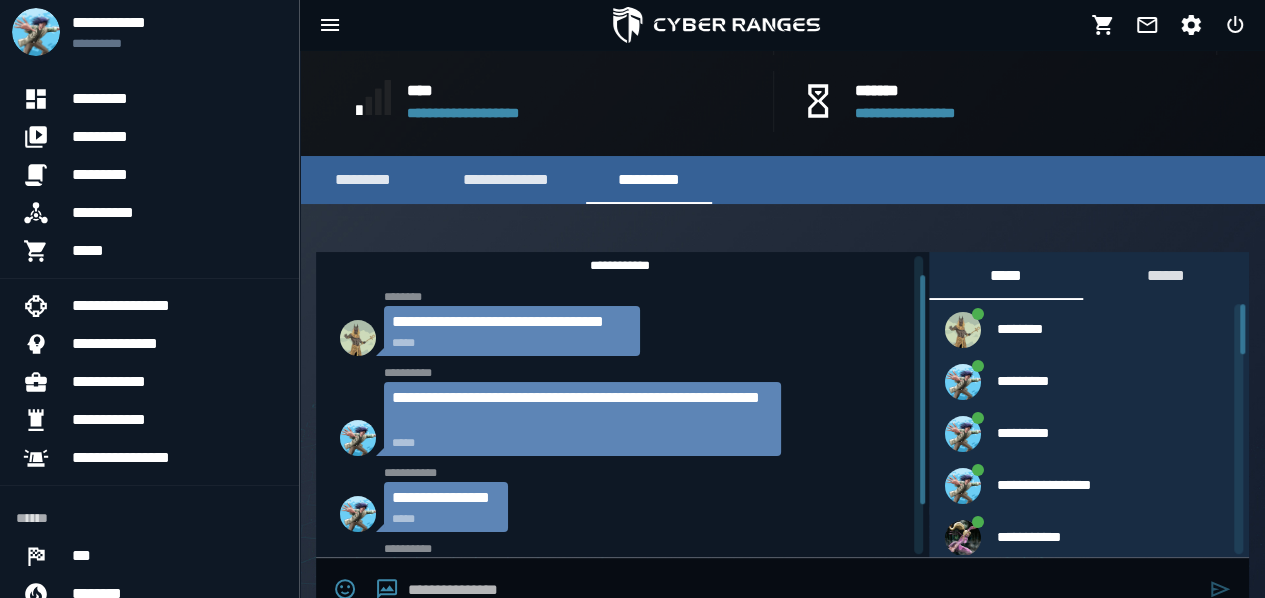 click at bounding box center [782, 228] 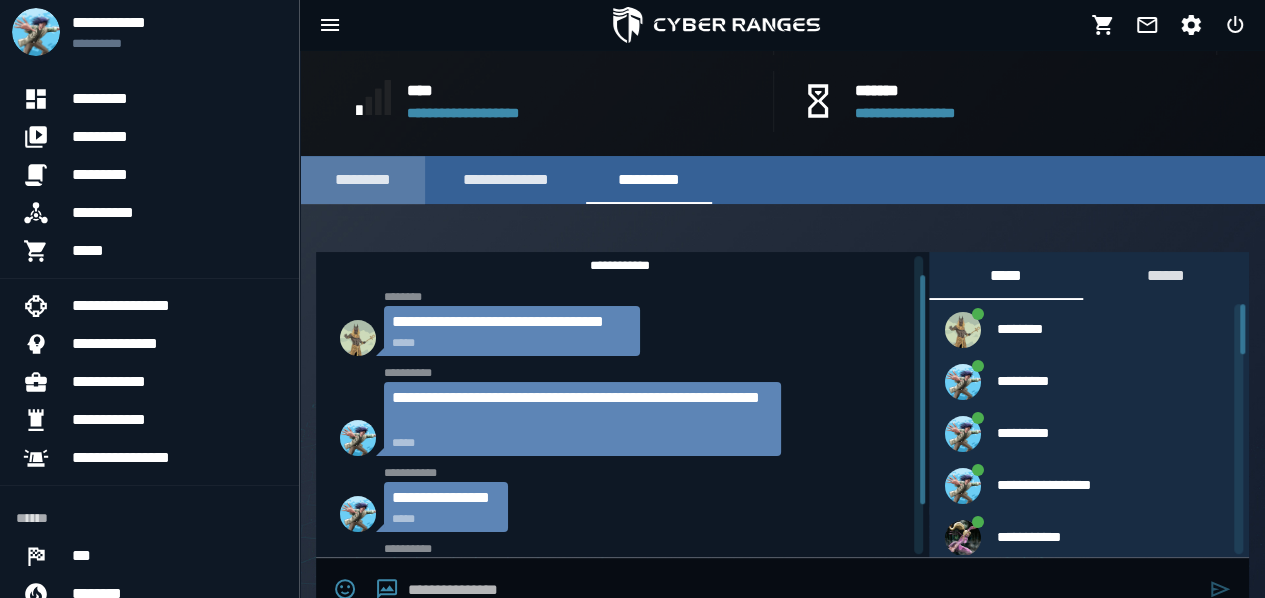 click on "*********" at bounding box center (362, 180) 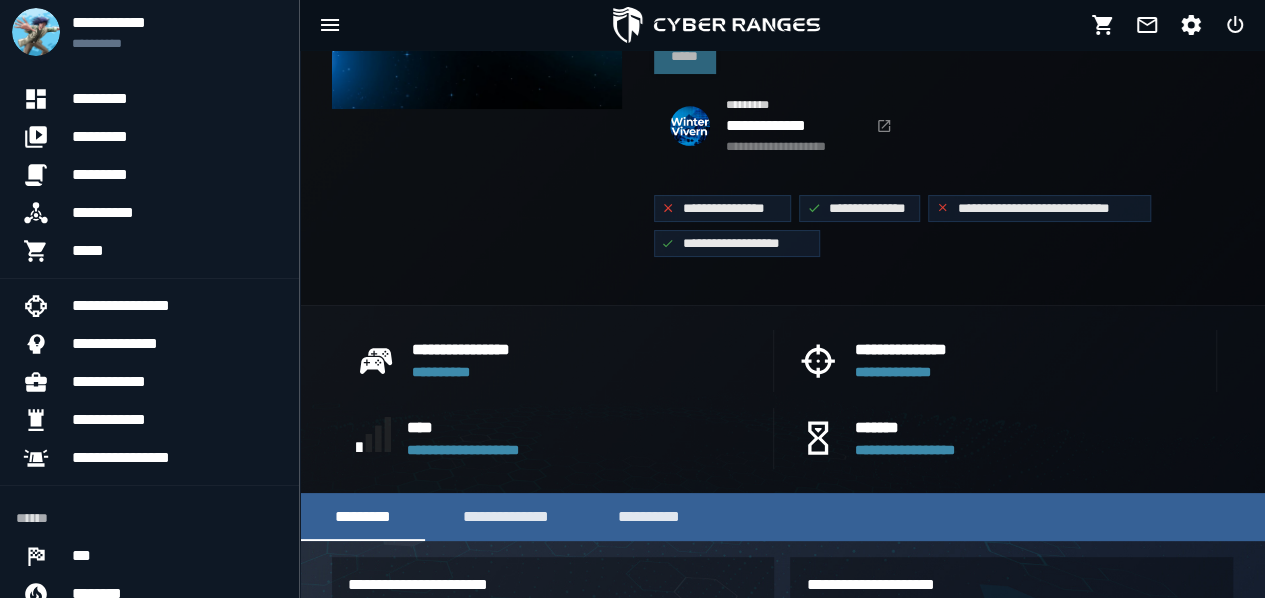 scroll, scrollTop: 232, scrollLeft: 0, axis: vertical 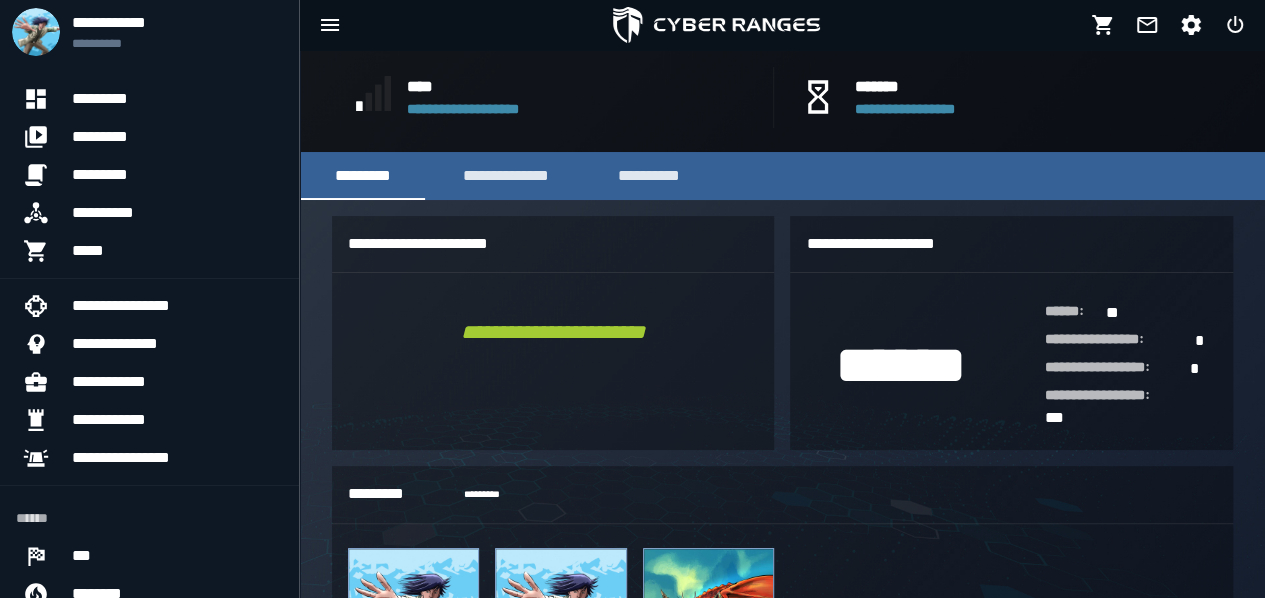 drag, startPoint x: 1242, startPoint y: 169, endPoint x: 1238, endPoint y: 153, distance: 16.492422 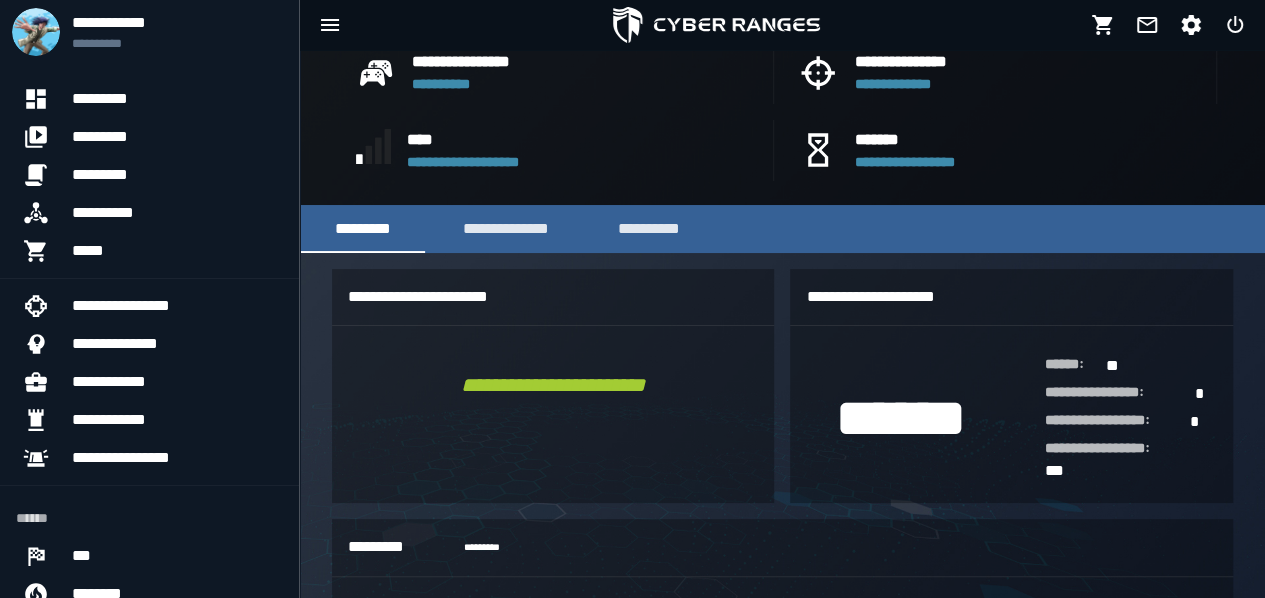 scroll, scrollTop: 457, scrollLeft: 0, axis: vertical 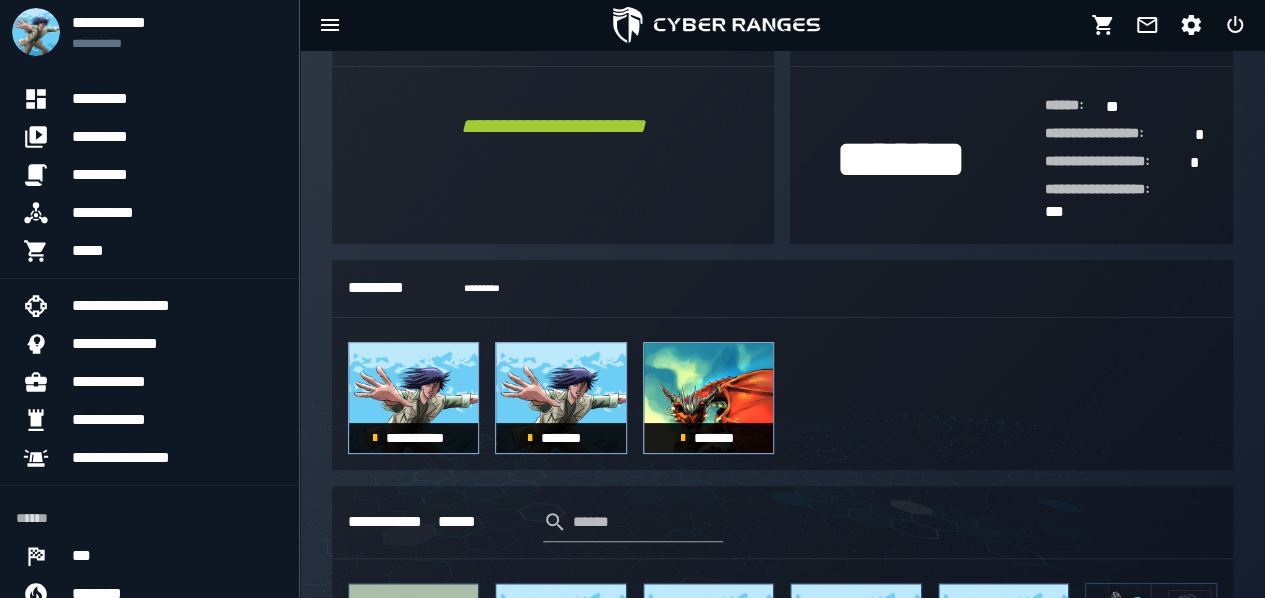 drag, startPoint x: 1272, startPoint y: 85, endPoint x: 663, endPoint y: 221, distance: 624.0008 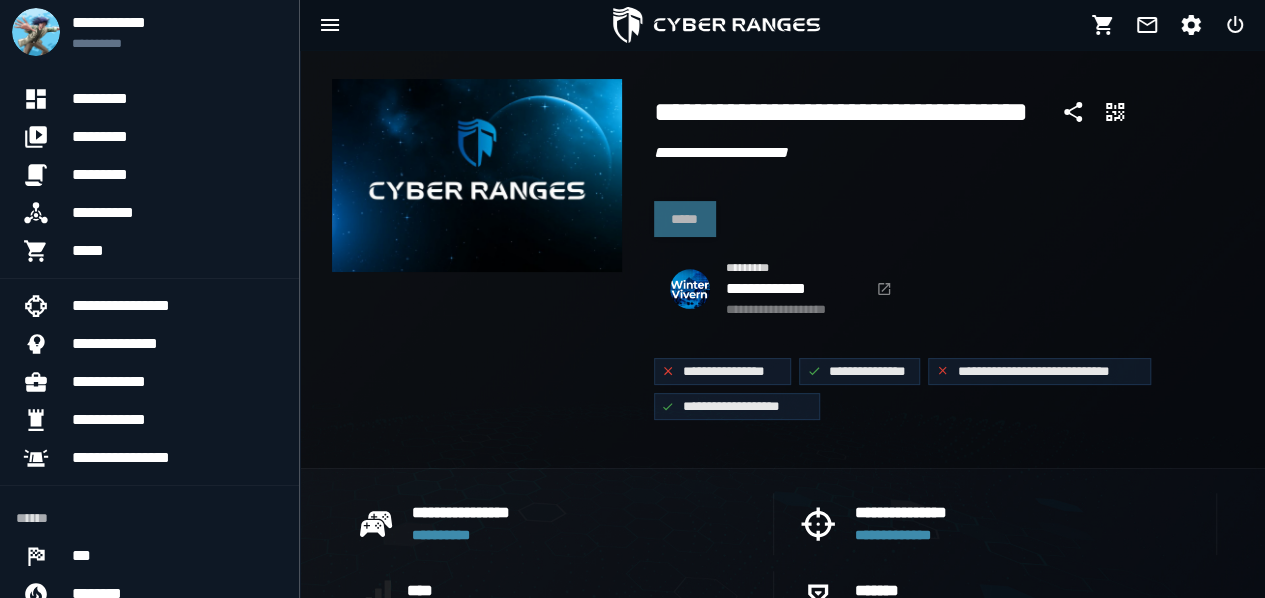 scroll, scrollTop: 58, scrollLeft: 0, axis: vertical 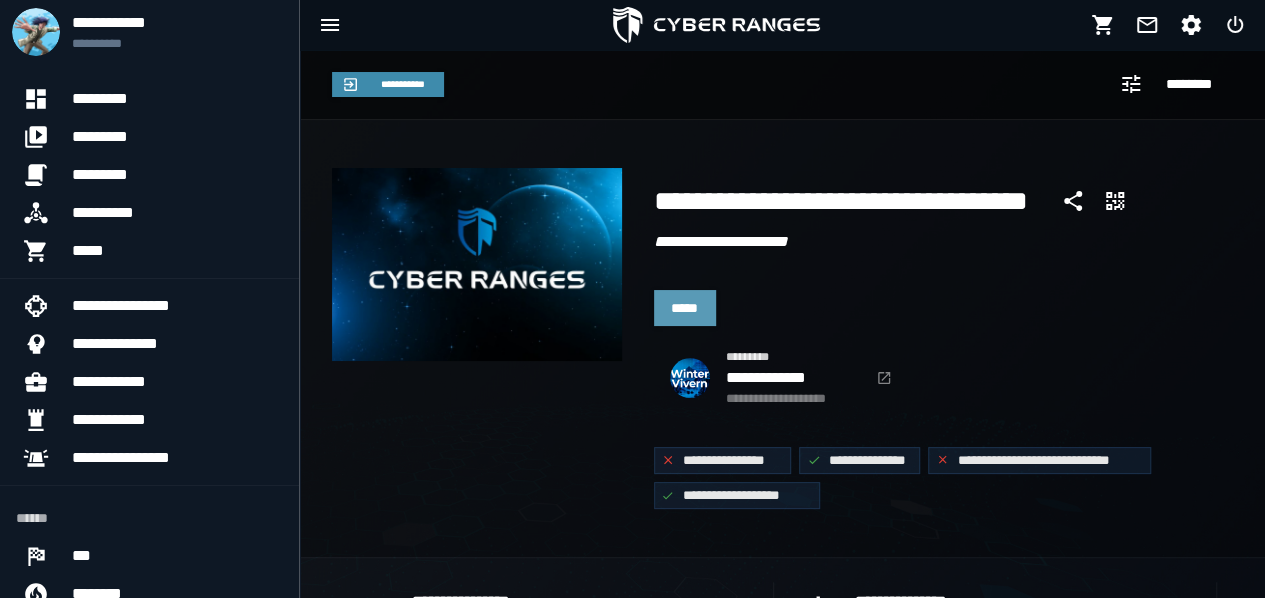 click on "*****" at bounding box center [685, 308] 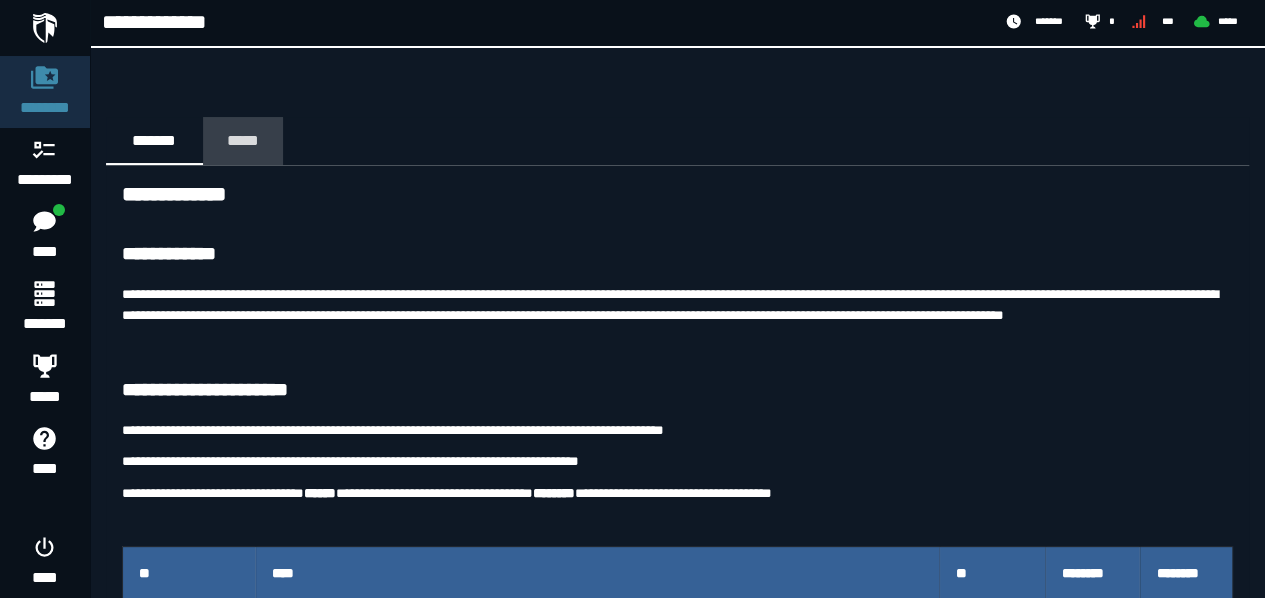 click on "*****" 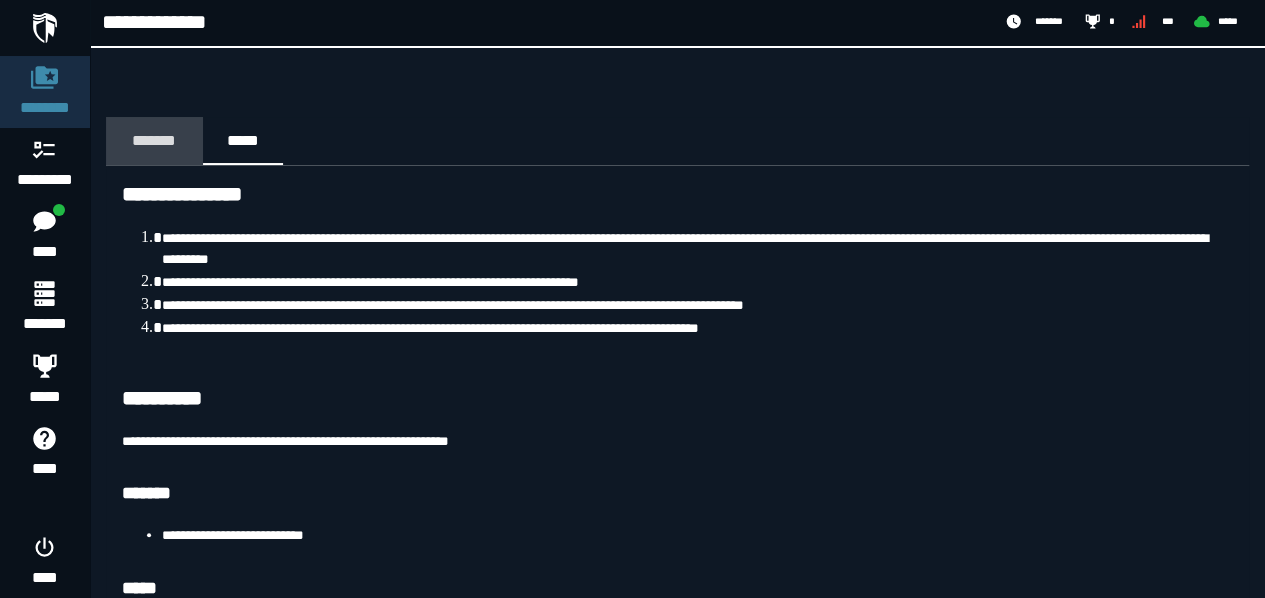 click on "*******" at bounding box center (154, 140) 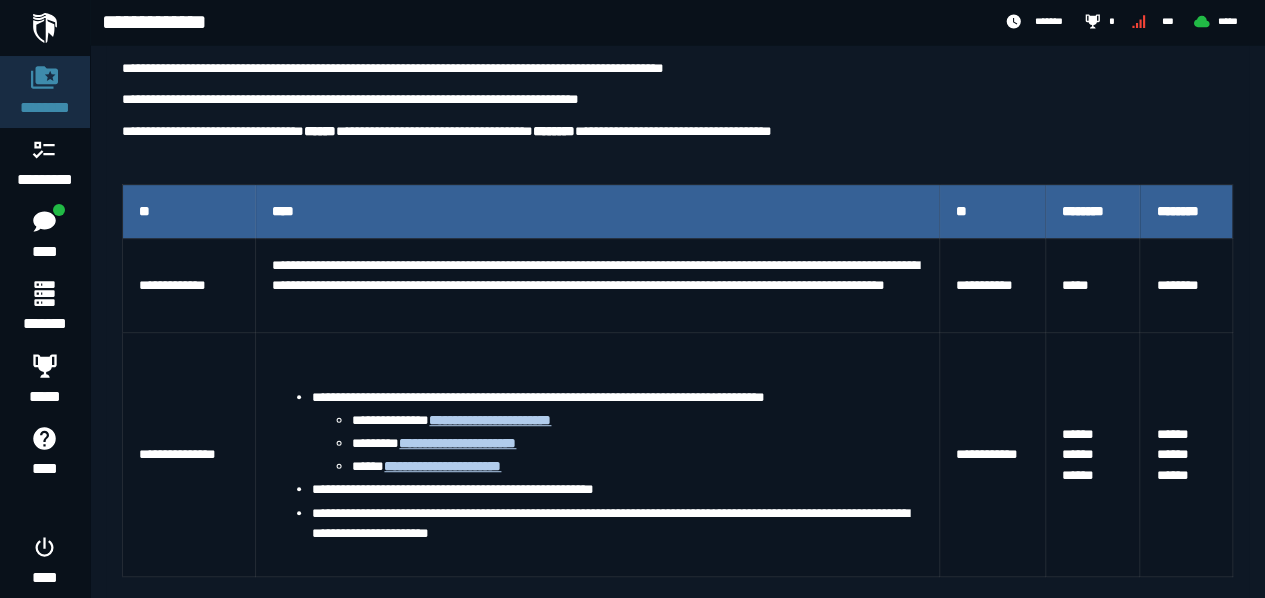 scroll, scrollTop: 364, scrollLeft: 0, axis: vertical 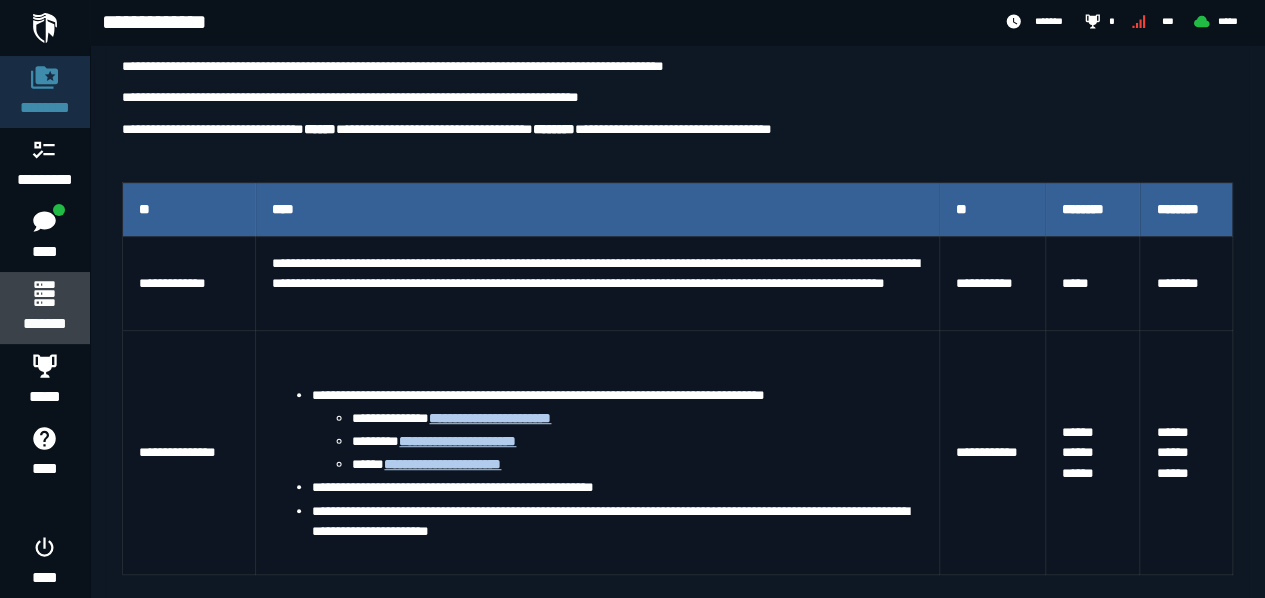 click on "*******" at bounding box center (44, 308) 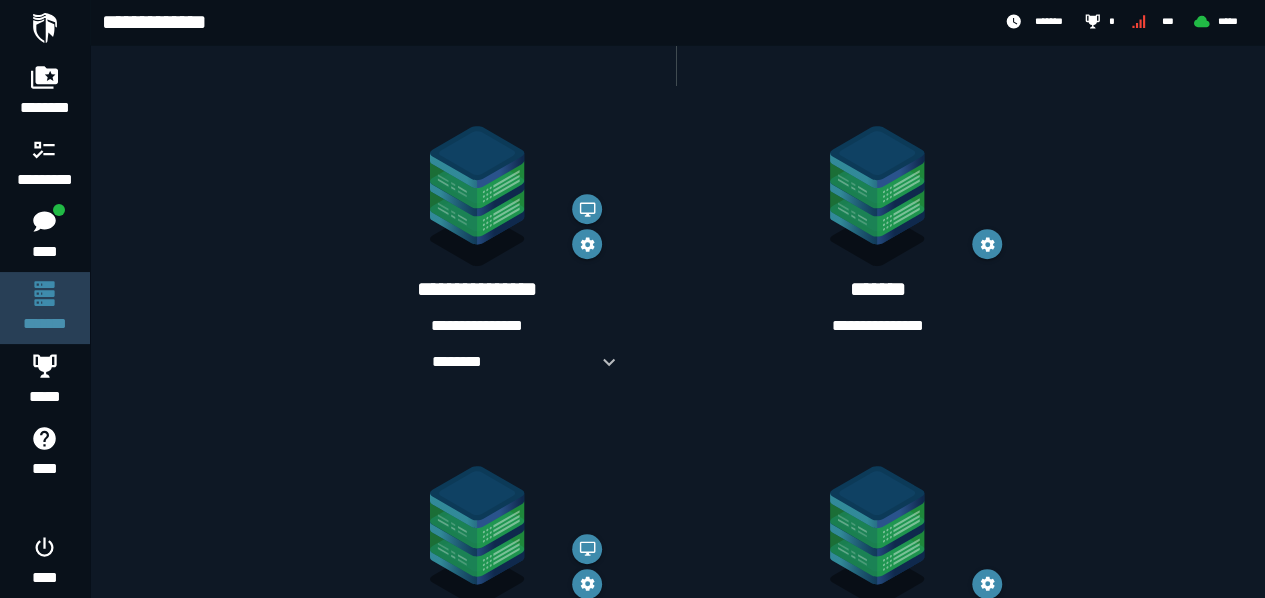scroll, scrollTop: 0, scrollLeft: 0, axis: both 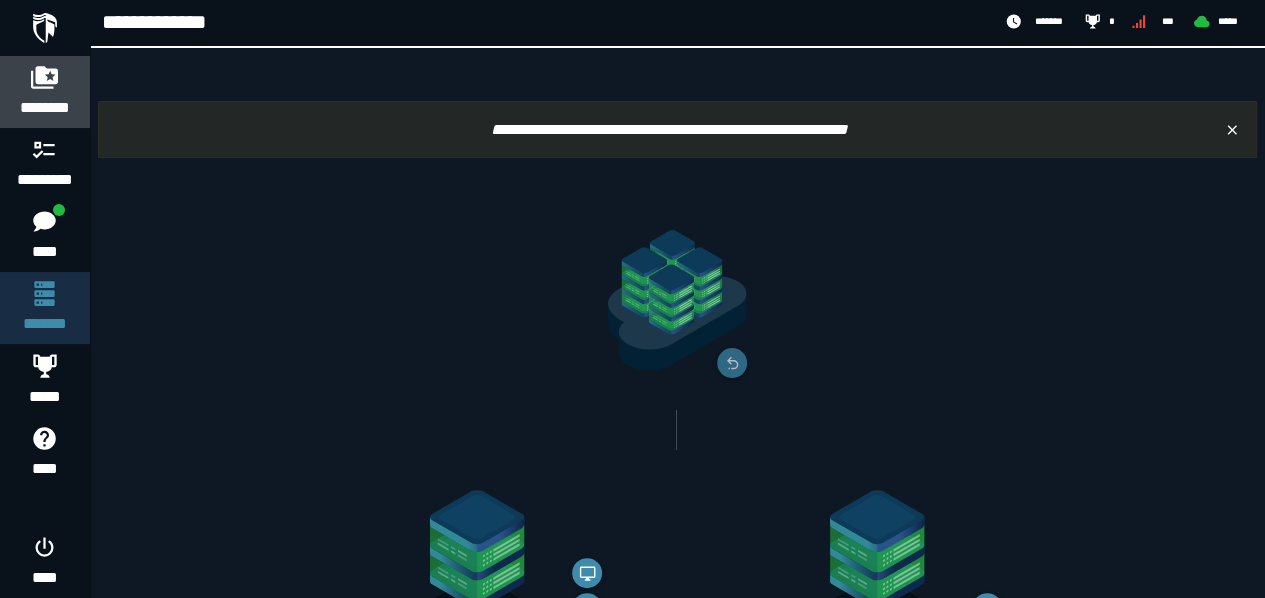 click on "********" at bounding box center (45, 108) 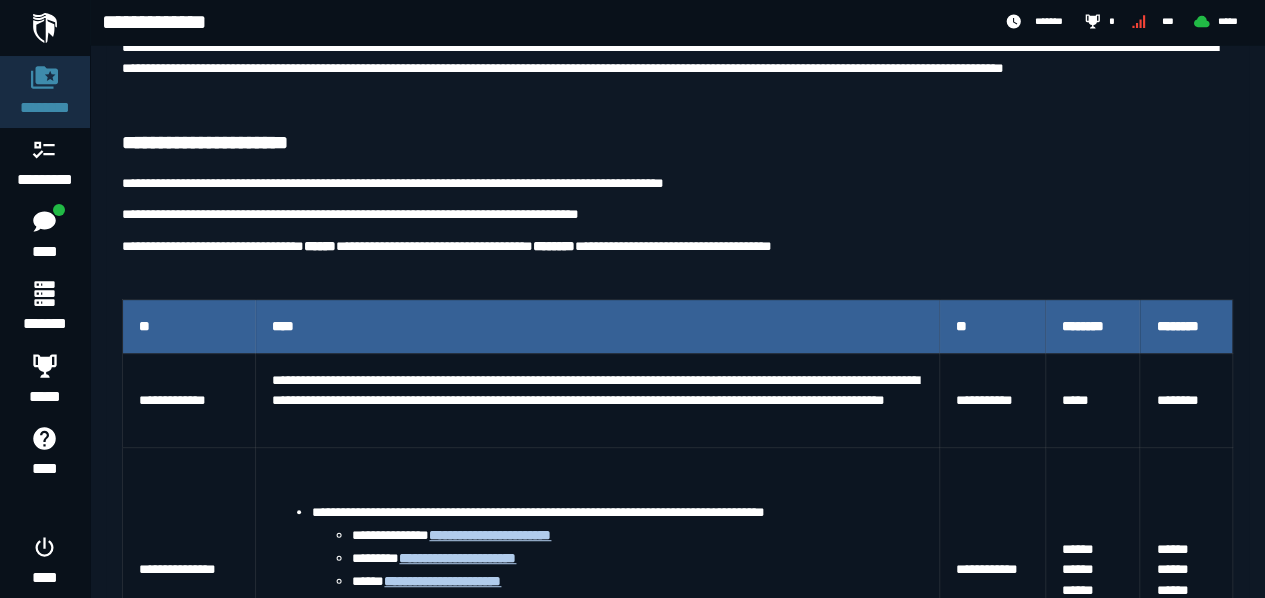scroll, scrollTop: 249, scrollLeft: 0, axis: vertical 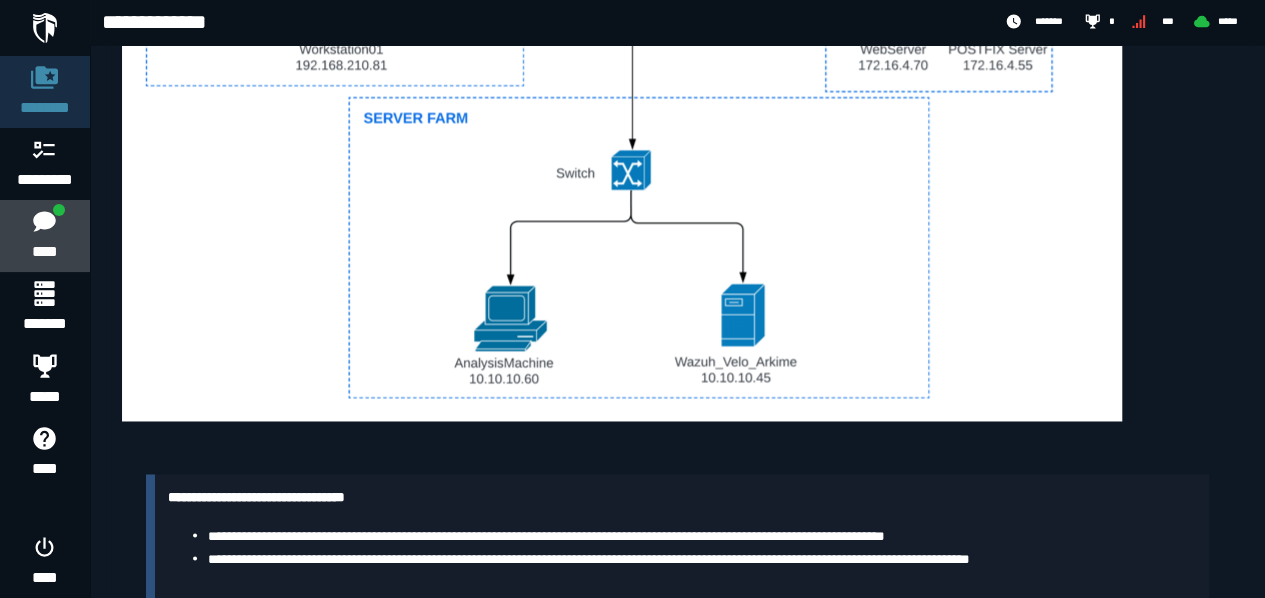 click on "****" 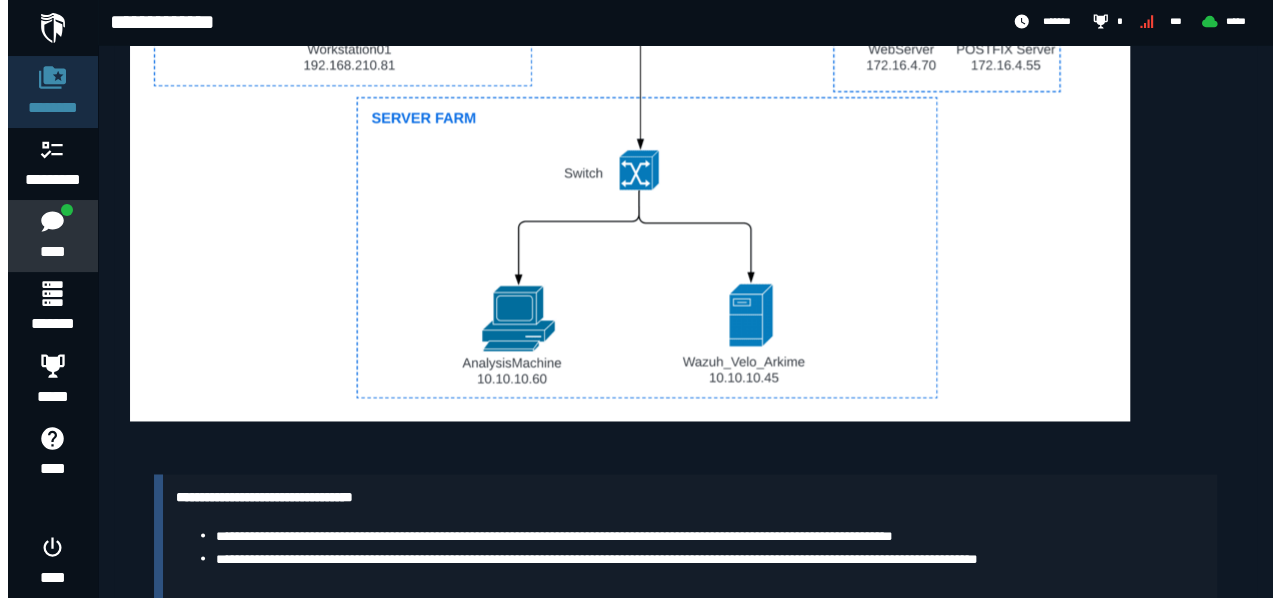 scroll, scrollTop: 0, scrollLeft: 0, axis: both 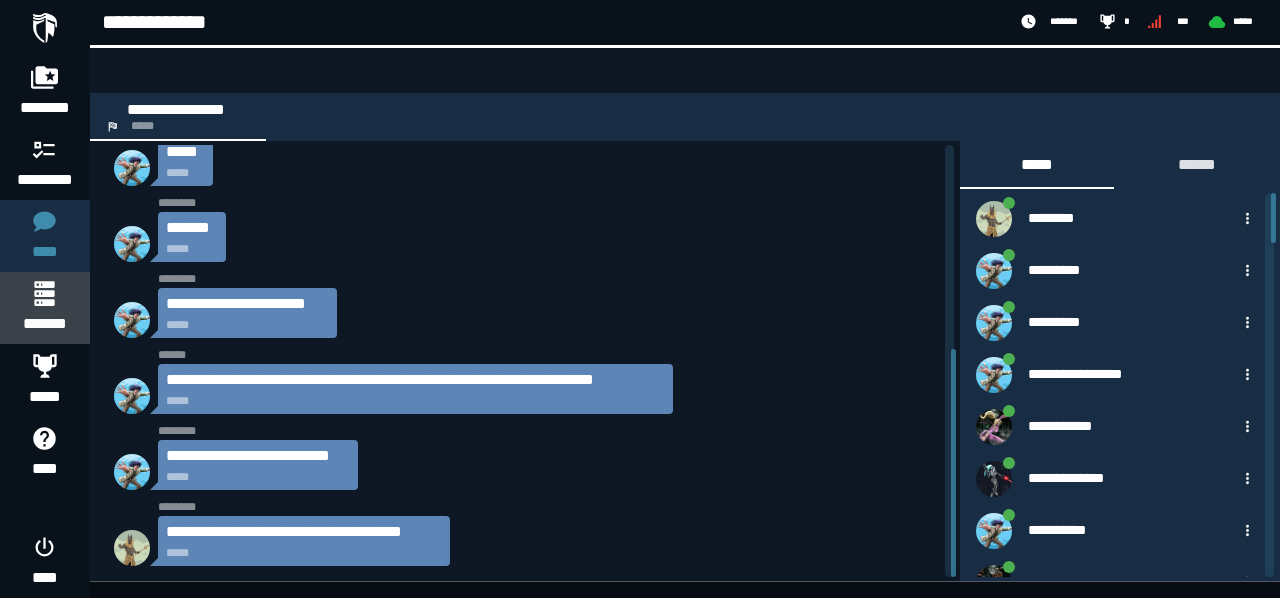 click on "*******" at bounding box center [44, 324] 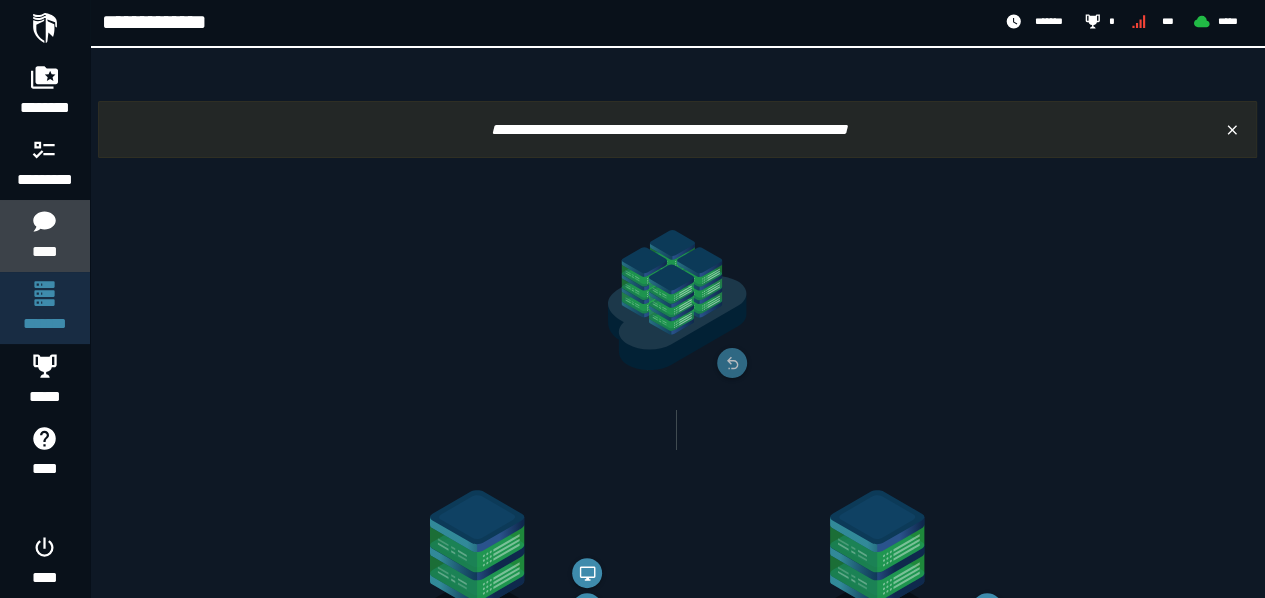 click on "****" 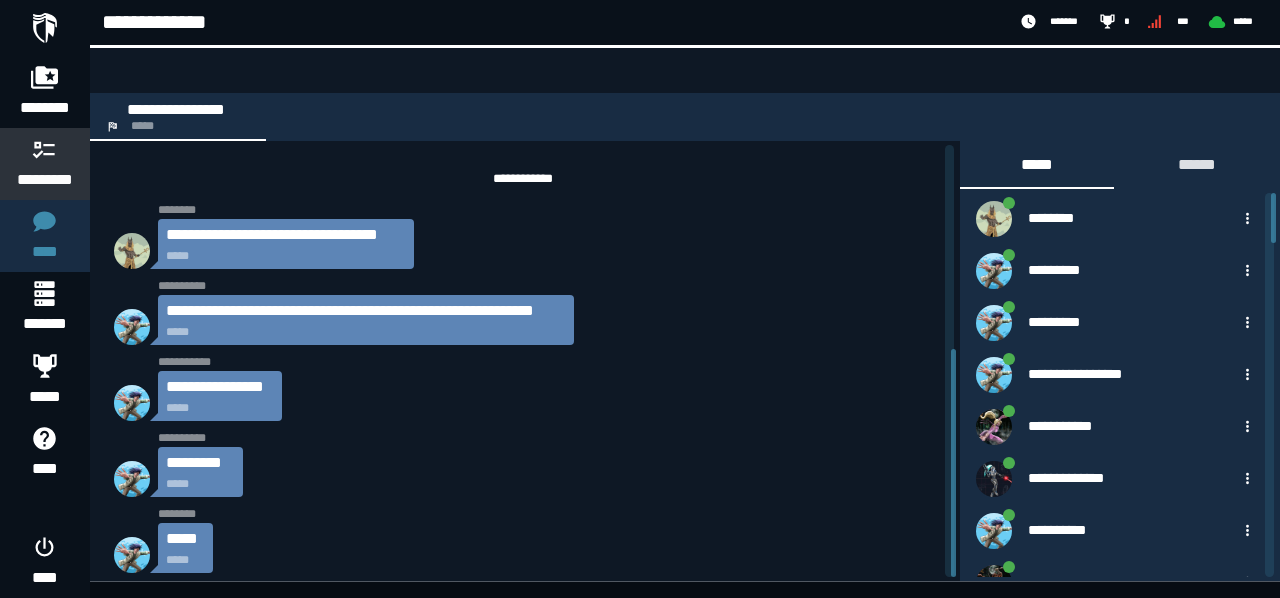 scroll, scrollTop: 387, scrollLeft: 0, axis: vertical 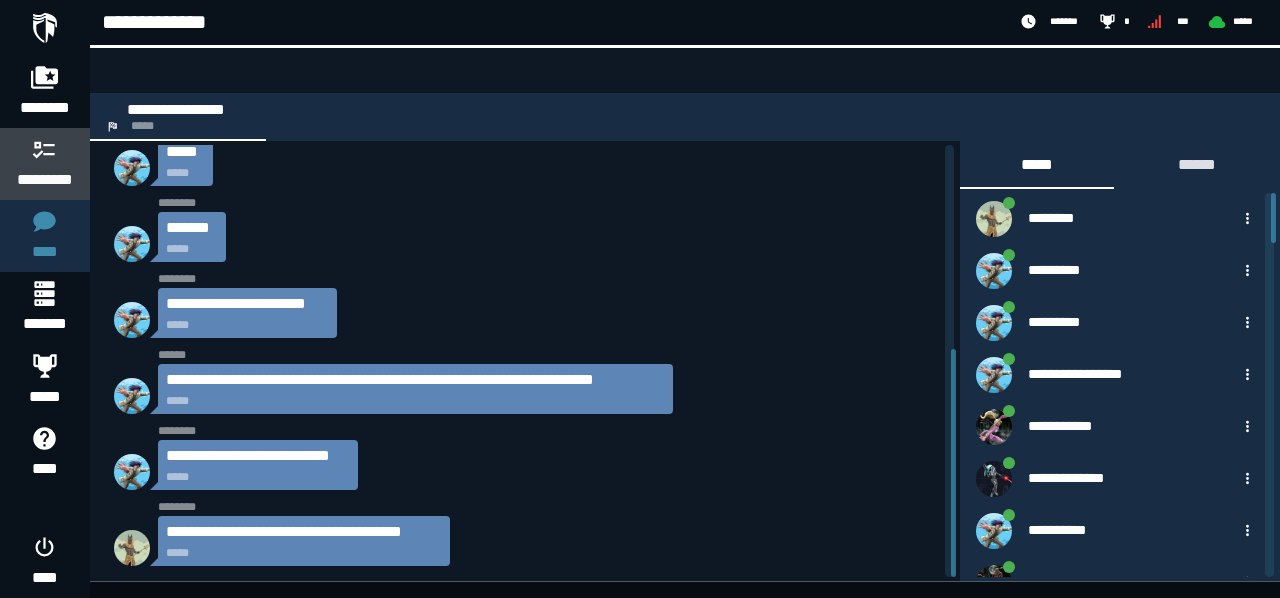 click on "*********" at bounding box center (45, 180) 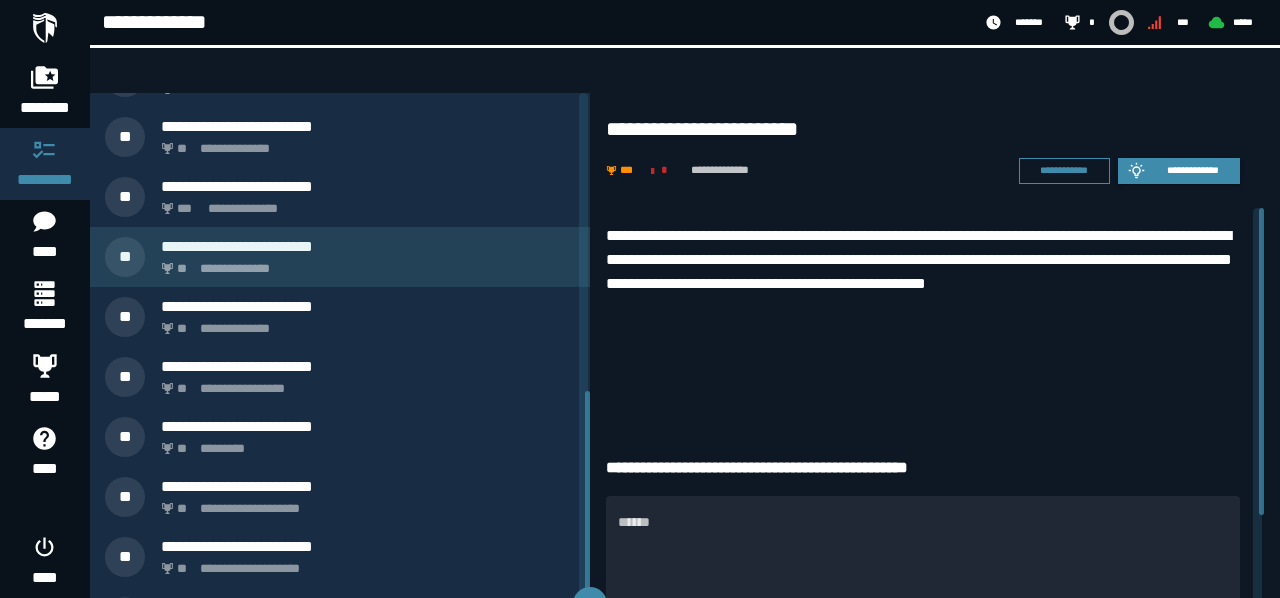 scroll, scrollTop: 0, scrollLeft: 0, axis: both 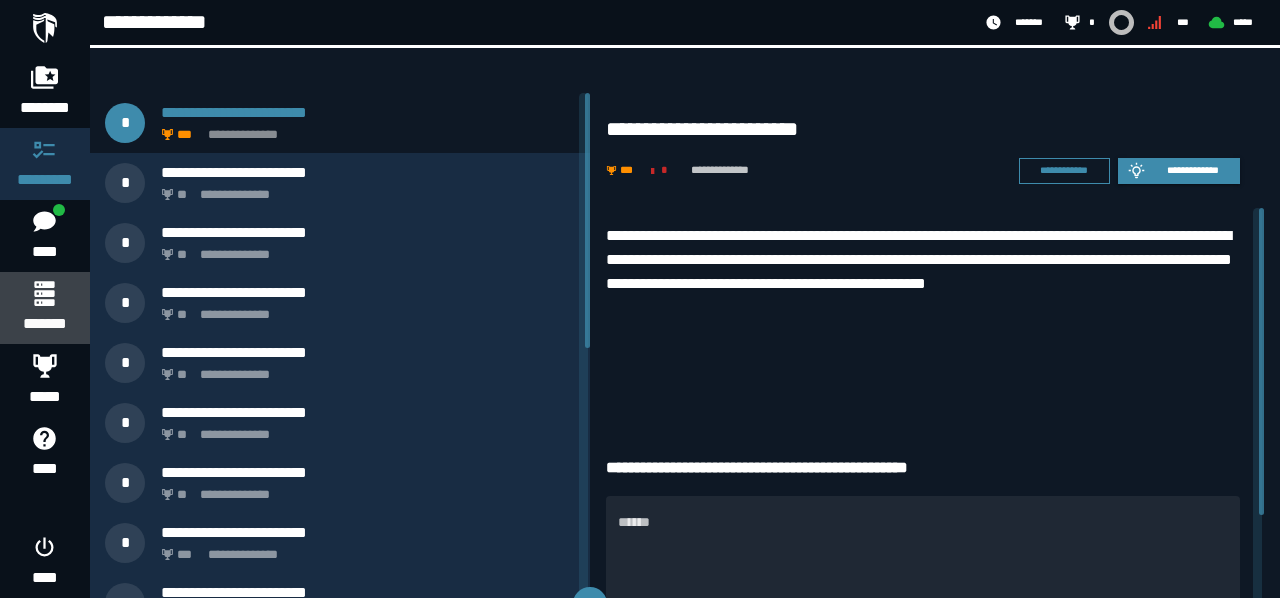 click on "*******" at bounding box center [44, 324] 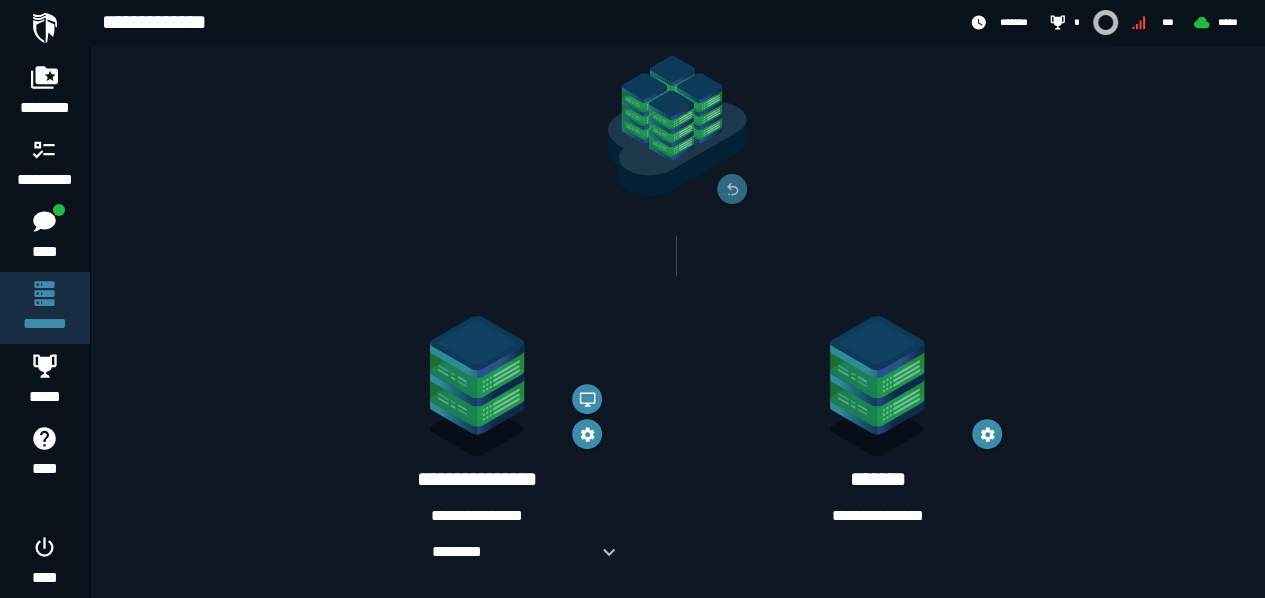 scroll, scrollTop: 56, scrollLeft: 0, axis: vertical 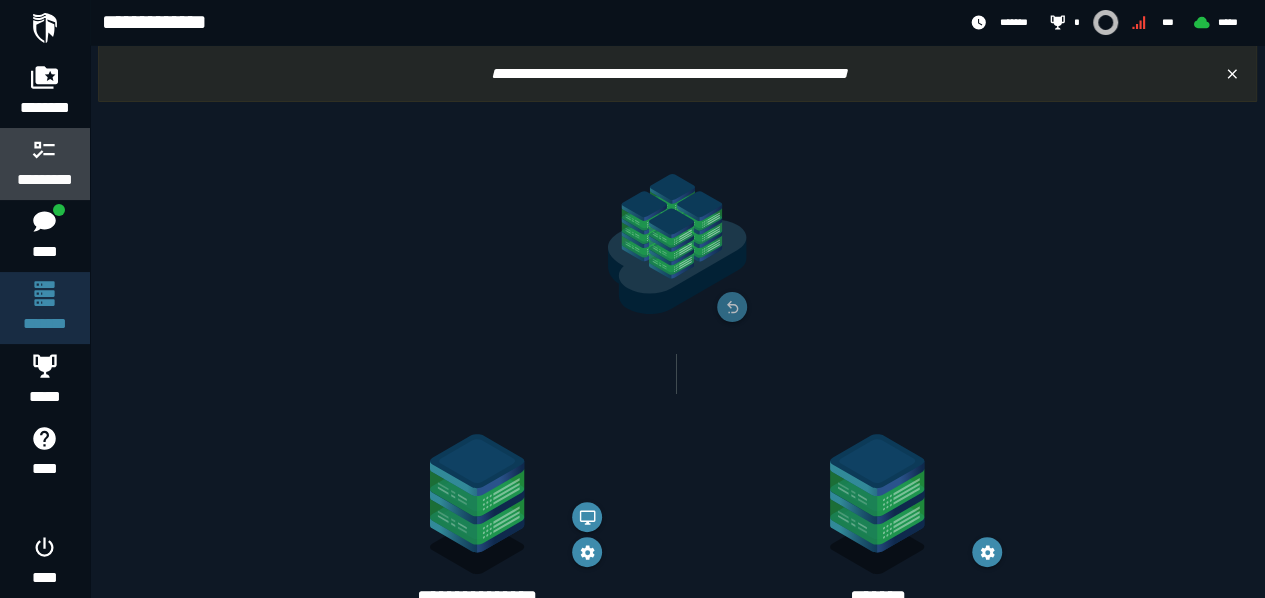 click 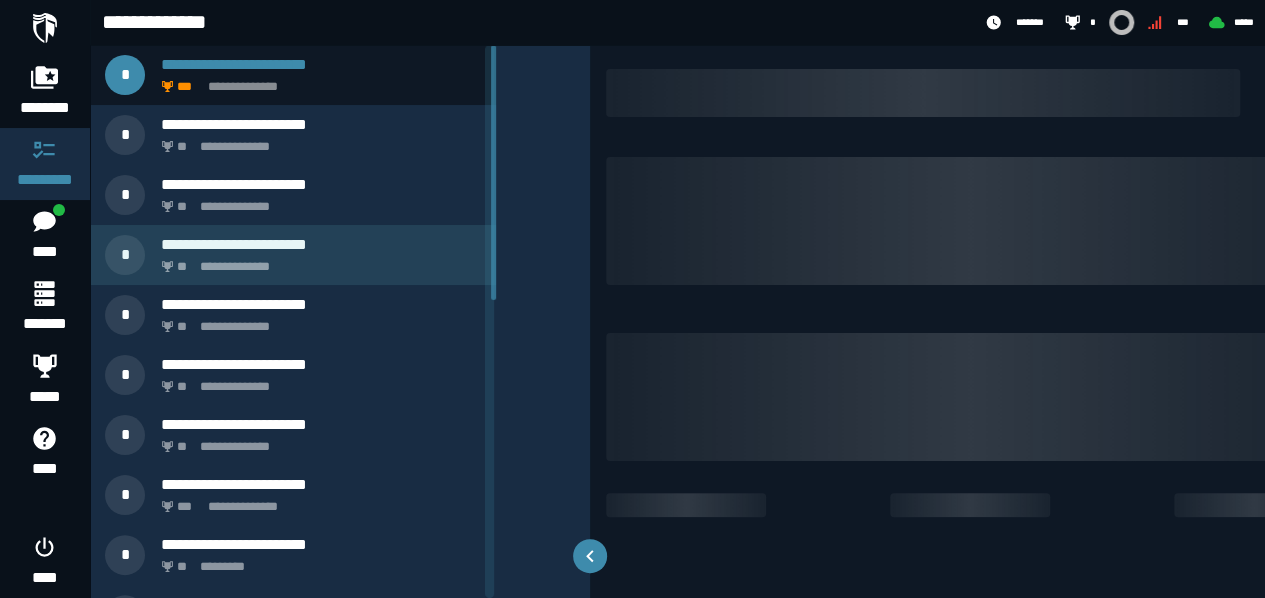 scroll, scrollTop: 0, scrollLeft: 0, axis: both 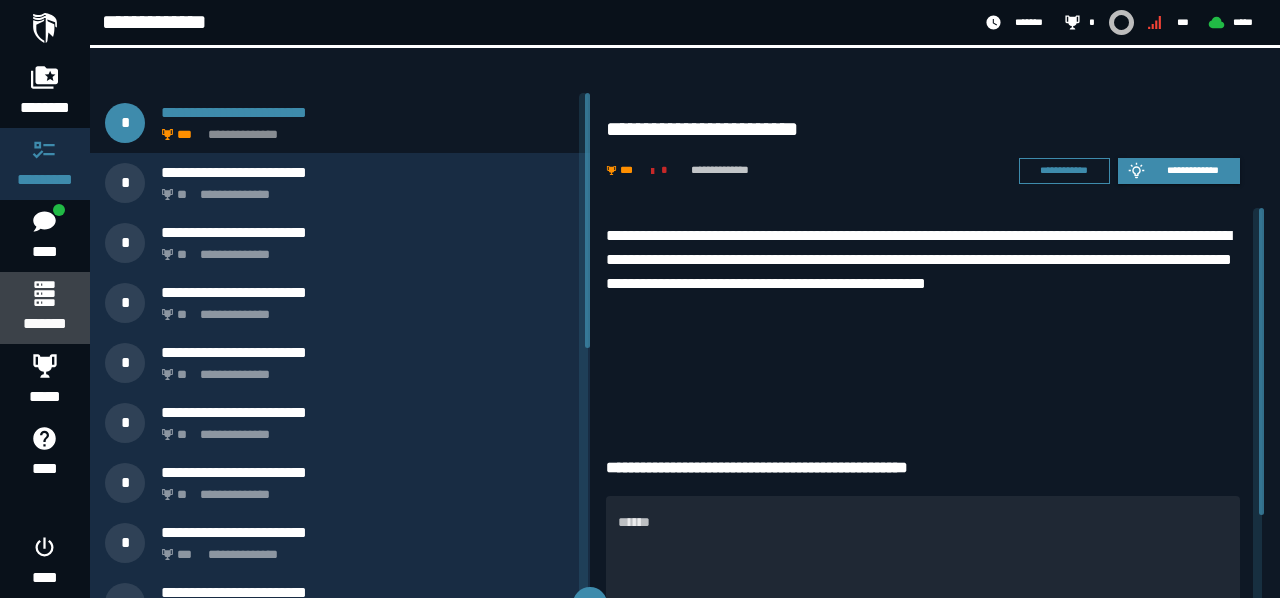 click on "*******" at bounding box center [44, 308] 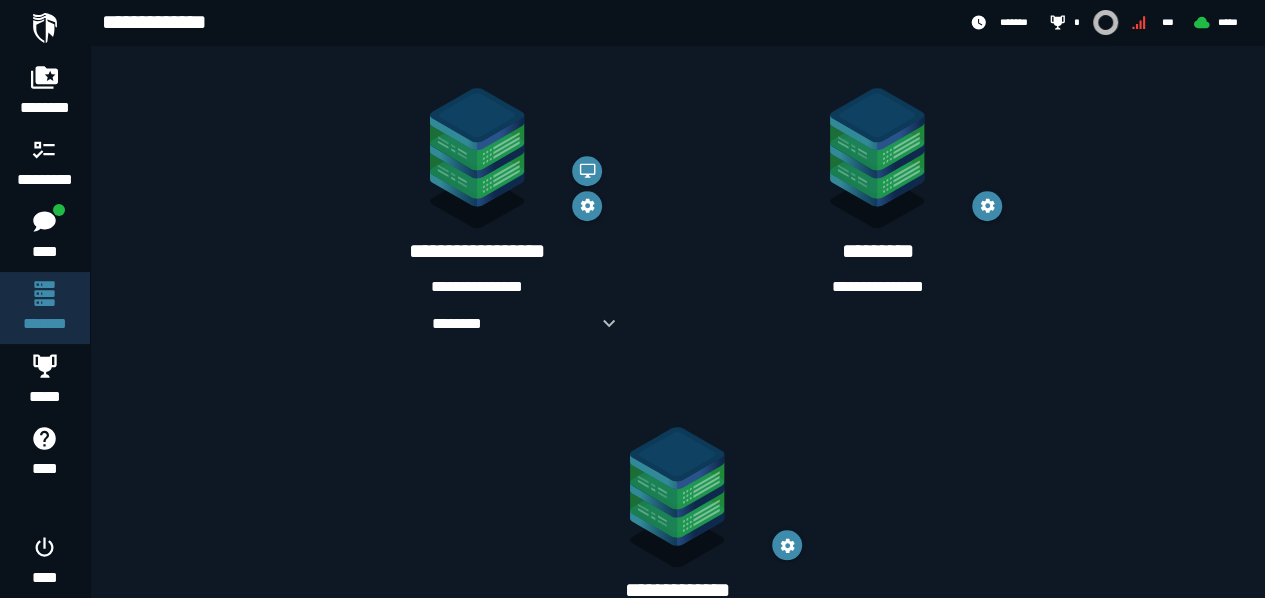 scroll, scrollTop: 777, scrollLeft: 0, axis: vertical 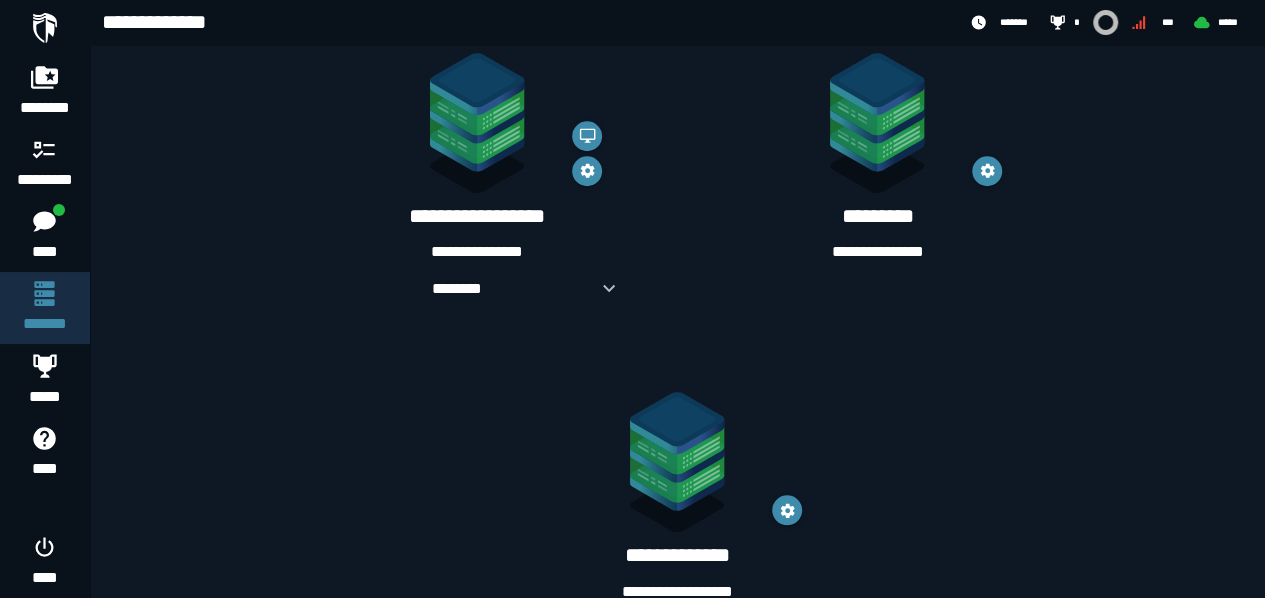 click 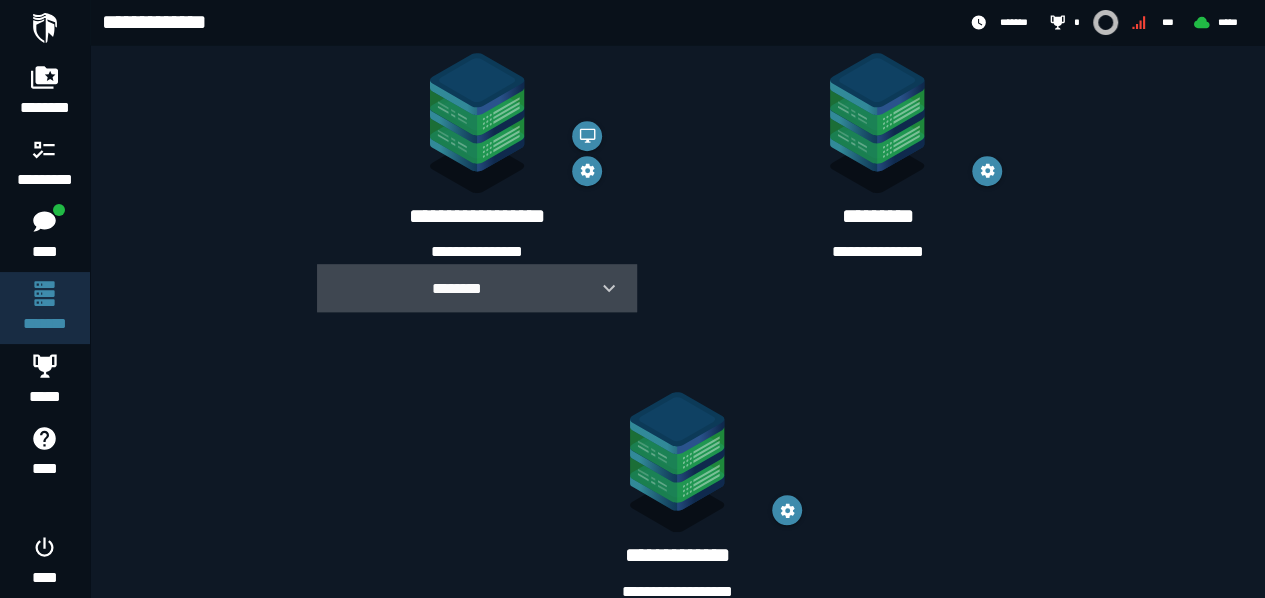 click 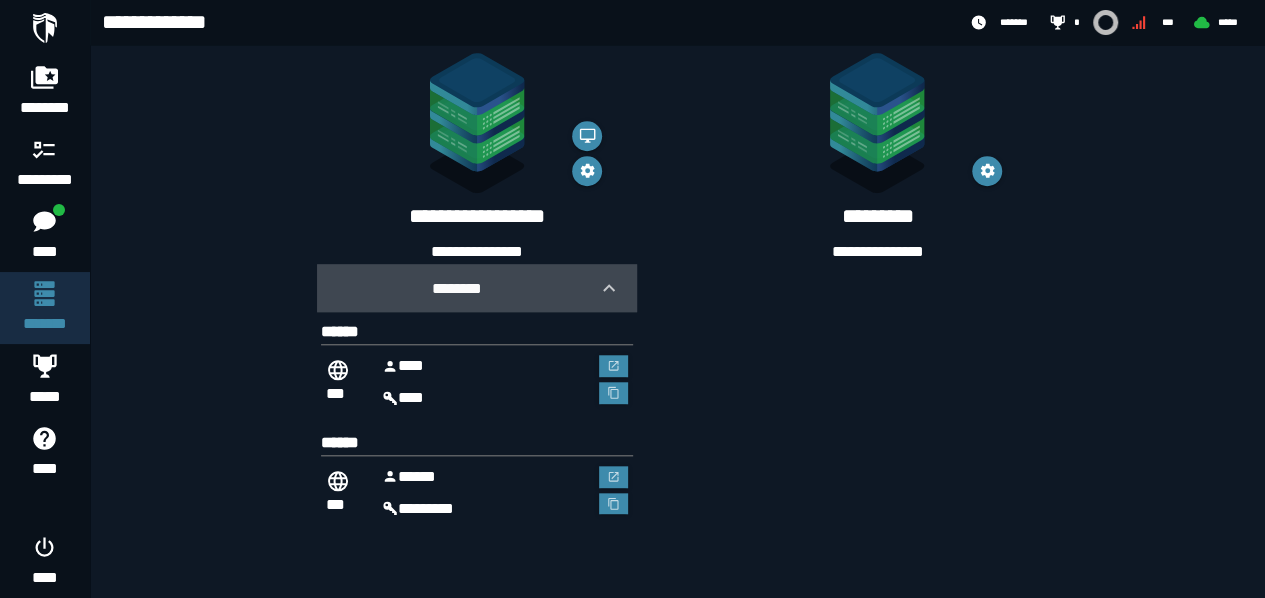 click 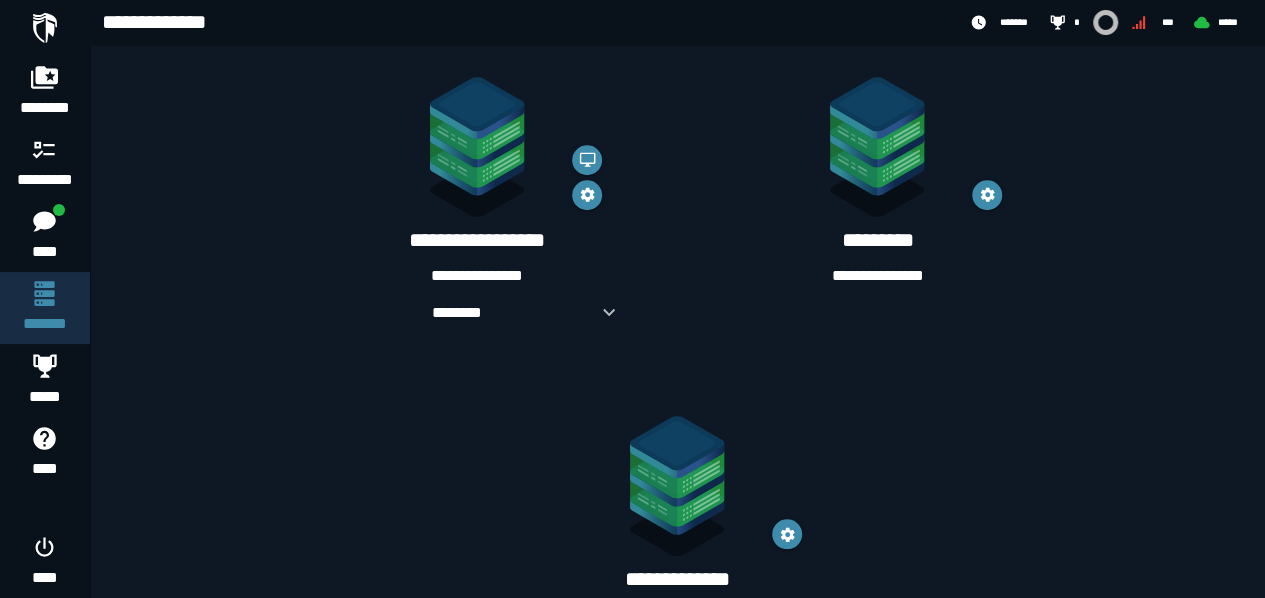 scroll, scrollTop: 777, scrollLeft: 0, axis: vertical 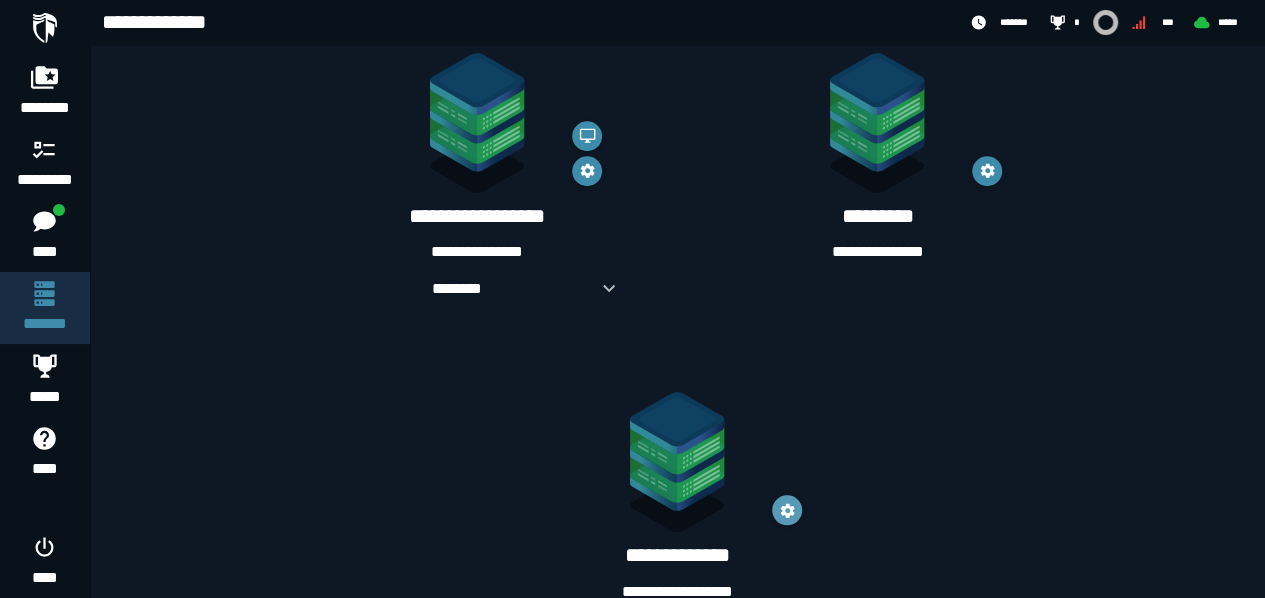 click 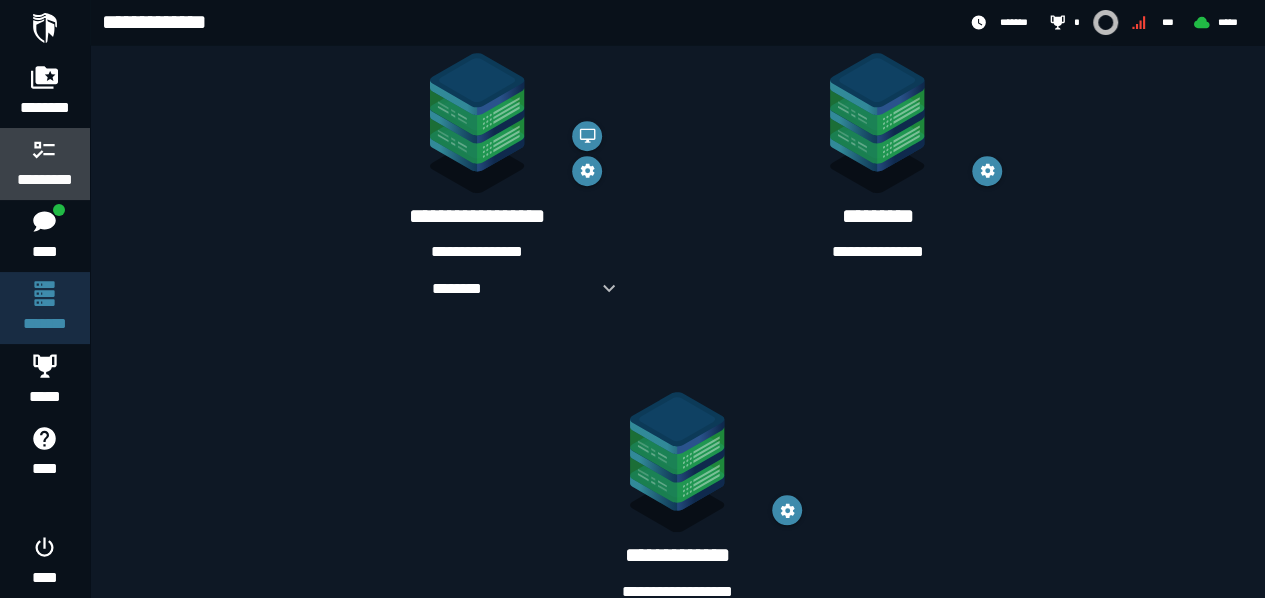 click at bounding box center (45, 149) 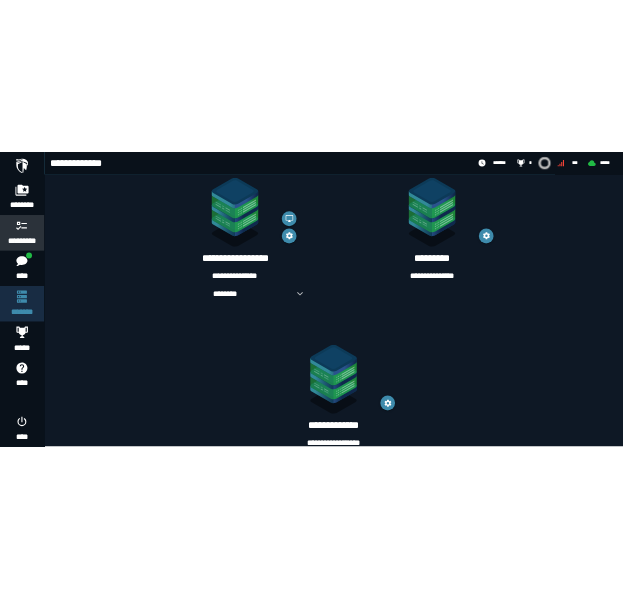 scroll, scrollTop: 0, scrollLeft: 0, axis: both 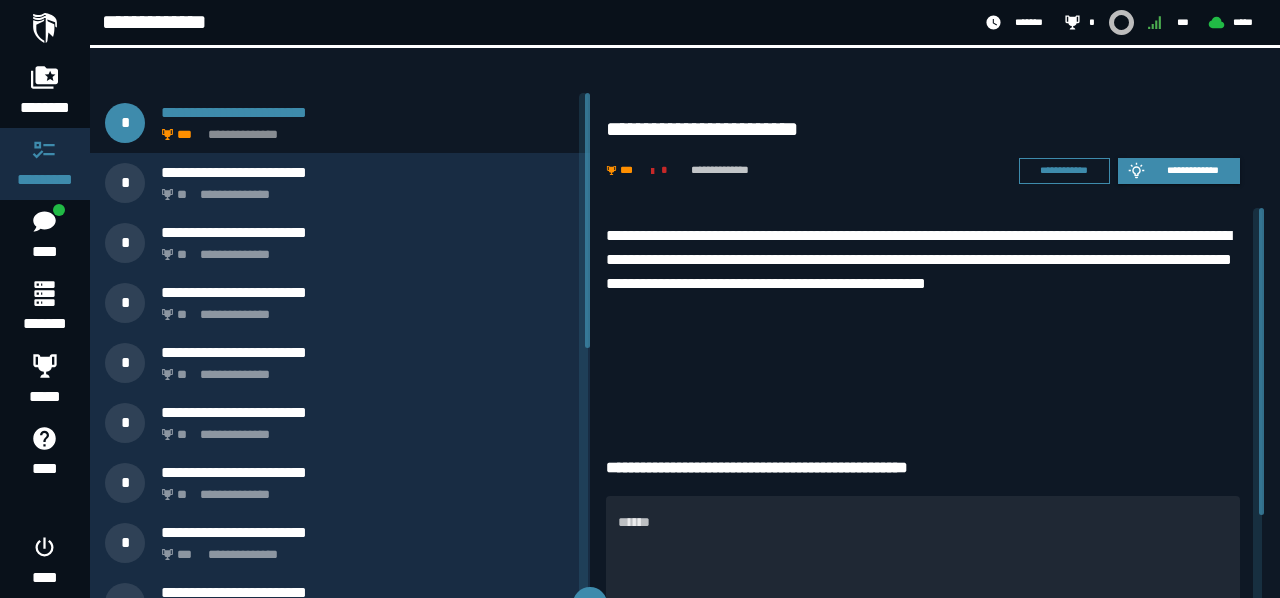 click on "**********" at bounding box center (919, 171) 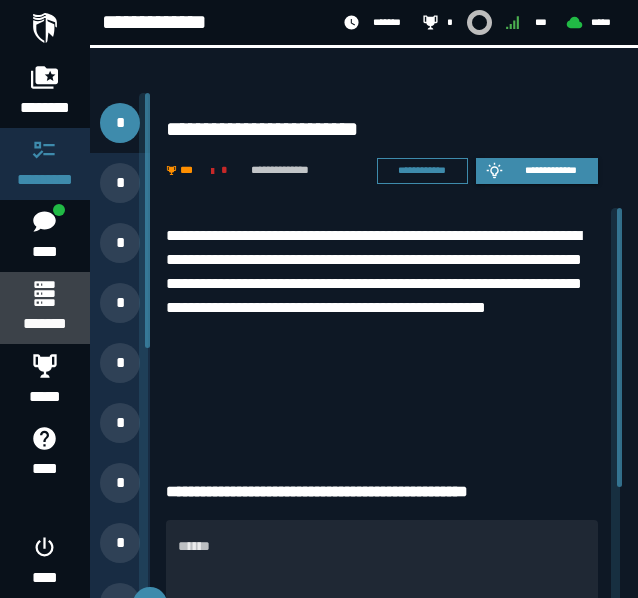 click 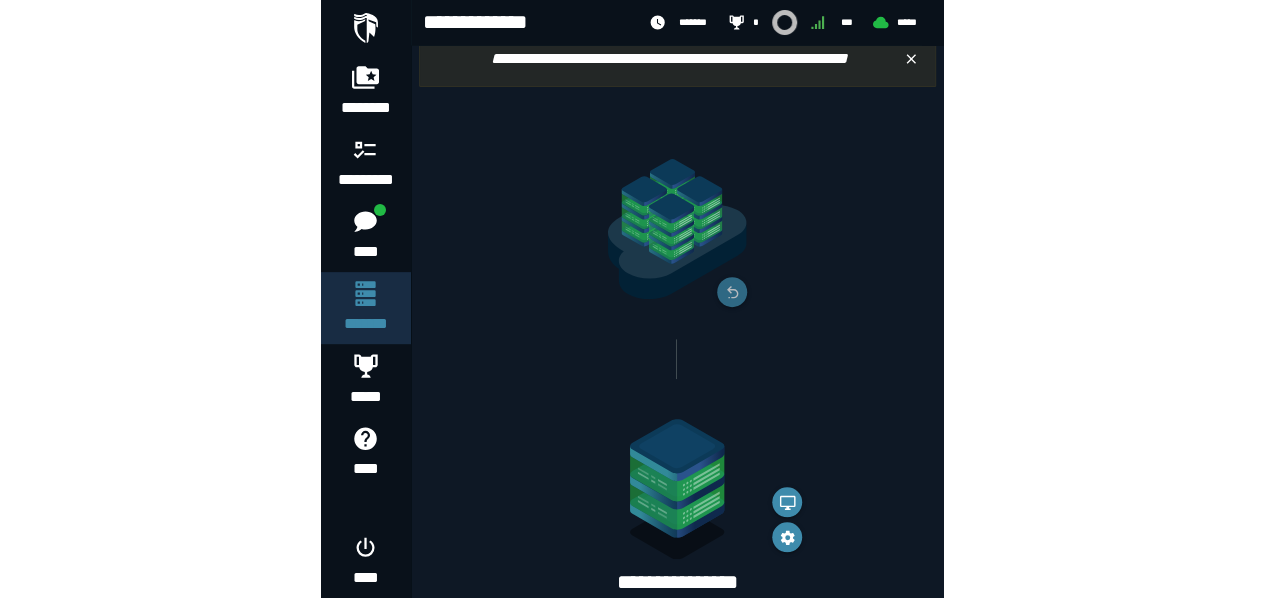scroll, scrollTop: 0, scrollLeft: 0, axis: both 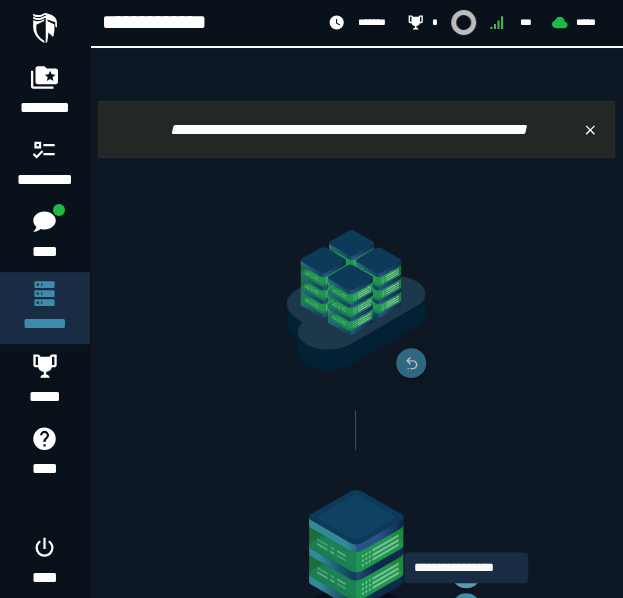 click 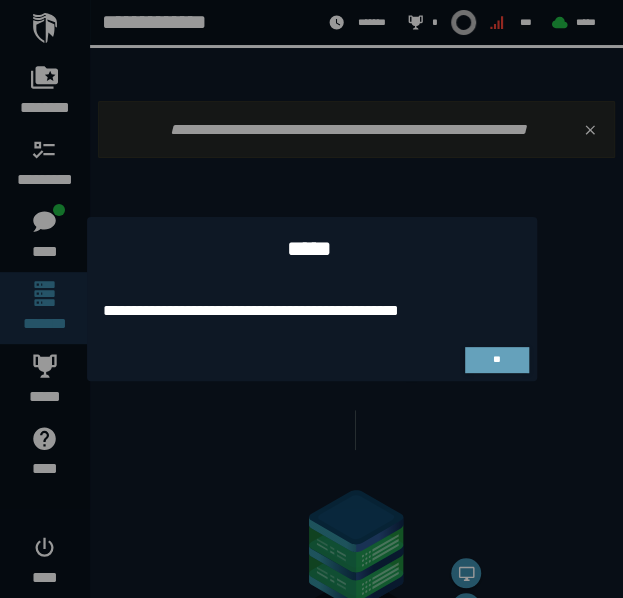 click at bounding box center (311, 299) 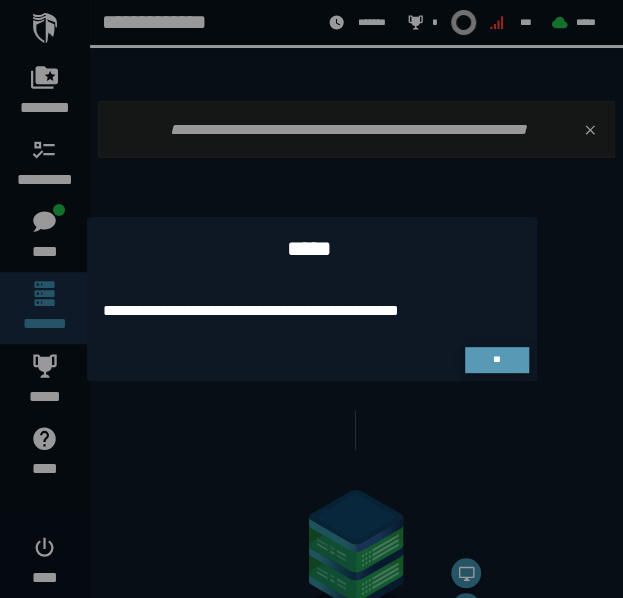 click on "**" at bounding box center (496, 359) 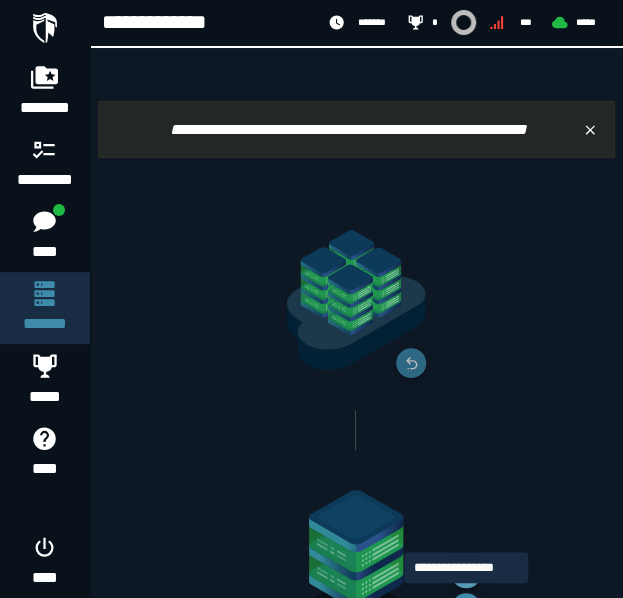 click 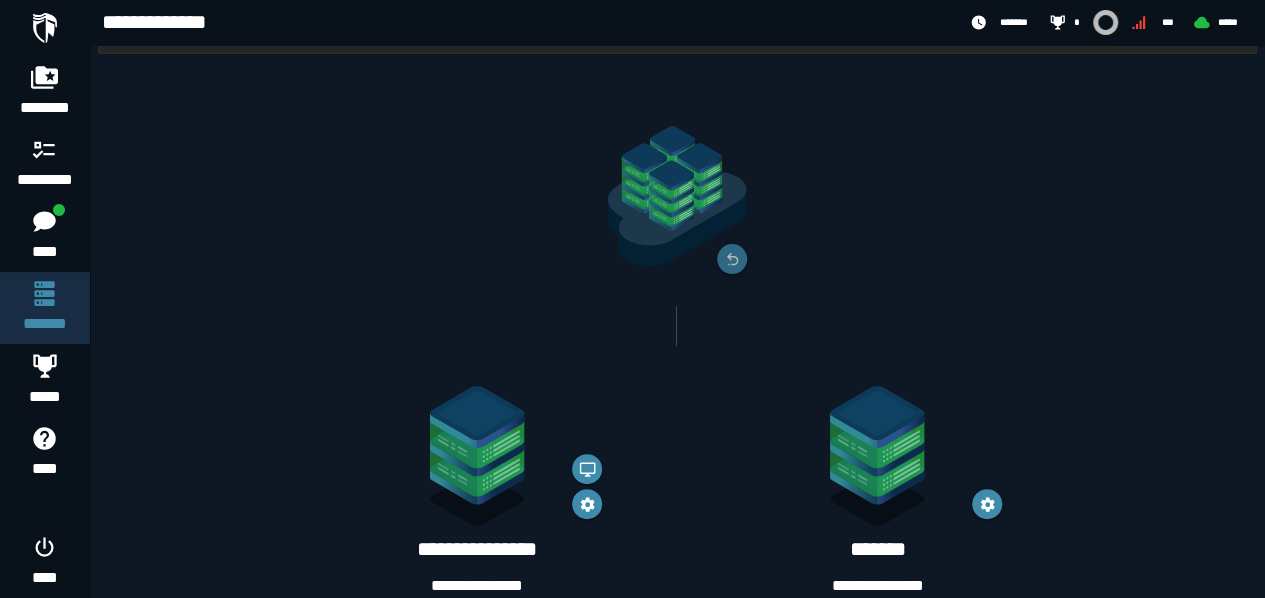 scroll, scrollTop: 43, scrollLeft: 0, axis: vertical 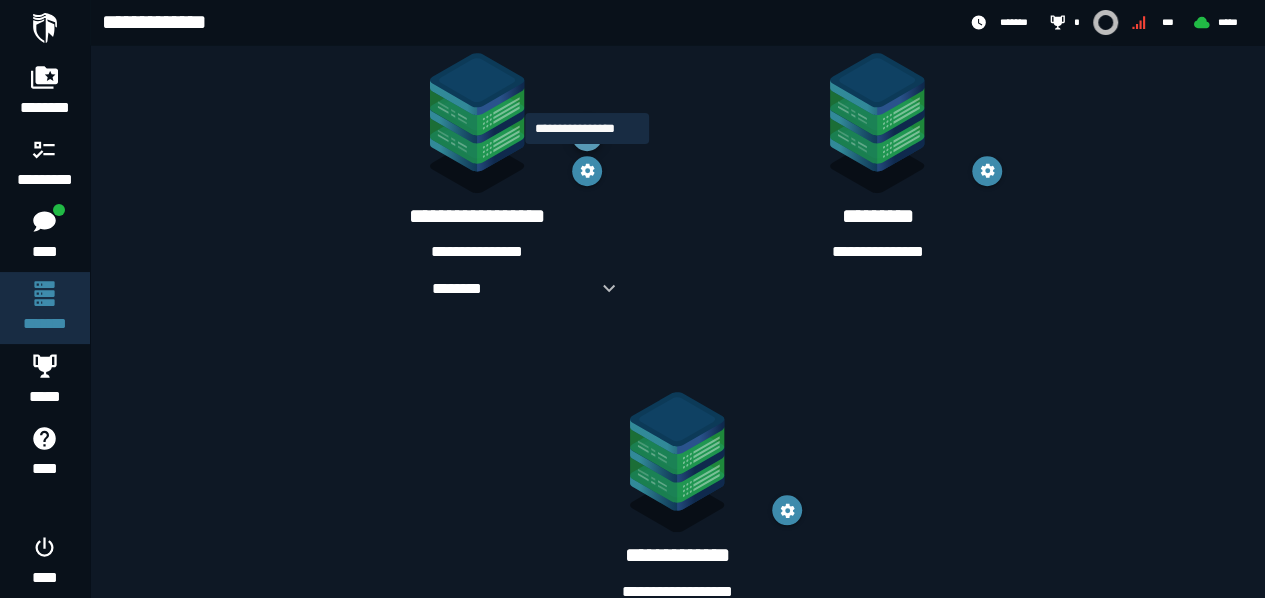 click 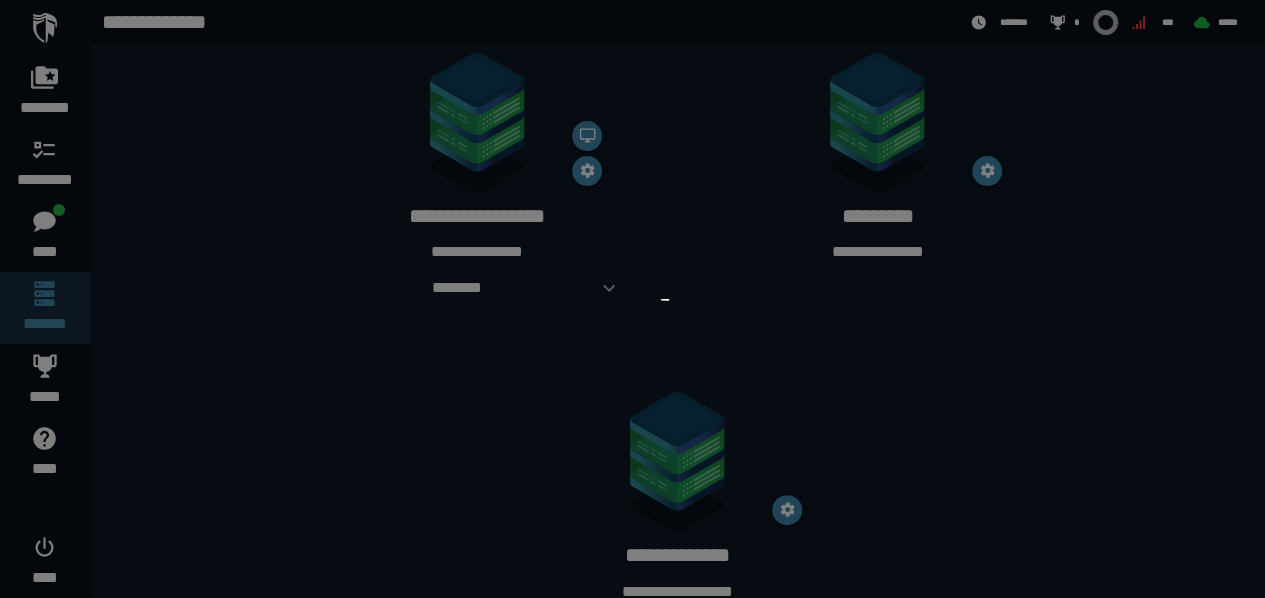 click at bounding box center (632, 299) 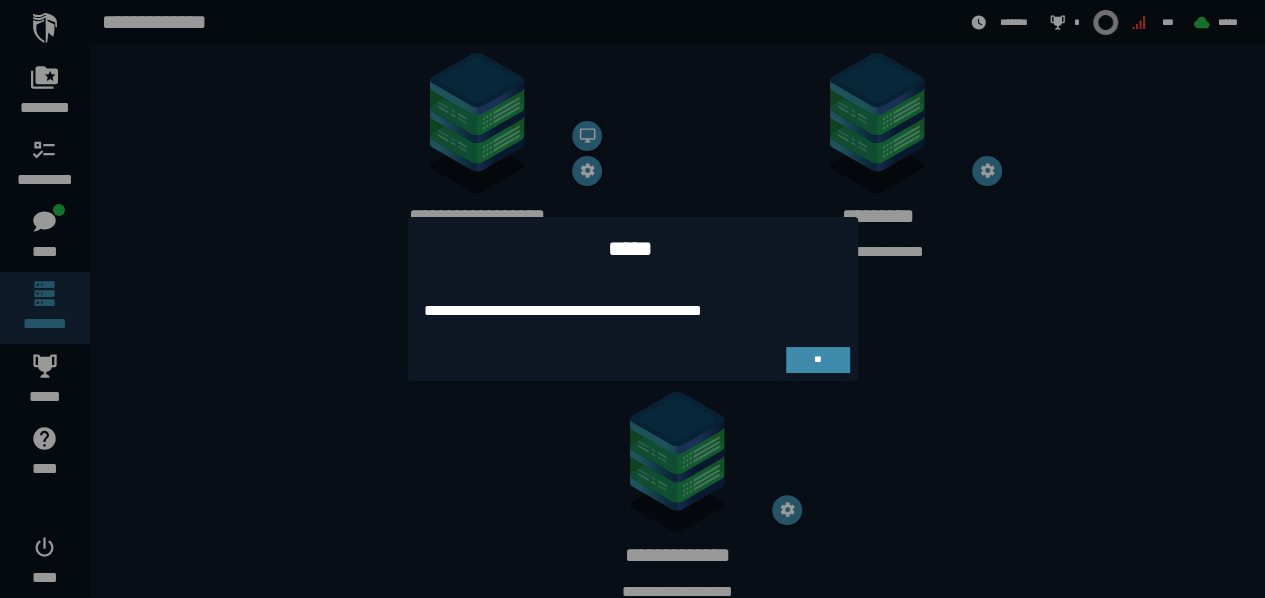click at bounding box center (632, 299) 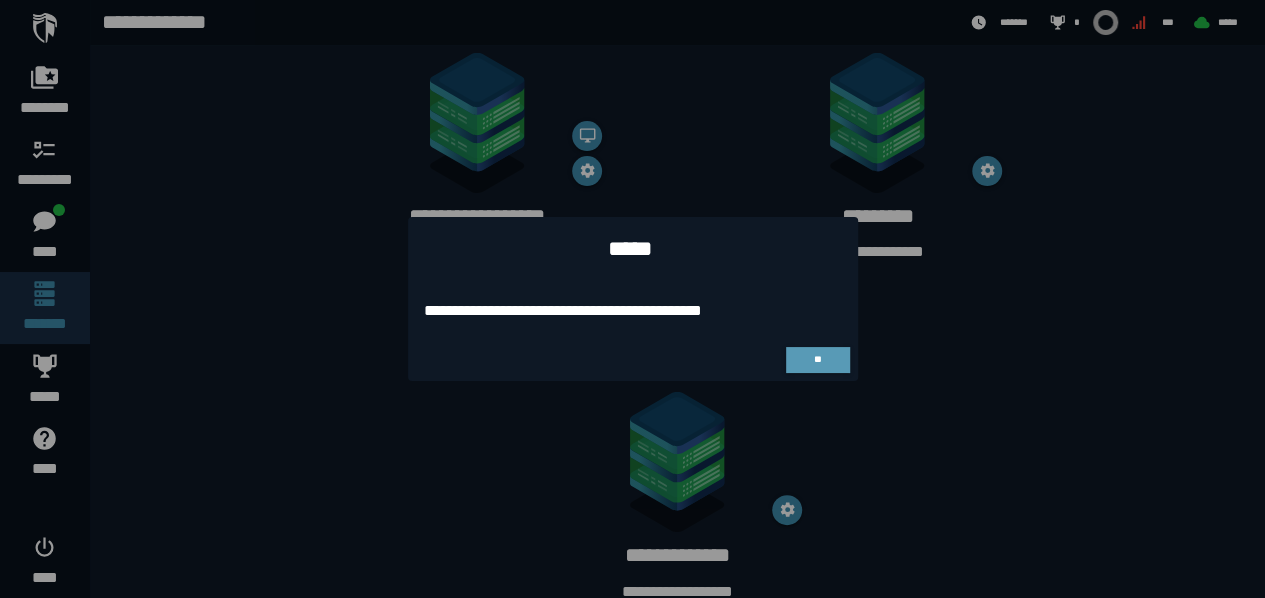 click on "**" at bounding box center [817, 359] 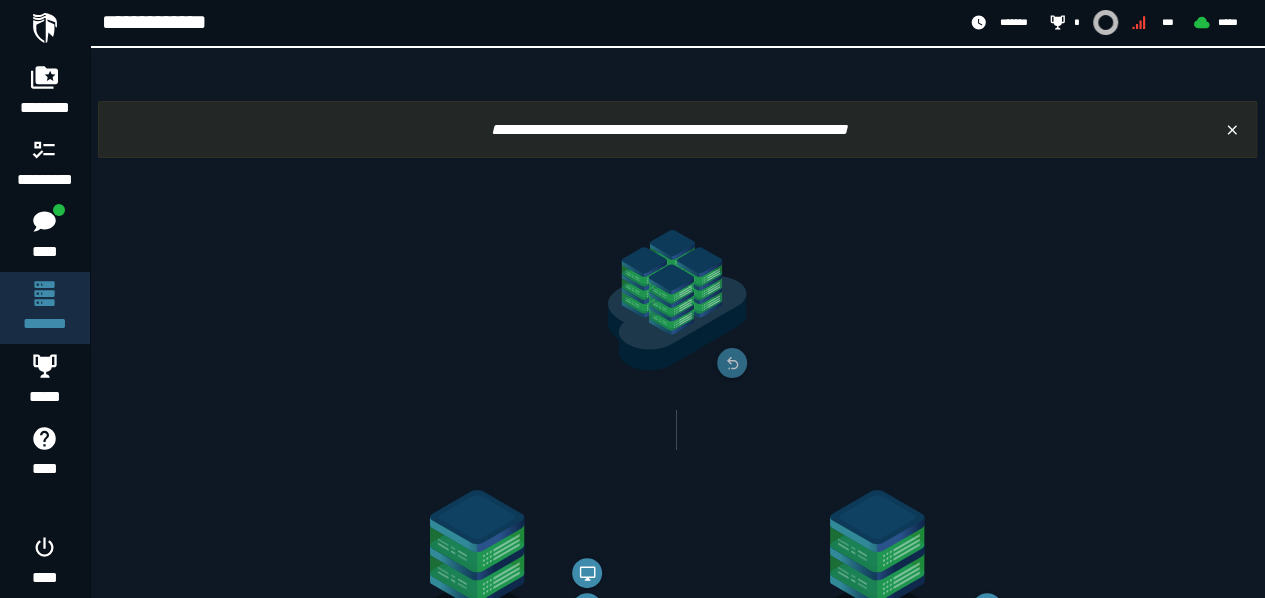 scroll, scrollTop: 777, scrollLeft: 0, axis: vertical 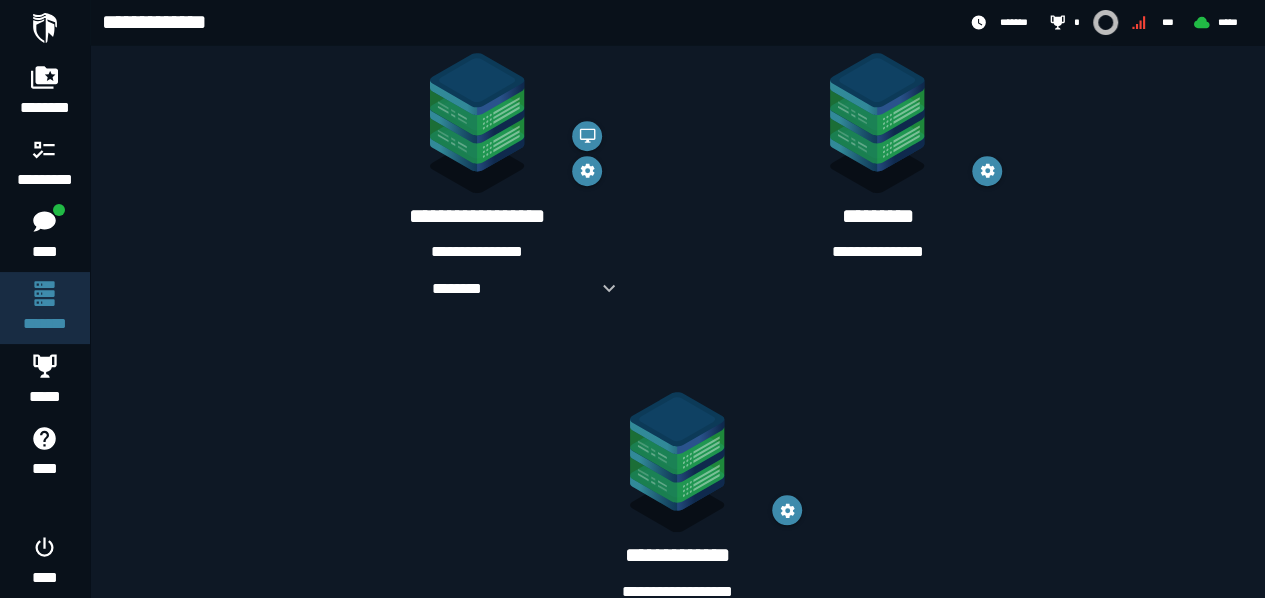 click on "**********" 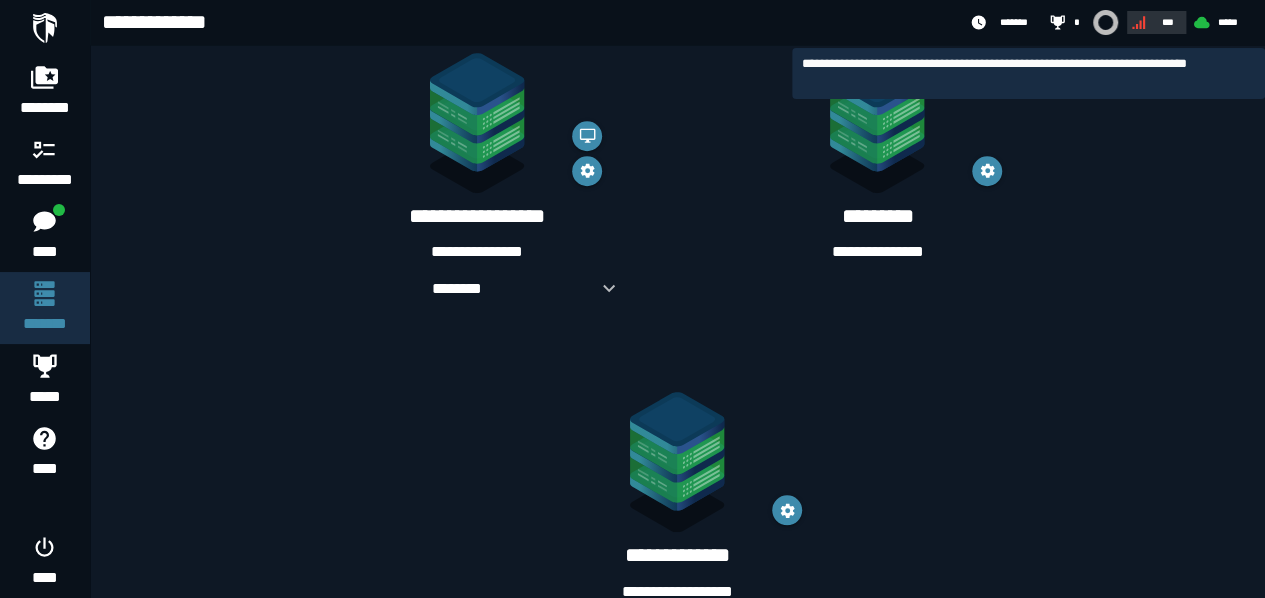 click on "***" at bounding box center [1154, 22] 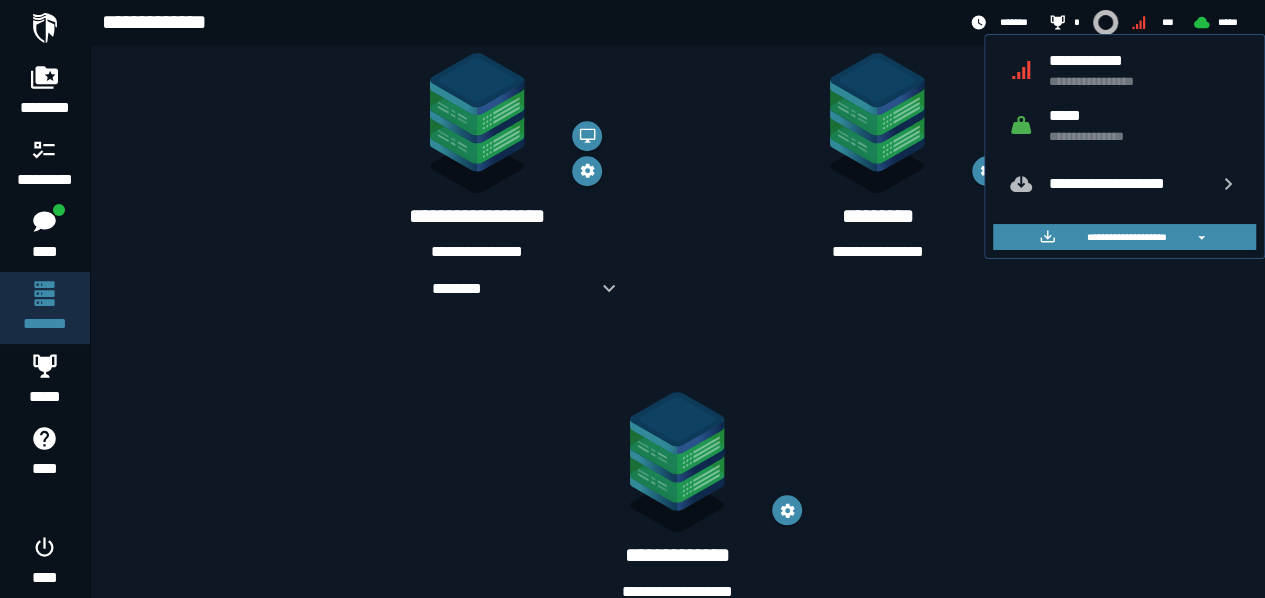 click on "**********" at bounding box center [1144, 125] 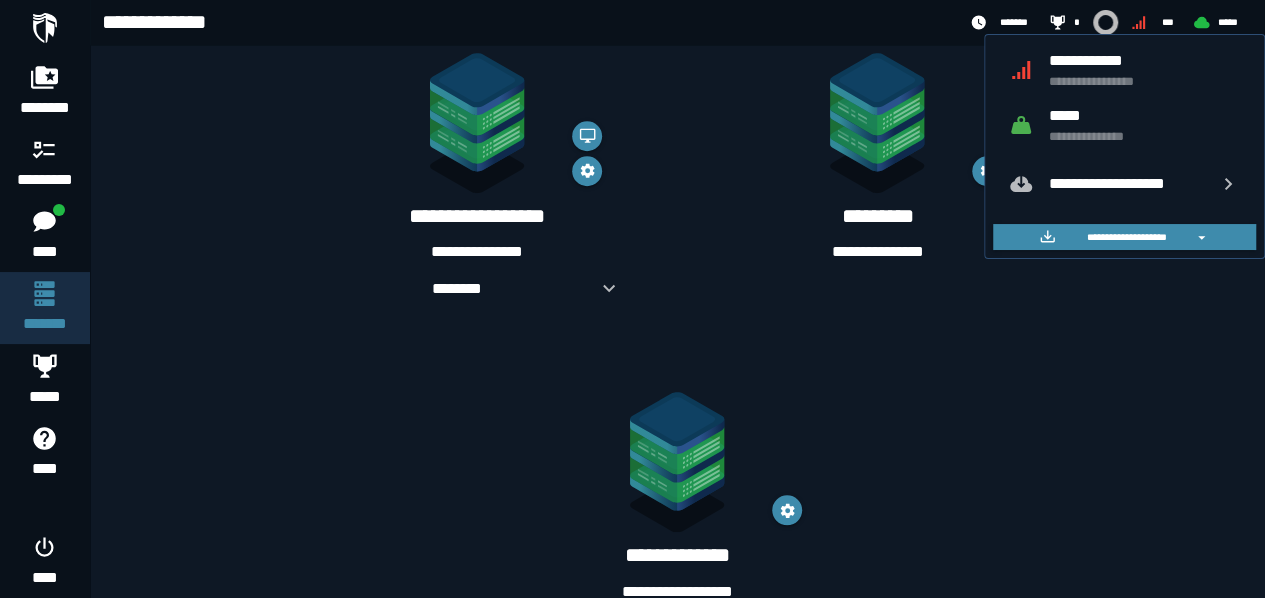 click on "**********" 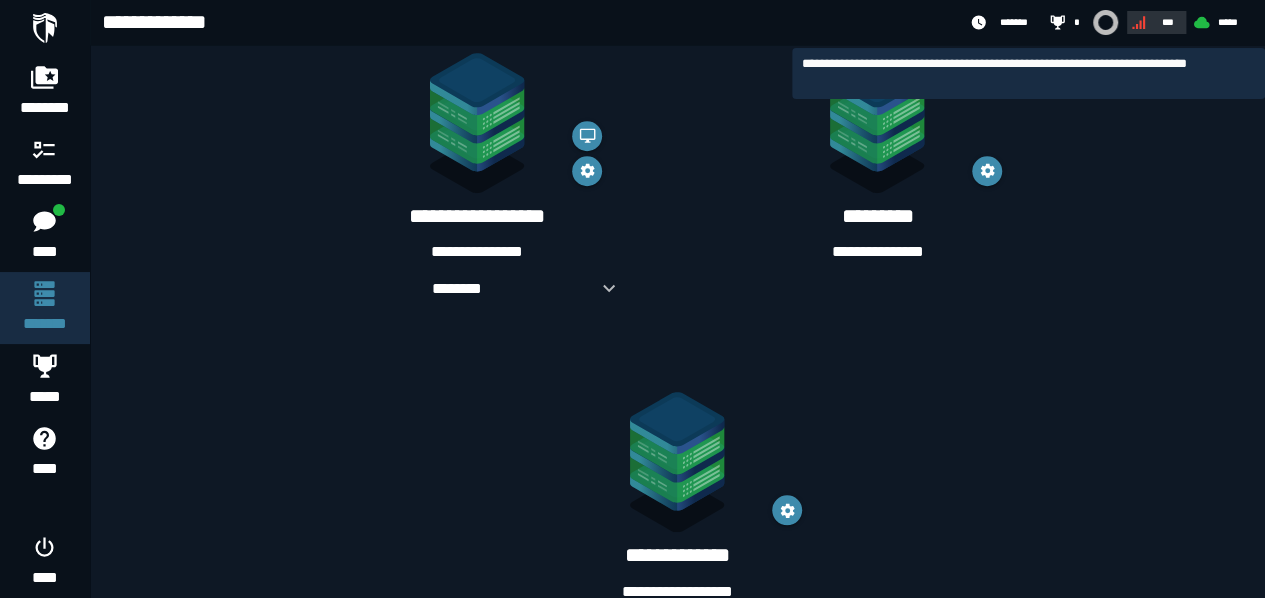click 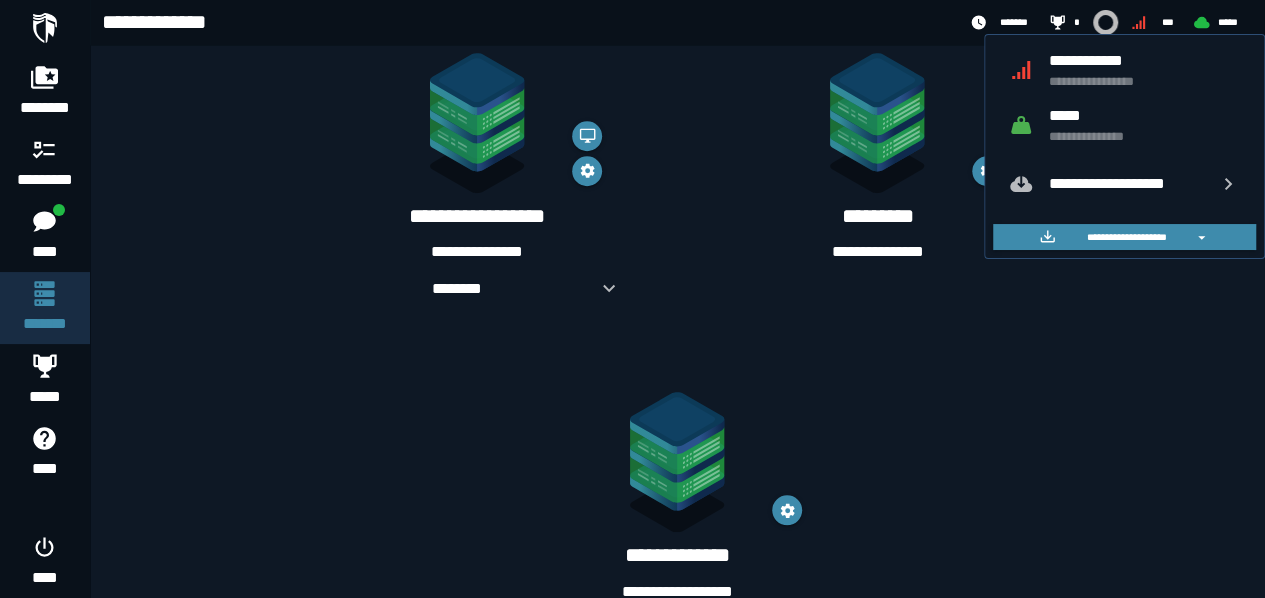 click on "**********" at bounding box center [877, 159] 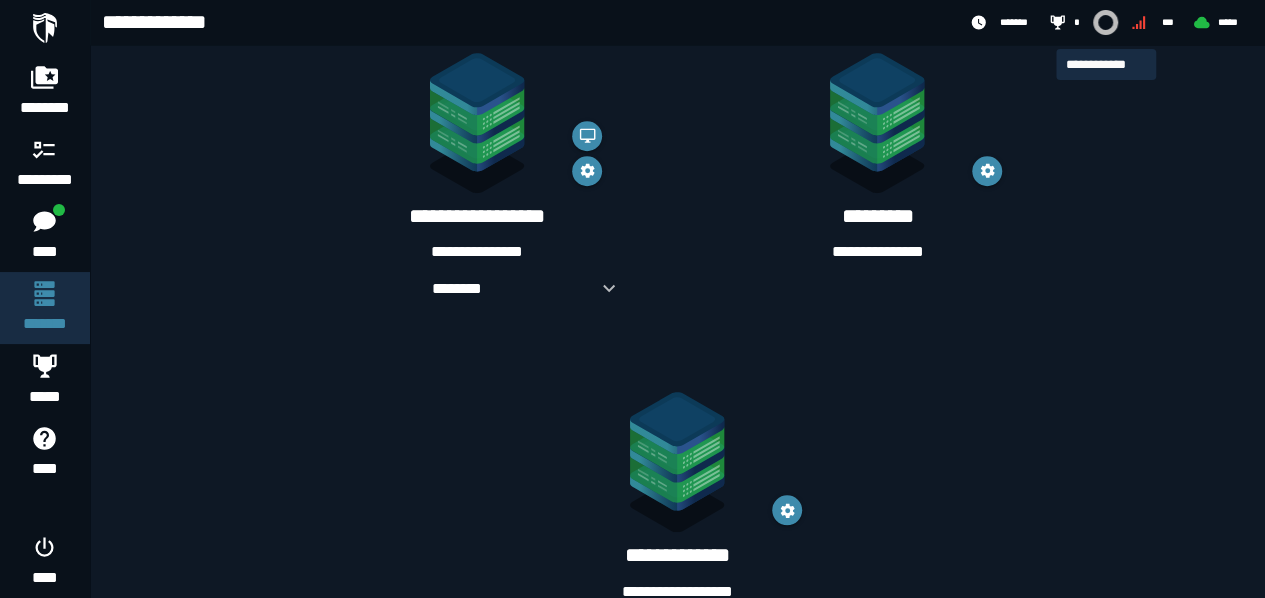 click at bounding box center [1106, 22] 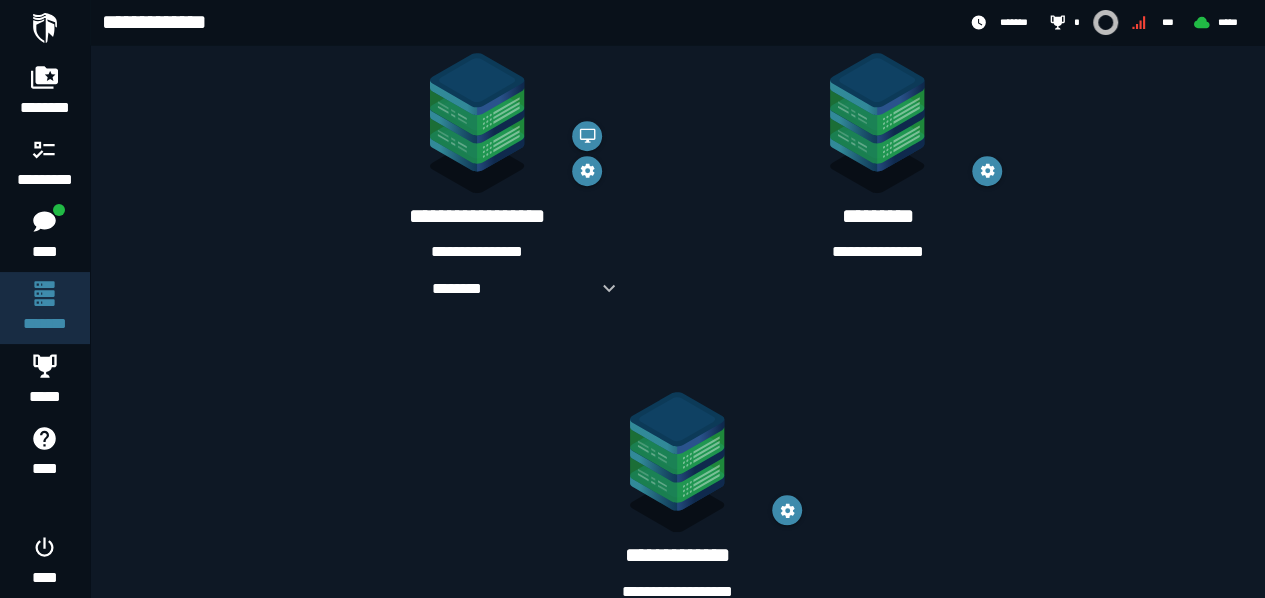 scroll, scrollTop: 0, scrollLeft: 0, axis: both 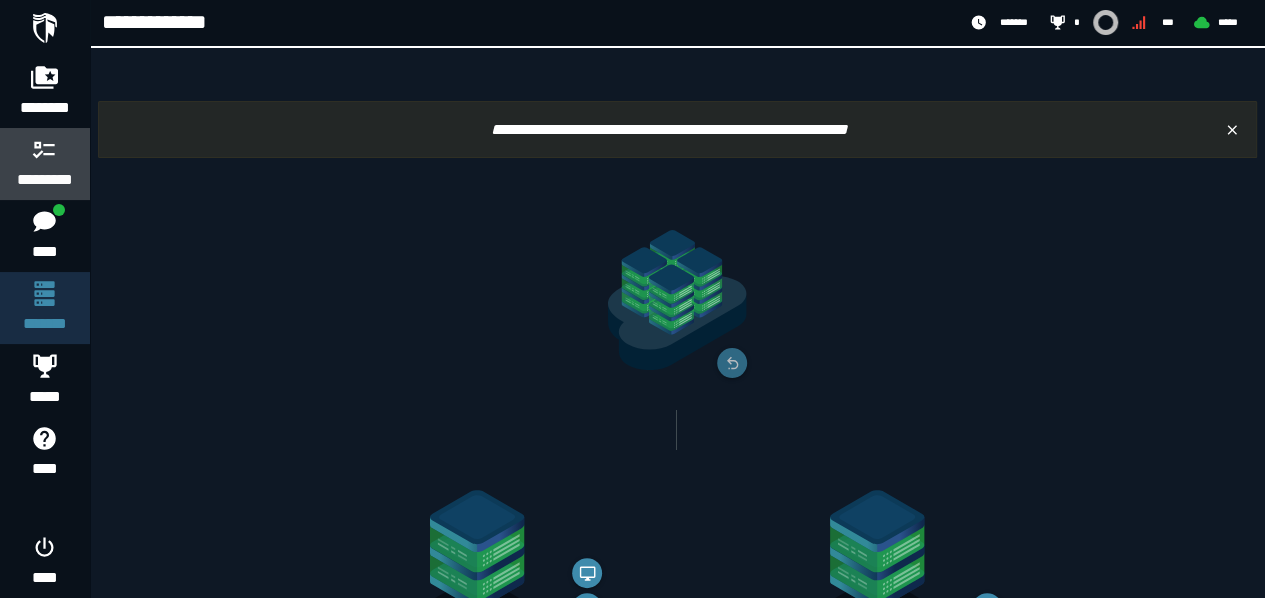 click 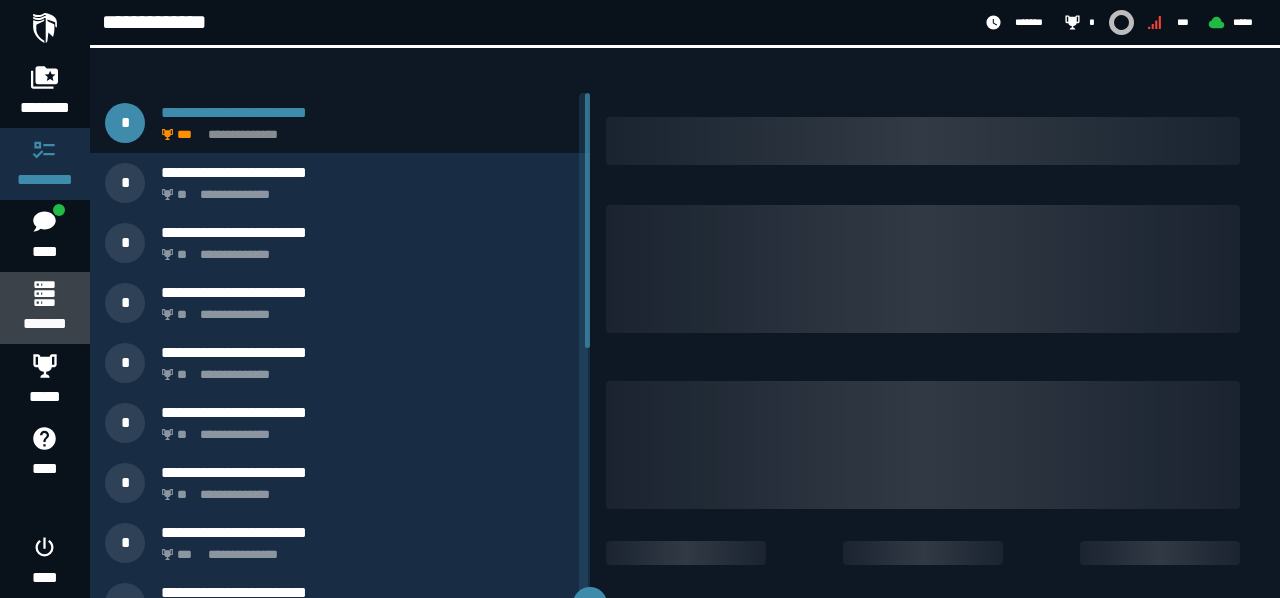 click 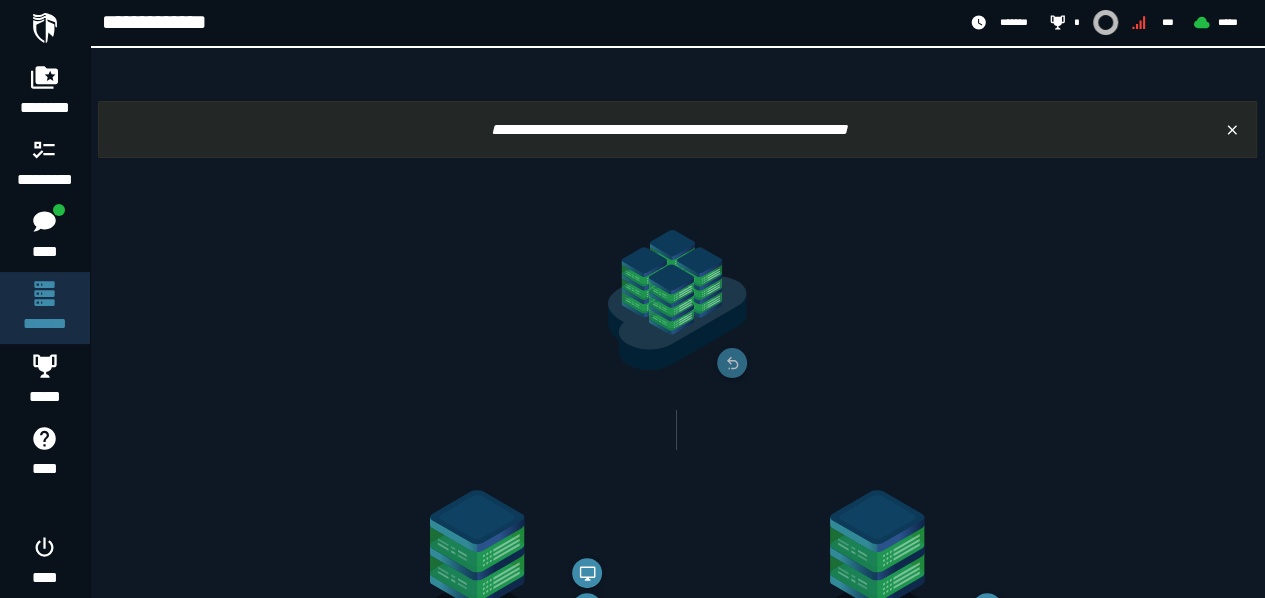 drag, startPoint x: 1263, startPoint y: 129, endPoint x: 1279, endPoint y: 190, distance: 63.06346 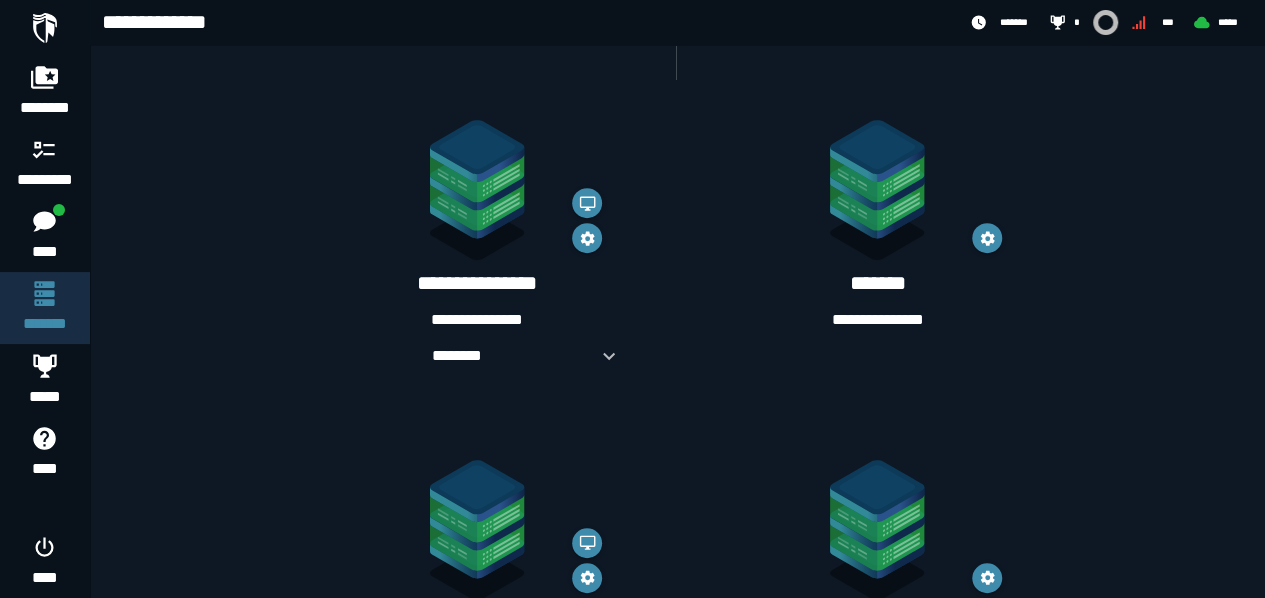 scroll, scrollTop: 363, scrollLeft: 0, axis: vertical 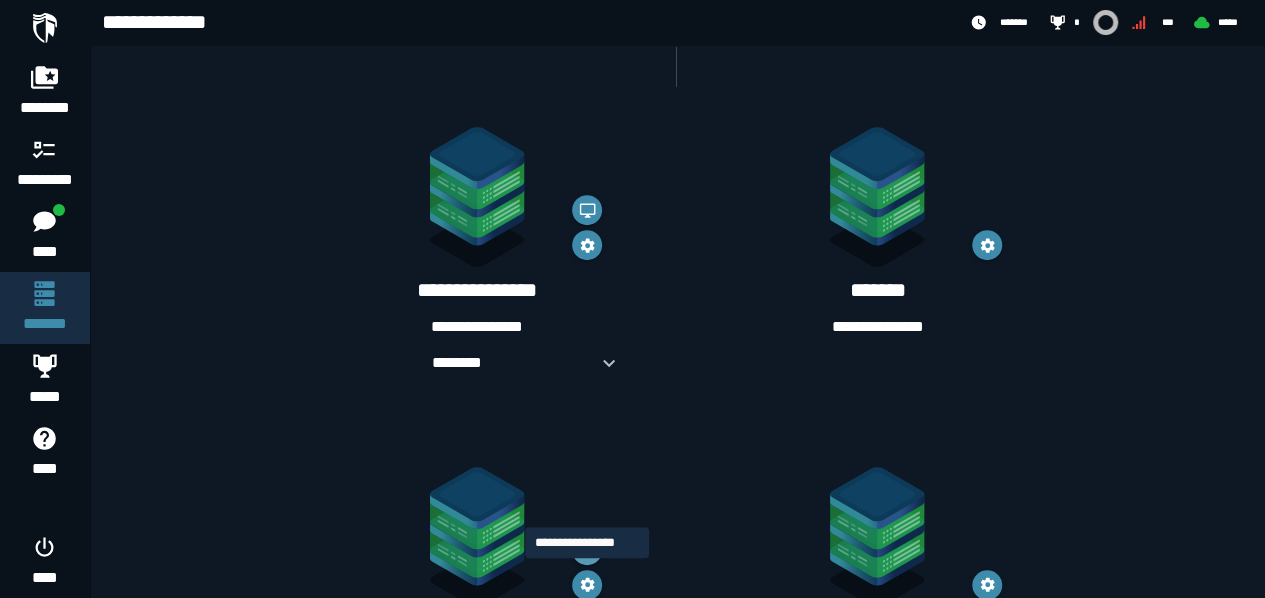 click 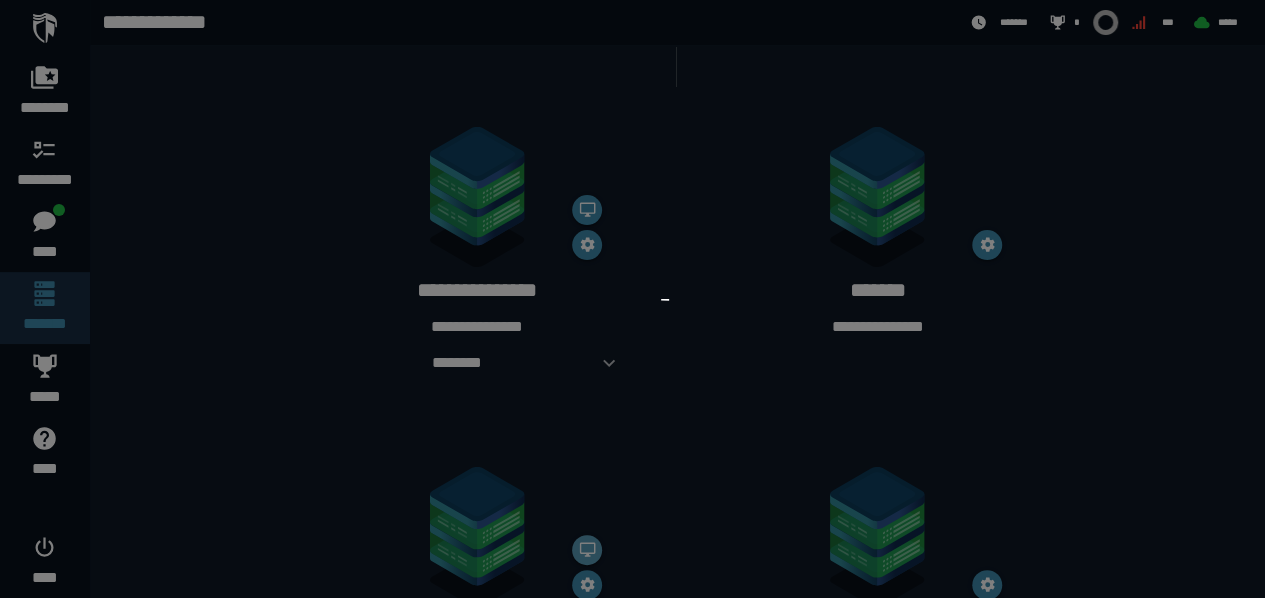 scroll, scrollTop: 0, scrollLeft: 0, axis: both 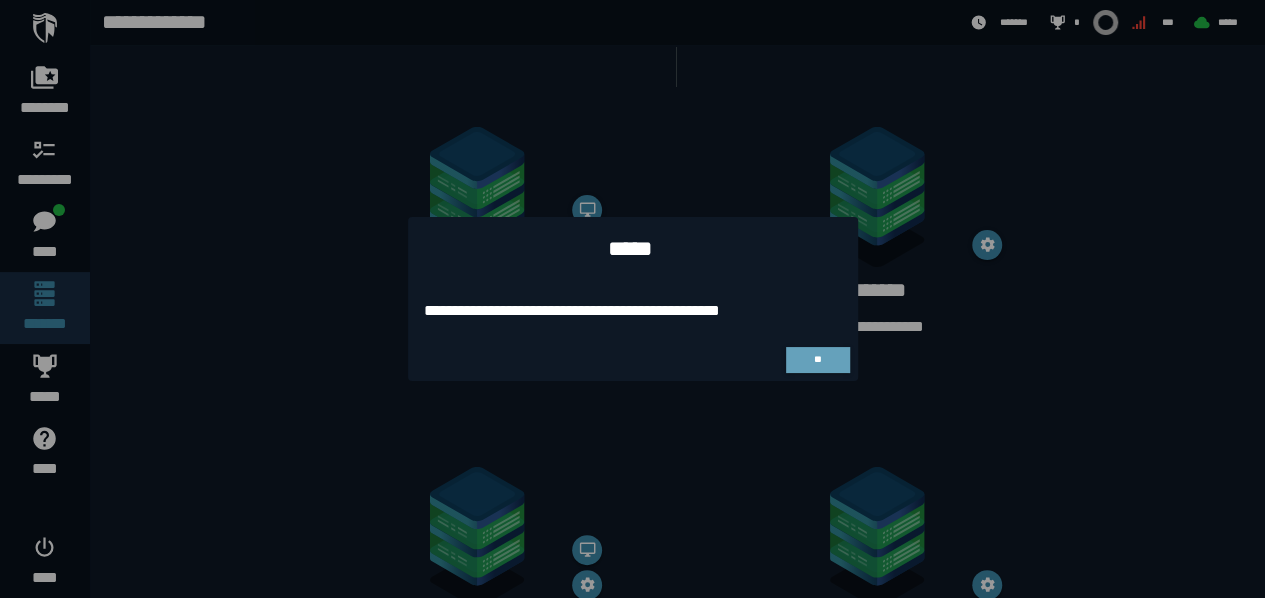 click at bounding box center [632, 299] 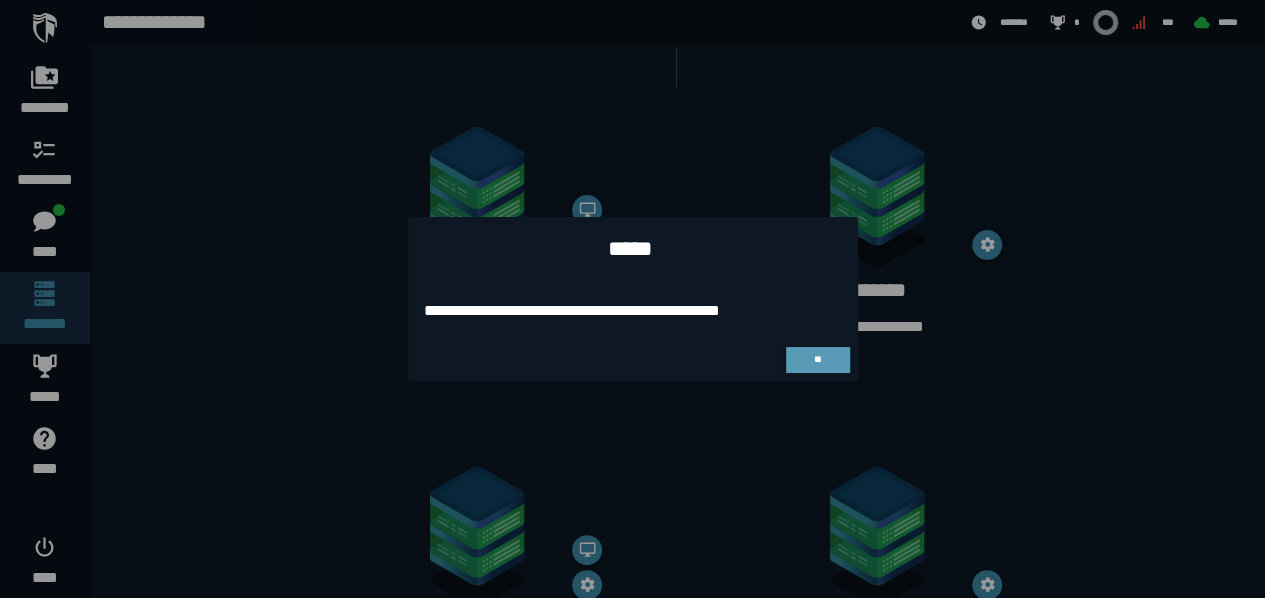 click on "**" at bounding box center [818, 360] 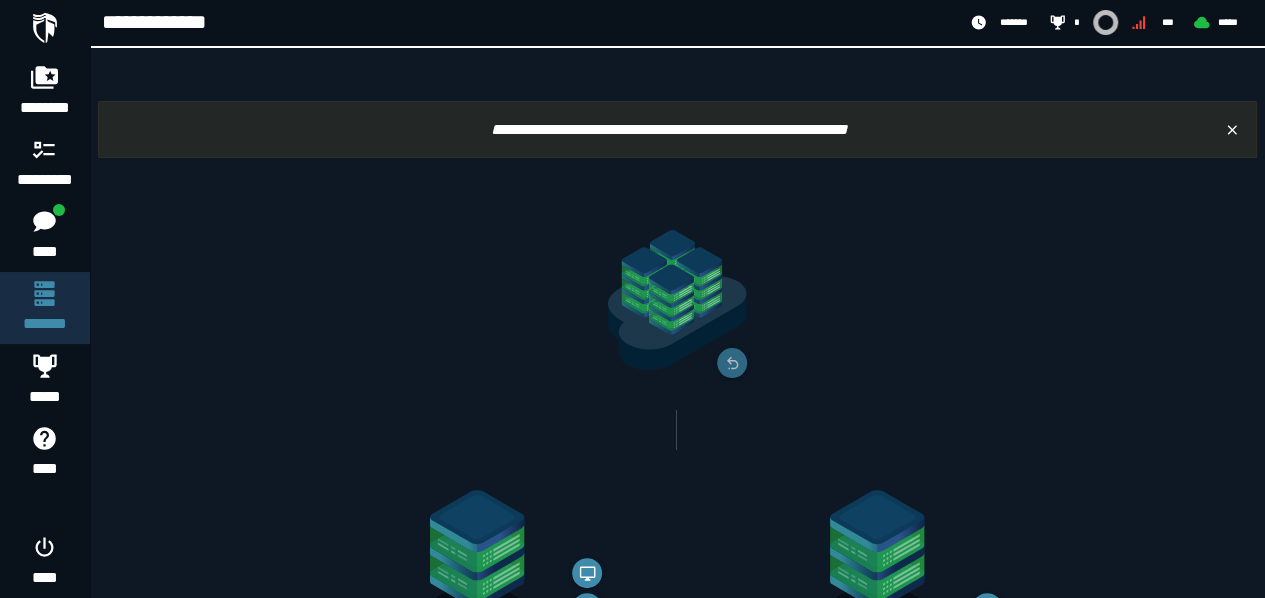 scroll, scrollTop: 363, scrollLeft: 0, axis: vertical 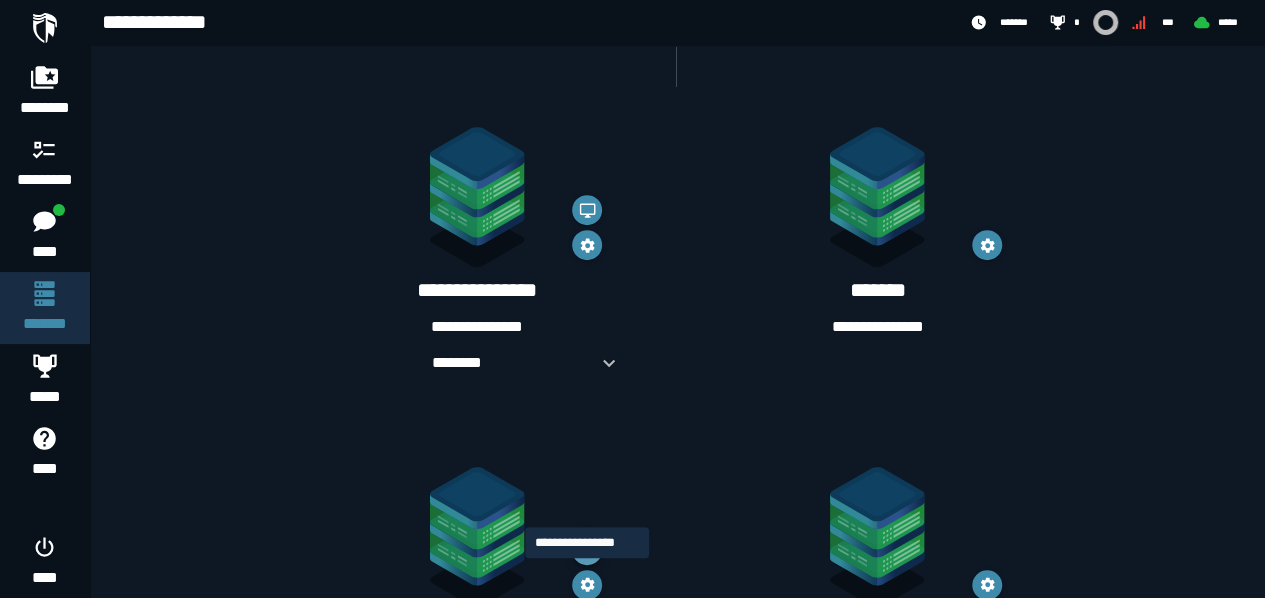 click 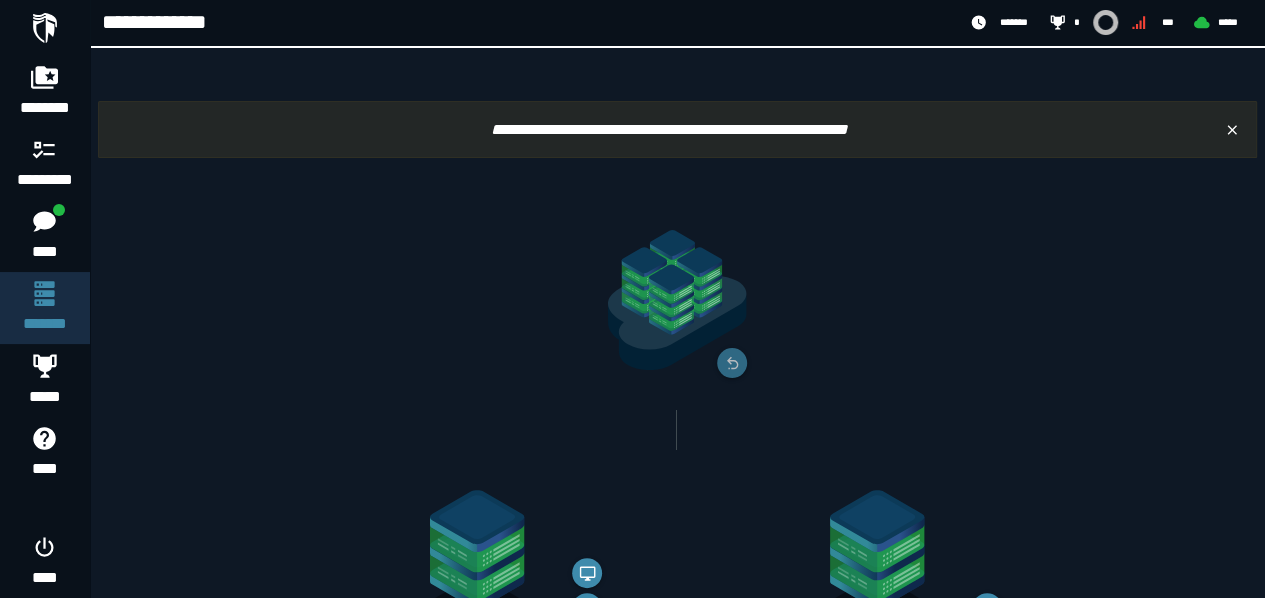 scroll, scrollTop: 363, scrollLeft: 0, axis: vertical 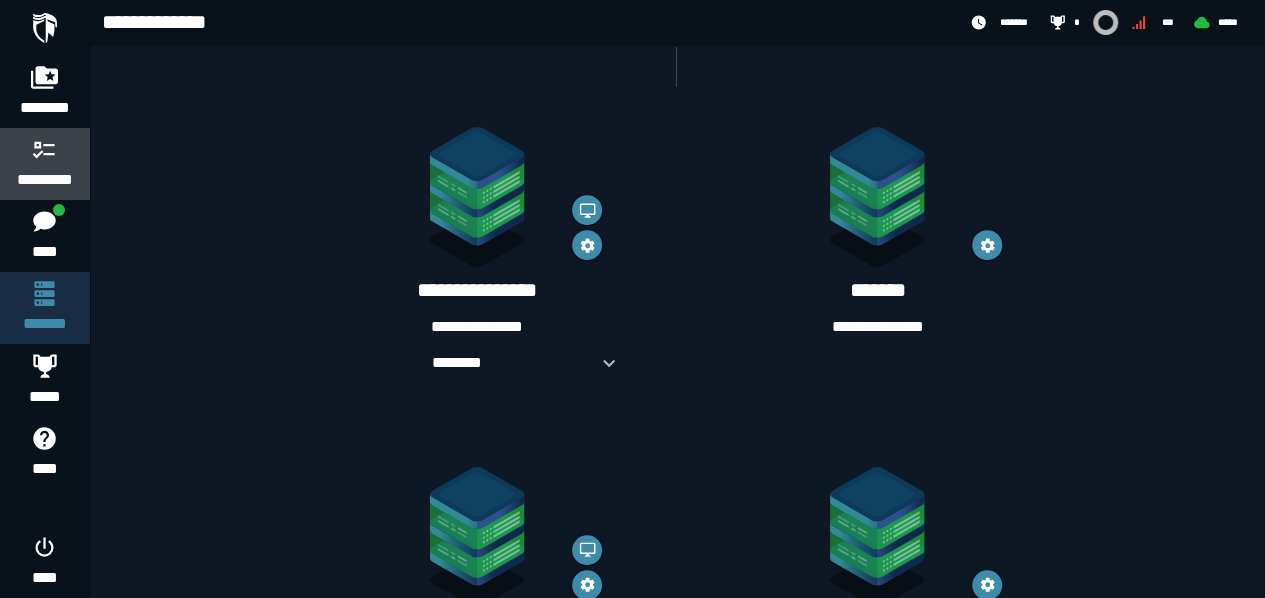 click on "*********" 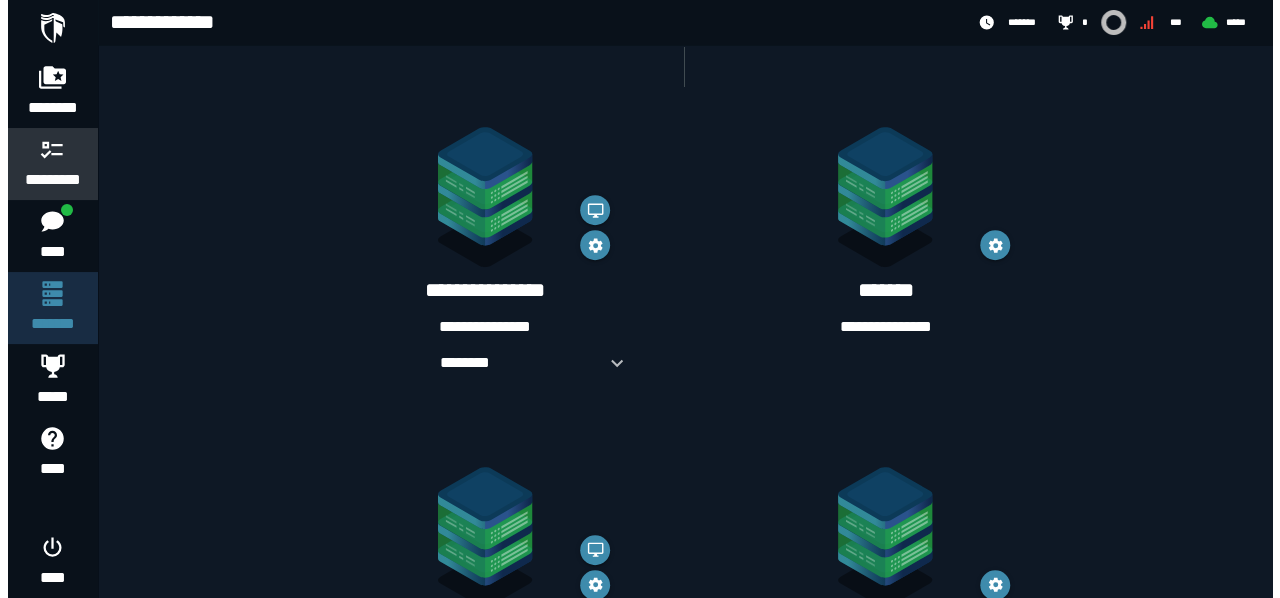 scroll, scrollTop: 0, scrollLeft: 0, axis: both 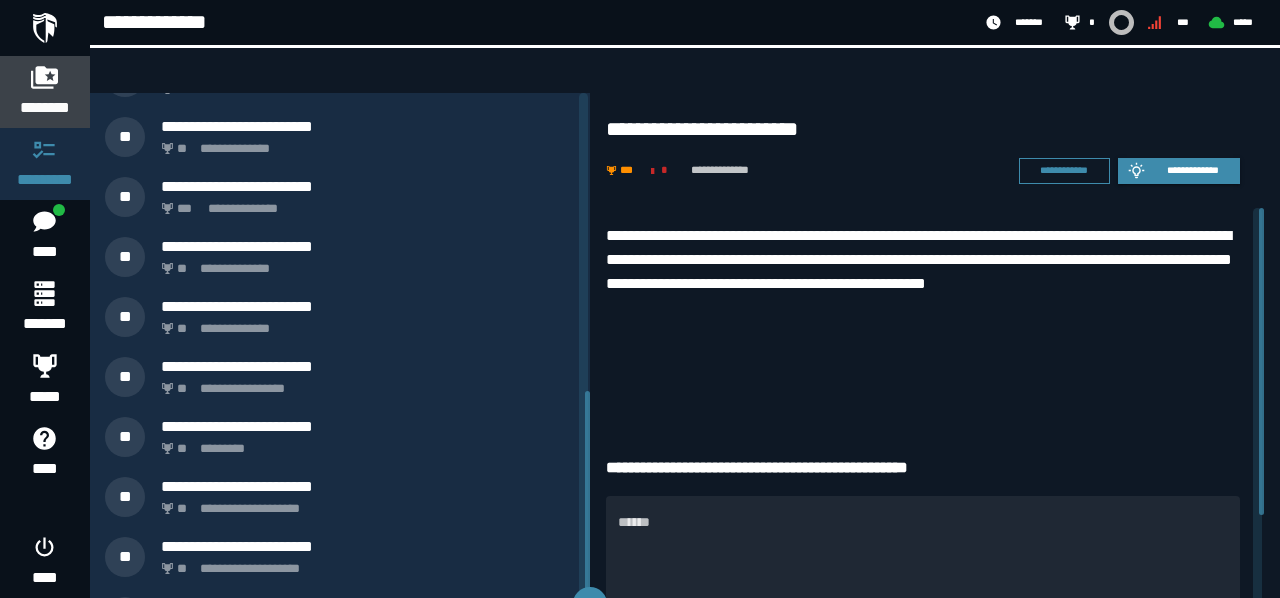 click on "********" 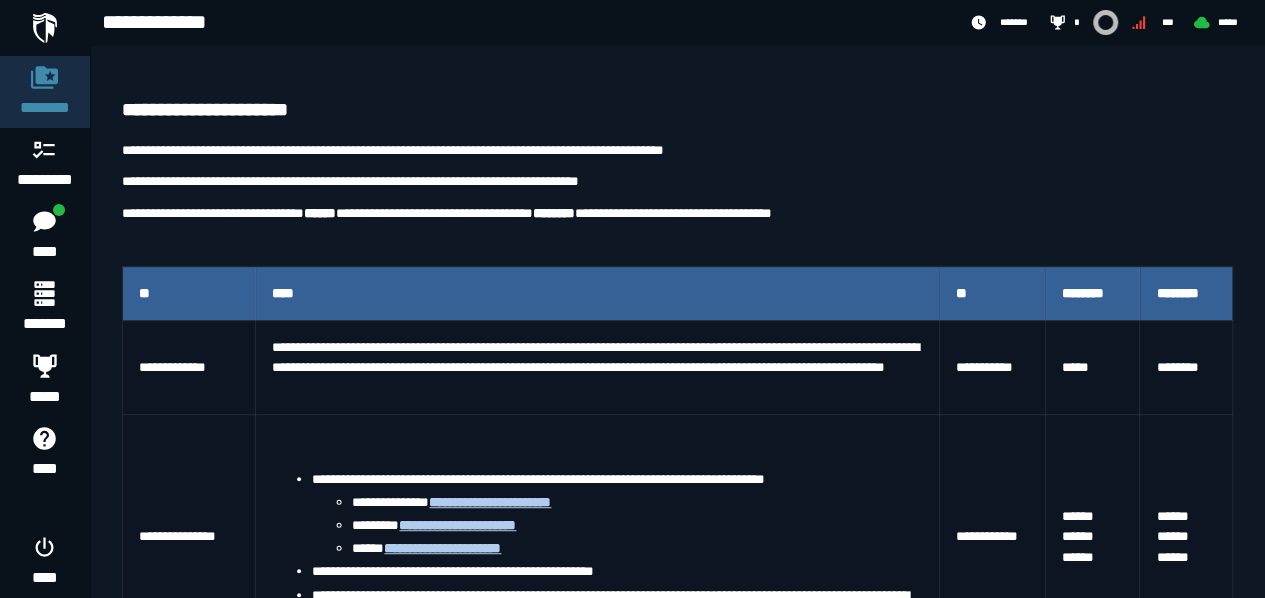 scroll, scrollTop: 296, scrollLeft: 0, axis: vertical 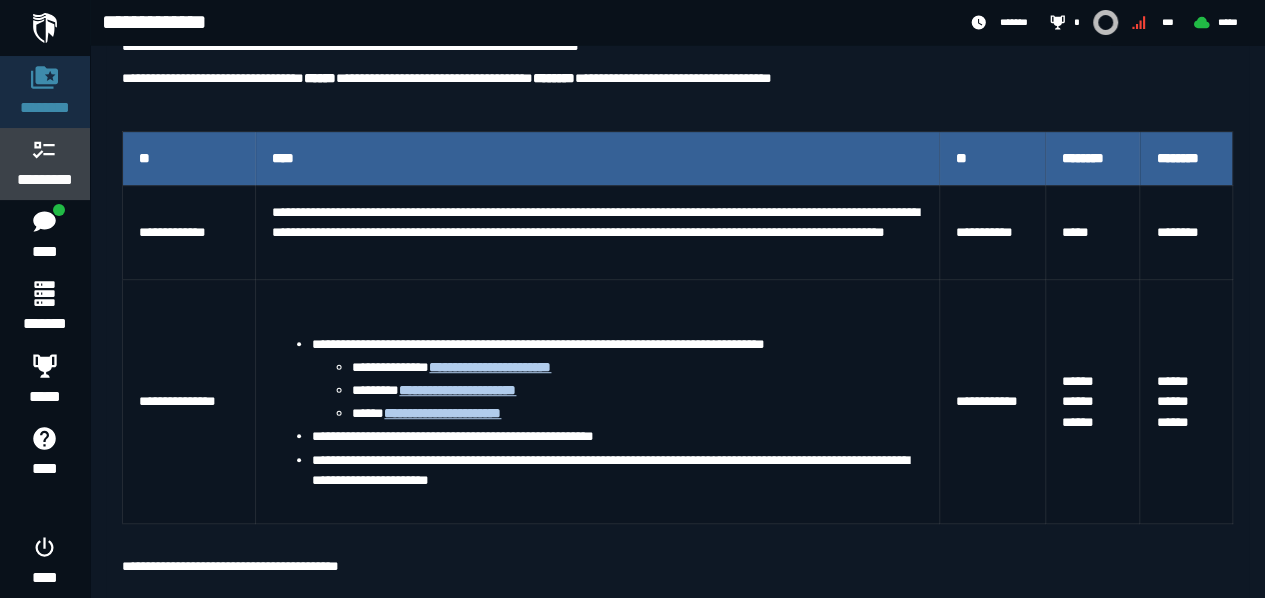 click on "*********" at bounding box center [45, 164] 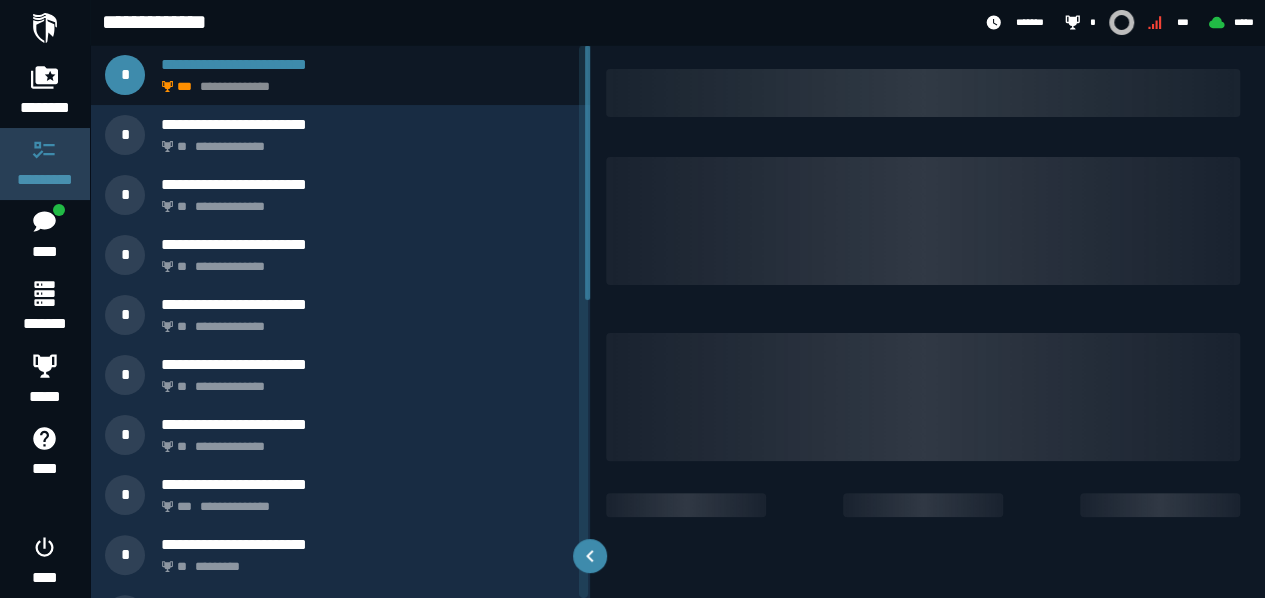 scroll, scrollTop: 0, scrollLeft: 0, axis: both 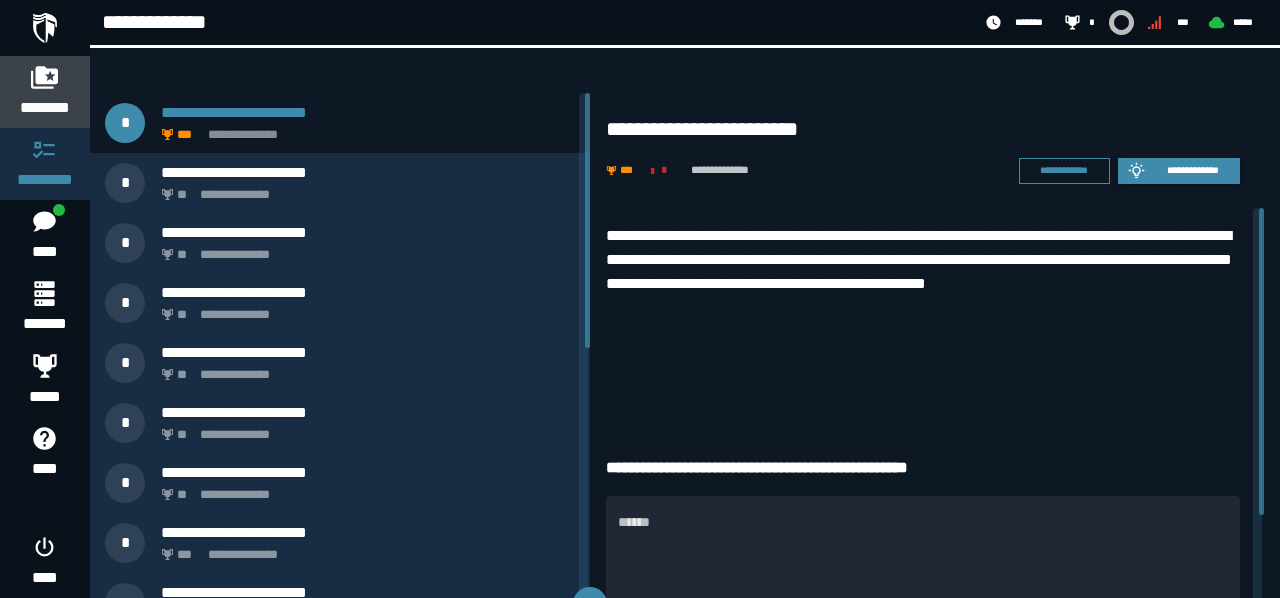 click on "********" at bounding box center (45, 108) 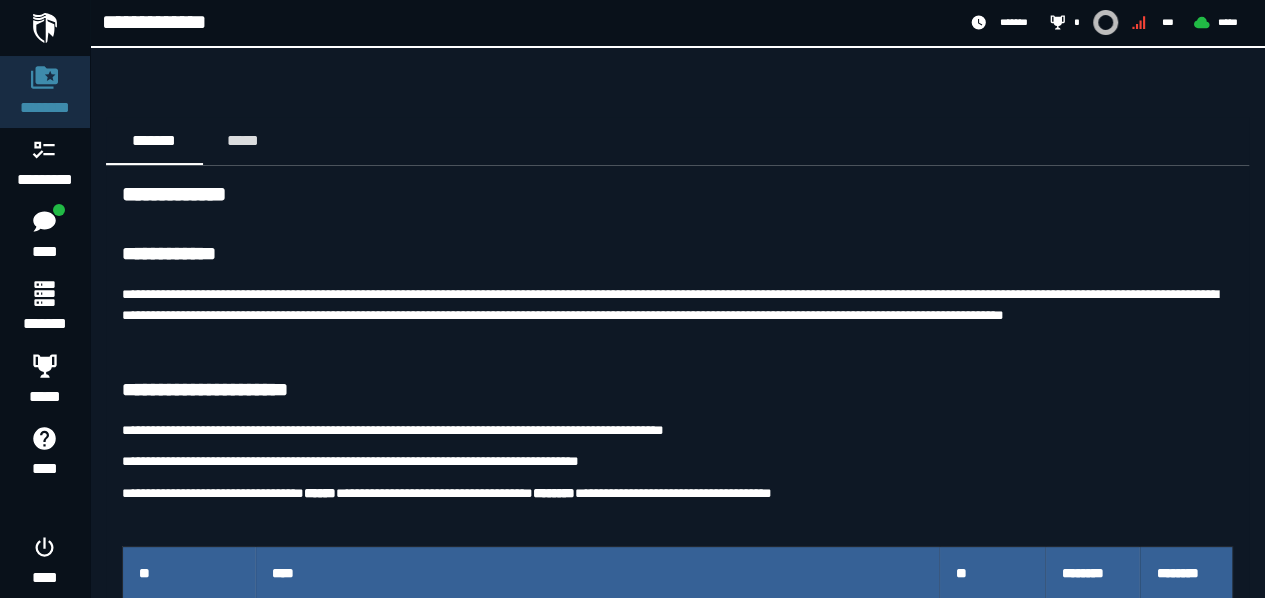 scroll, scrollTop: 125, scrollLeft: 0, axis: vertical 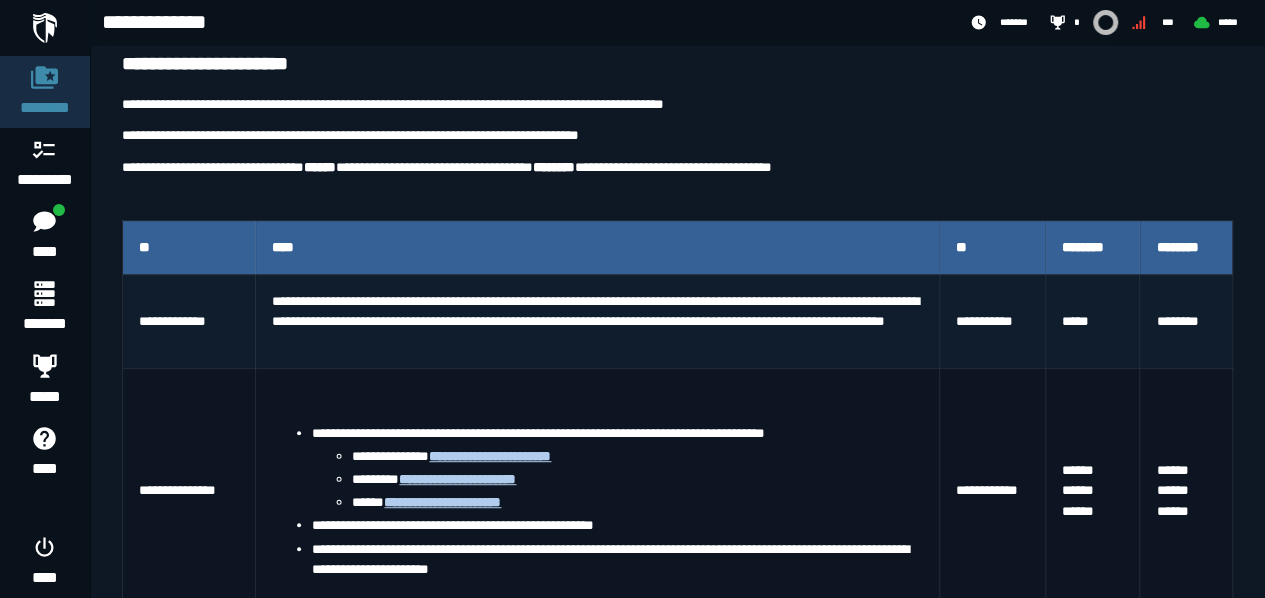 click on "**********" at bounding box center [597, 321] 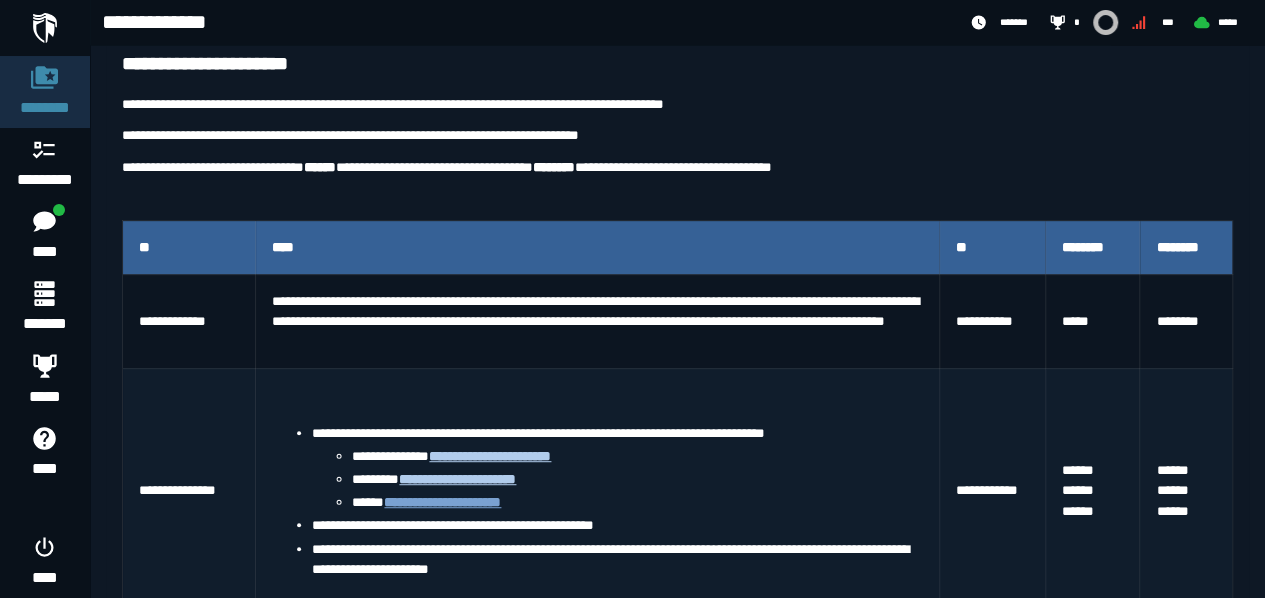 click on "**********" at bounding box center (442, 502) 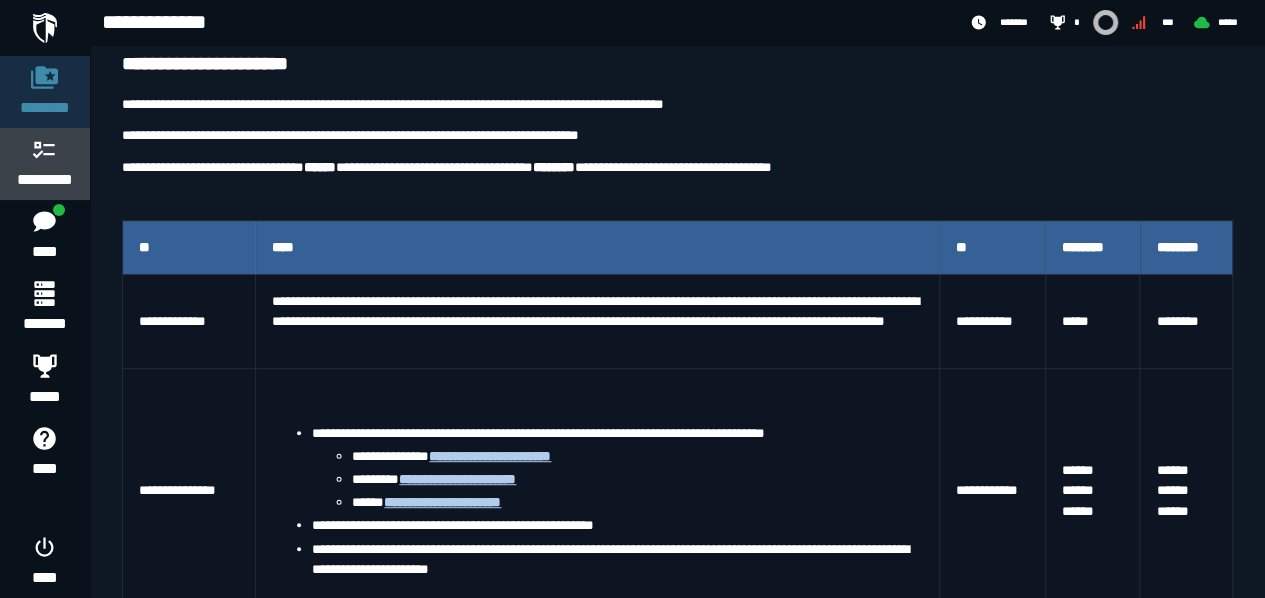 click on "*********" at bounding box center [45, 164] 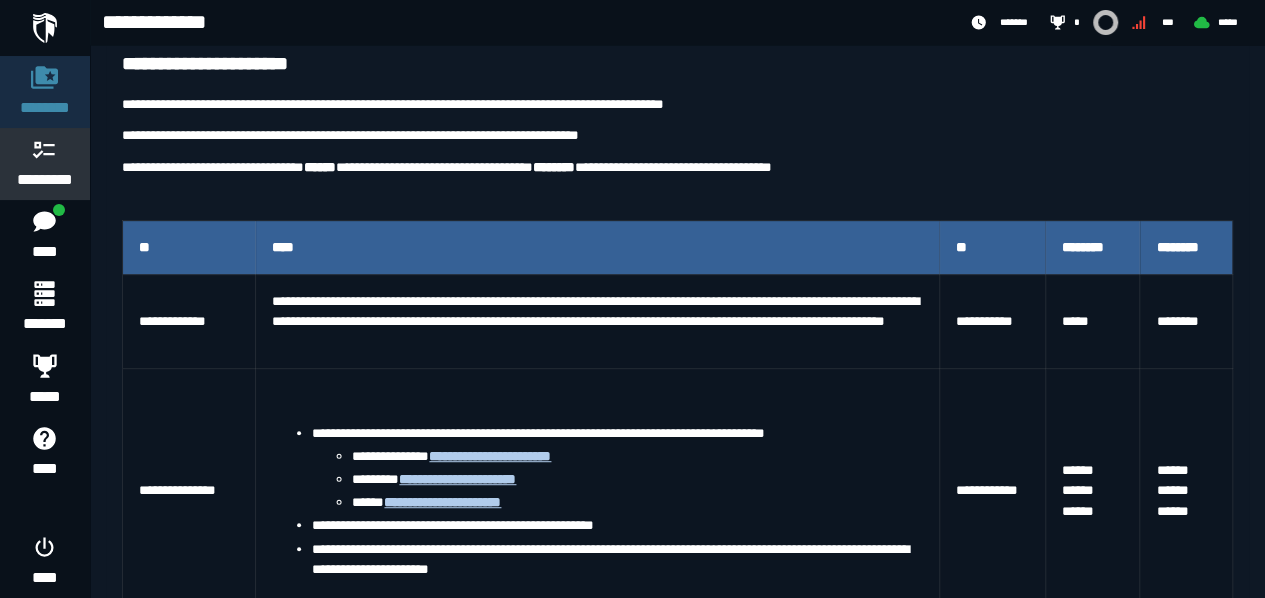 scroll, scrollTop: 0, scrollLeft: 0, axis: both 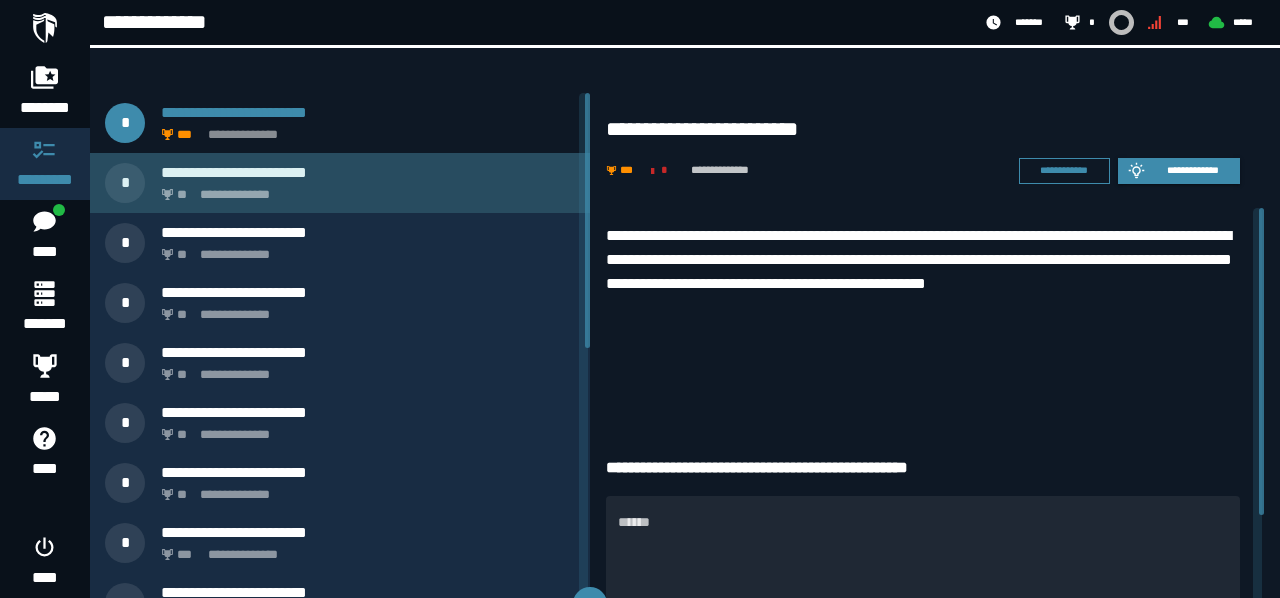 click on "**********" at bounding box center (340, 183) 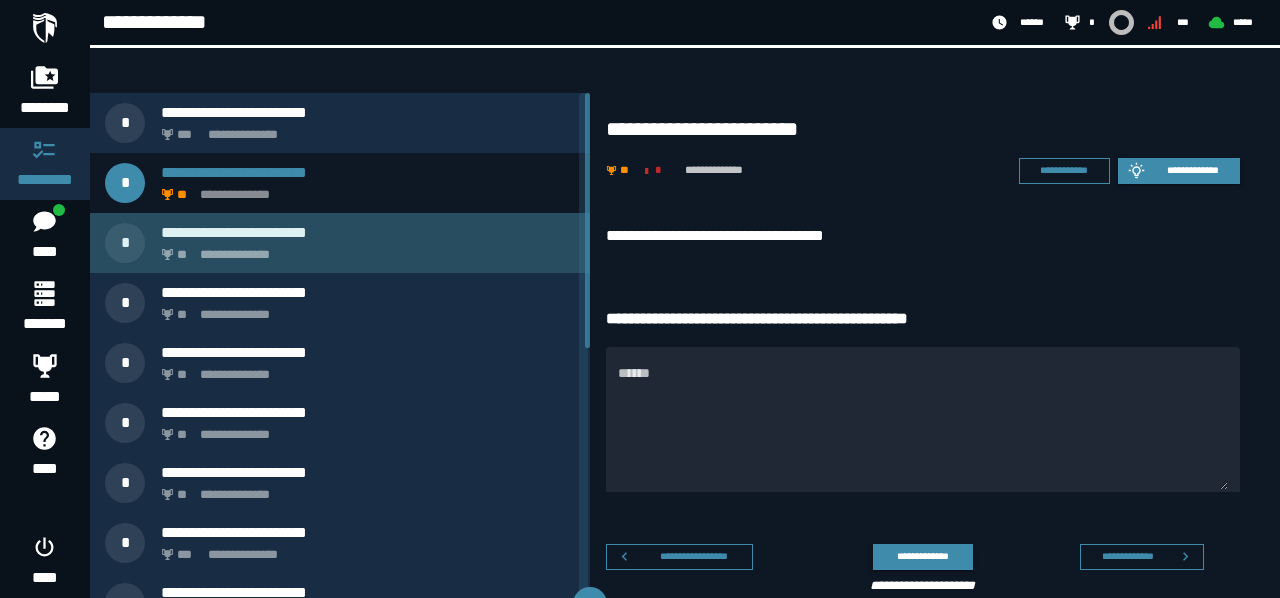 click on "**********" at bounding box center [368, 243] 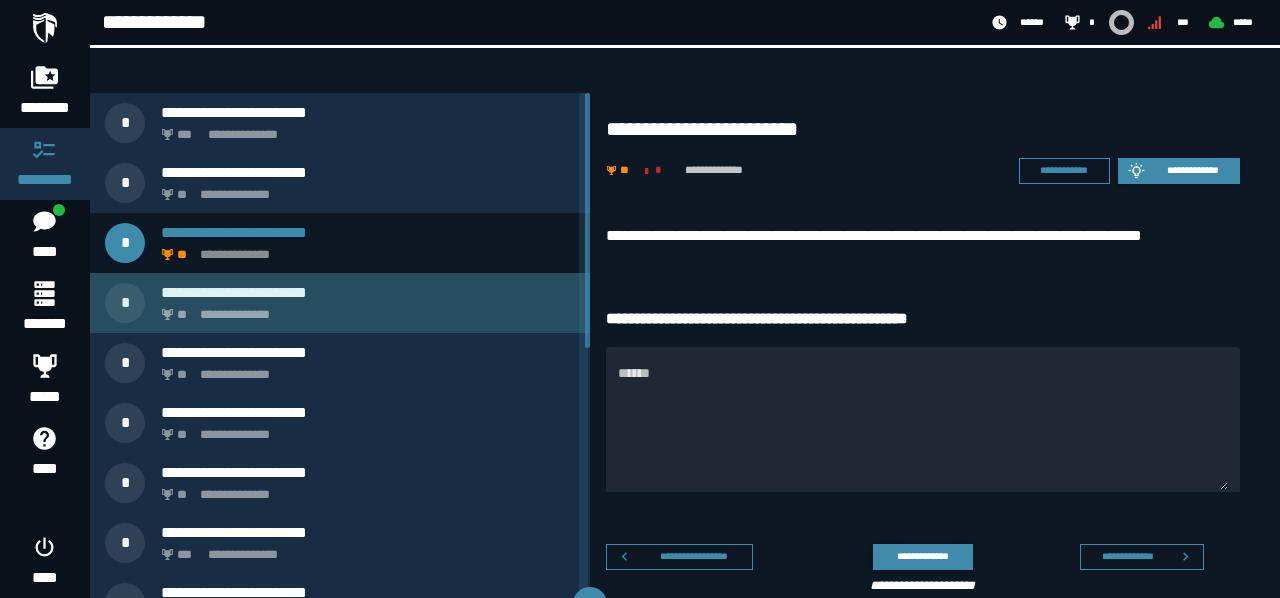 click on "**********" at bounding box center (364, 309) 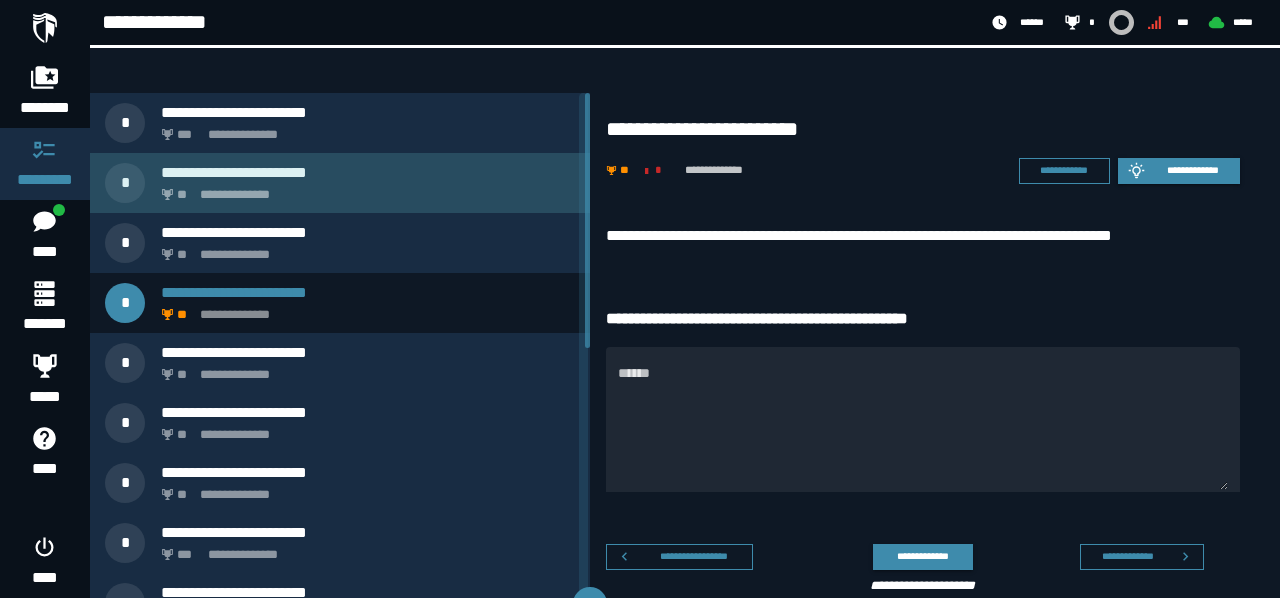 click on "**********" 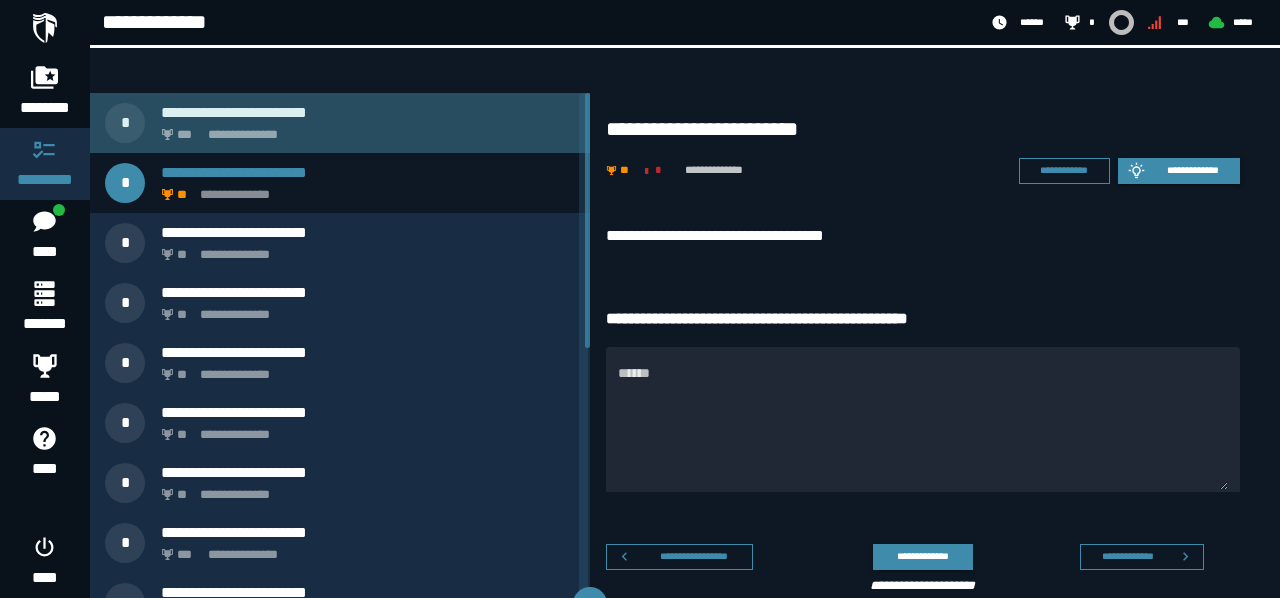 click on "**********" 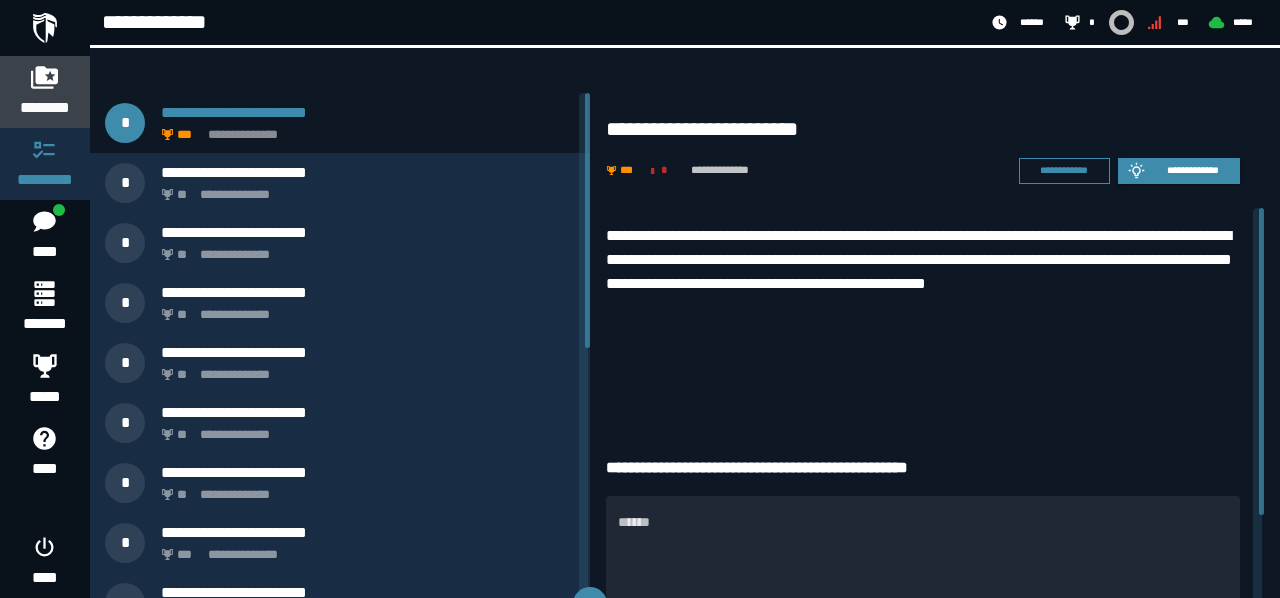 click 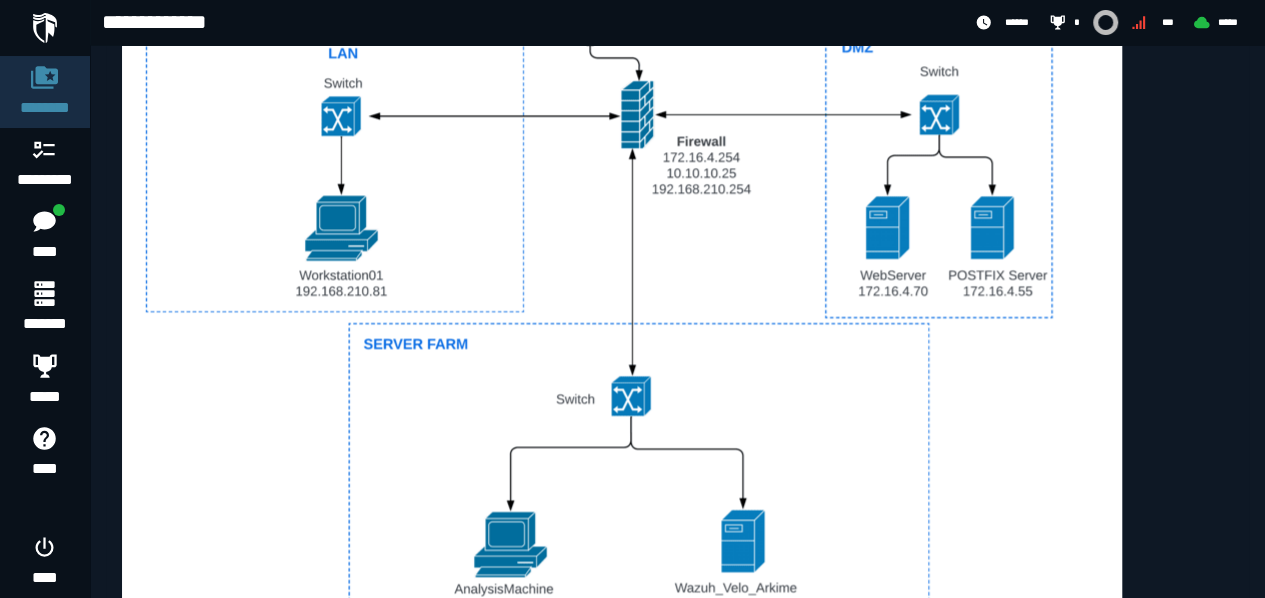 scroll, scrollTop: 1193, scrollLeft: 0, axis: vertical 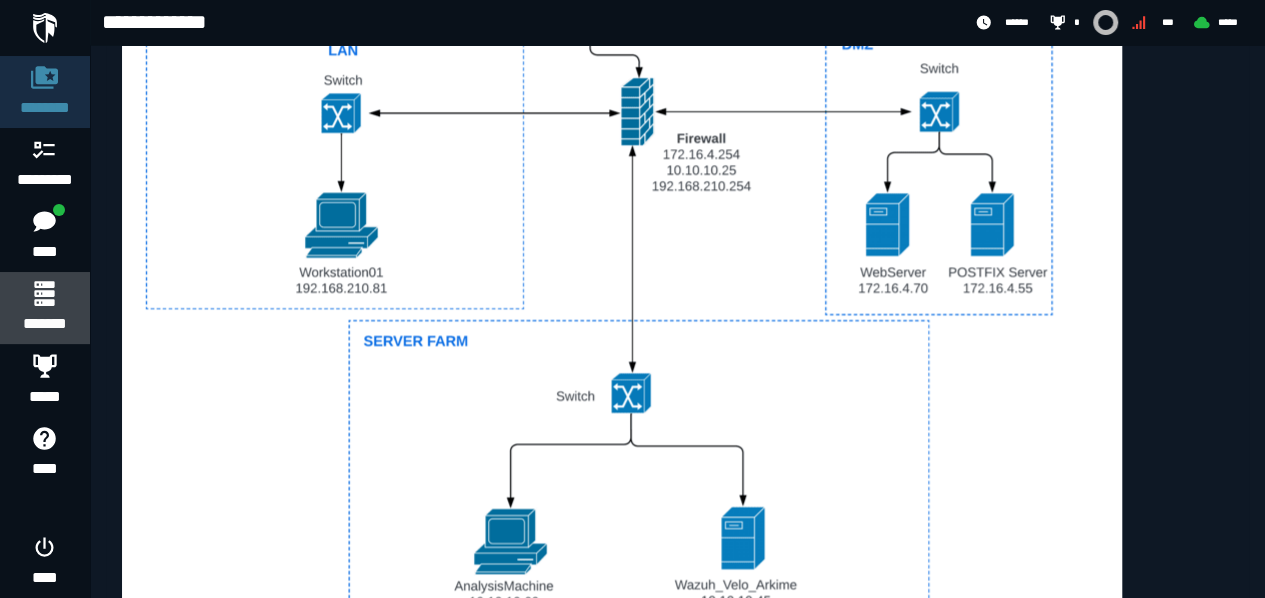 click on "*******" 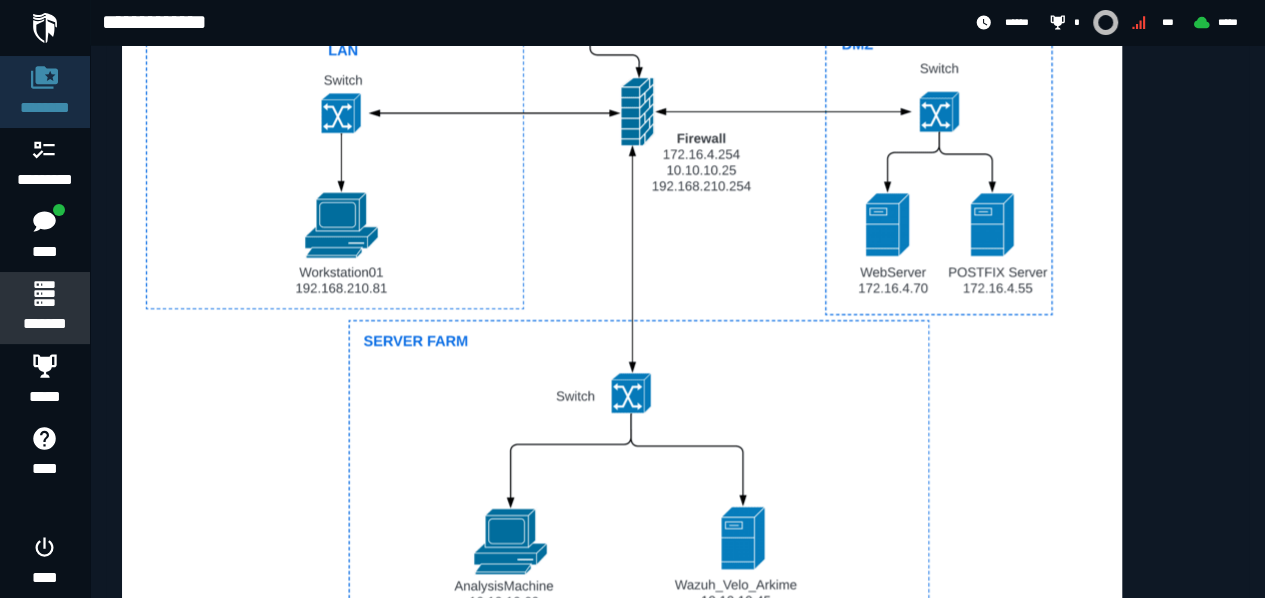 scroll, scrollTop: 0, scrollLeft: 0, axis: both 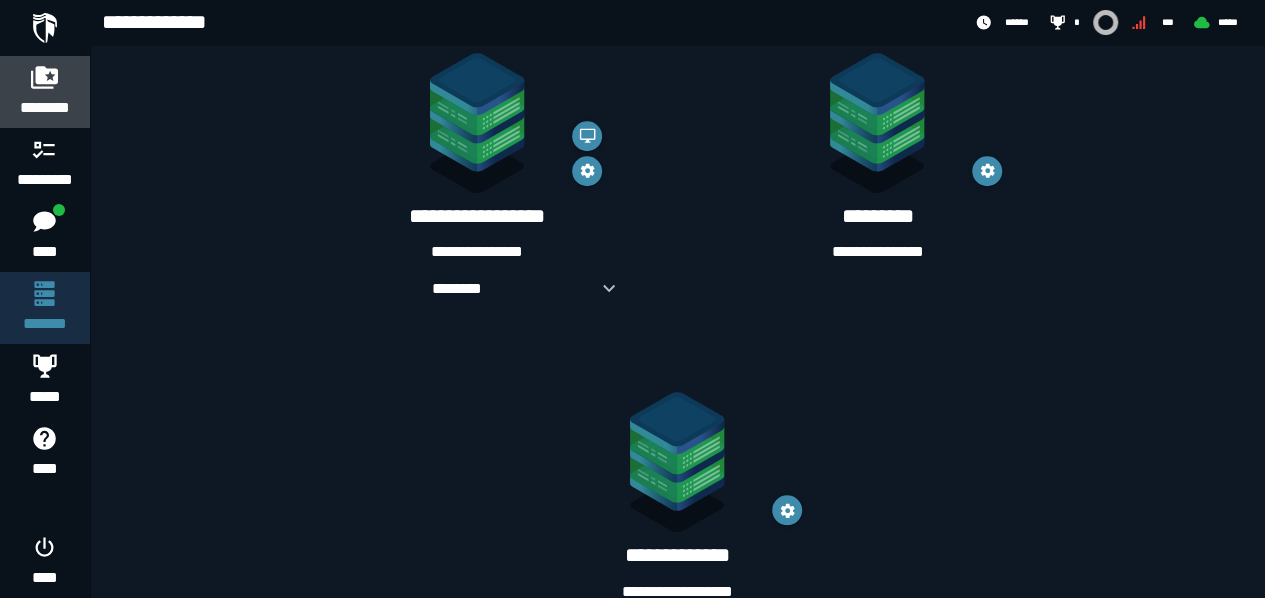 click on "********" 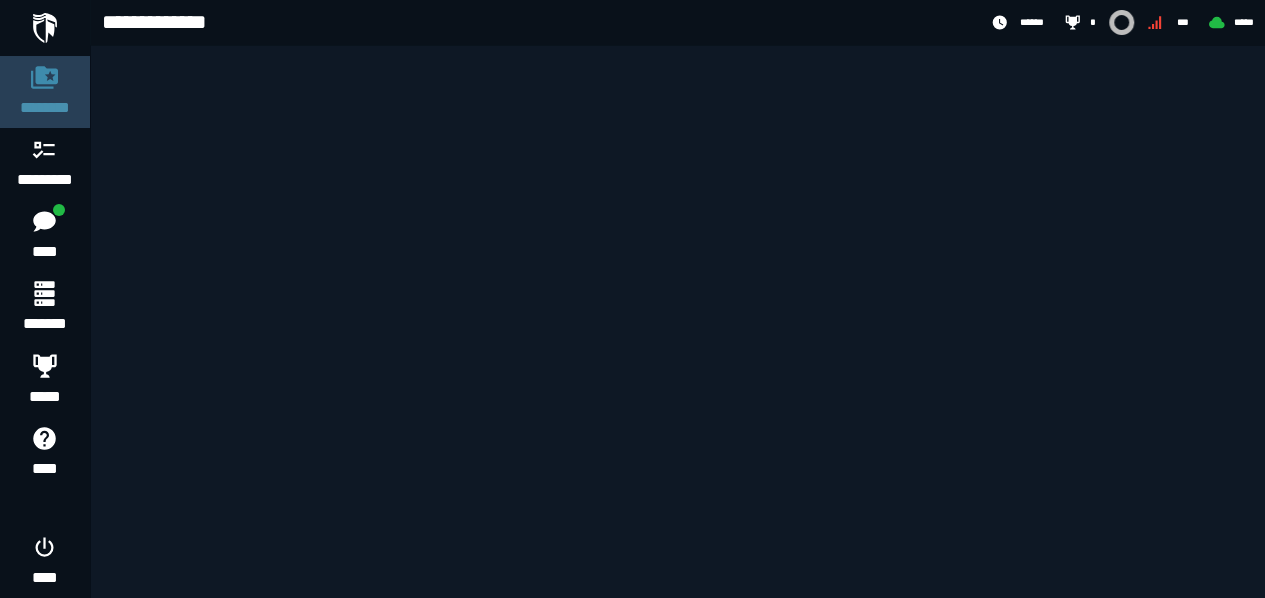 scroll, scrollTop: 0, scrollLeft: 0, axis: both 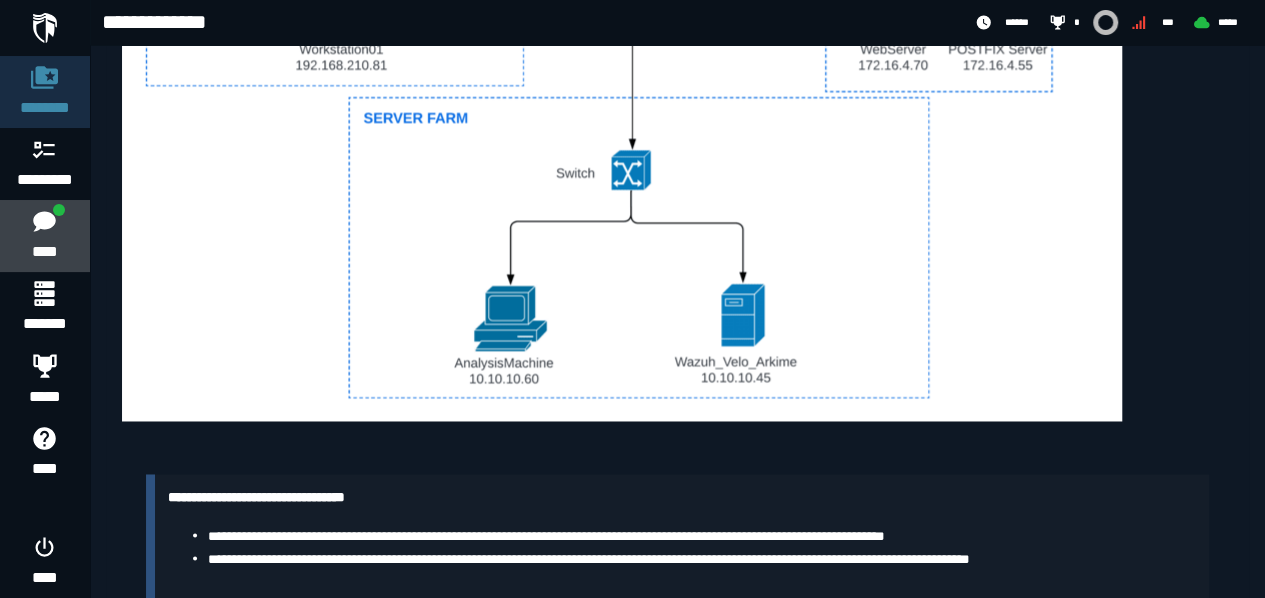 click 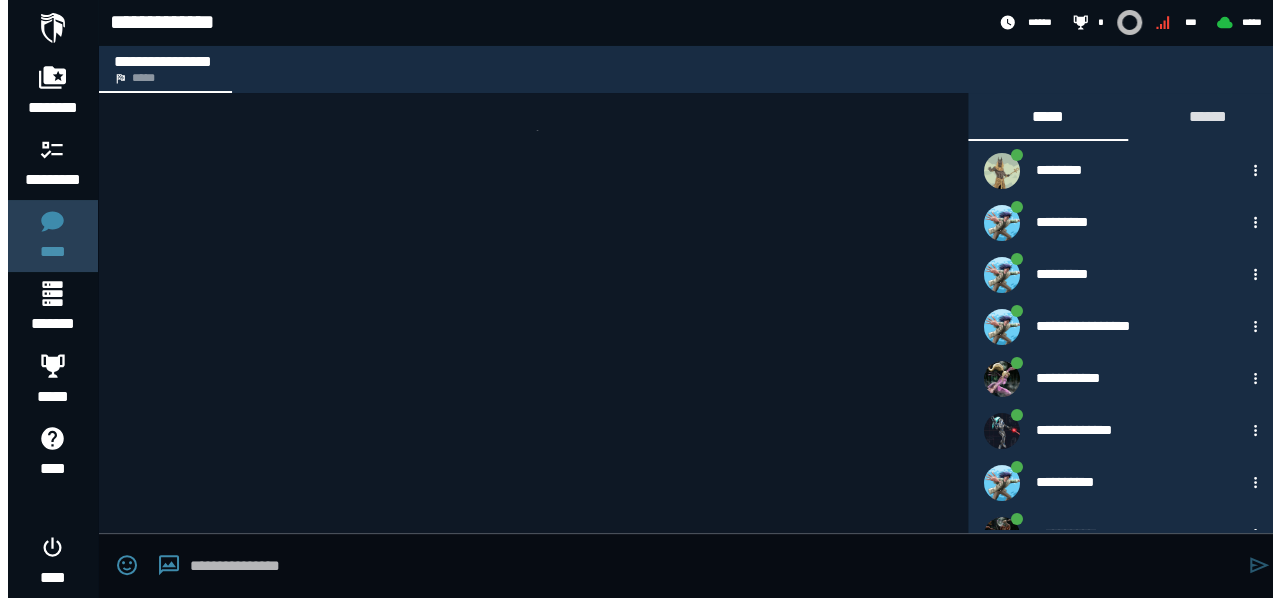 scroll, scrollTop: 0, scrollLeft: 0, axis: both 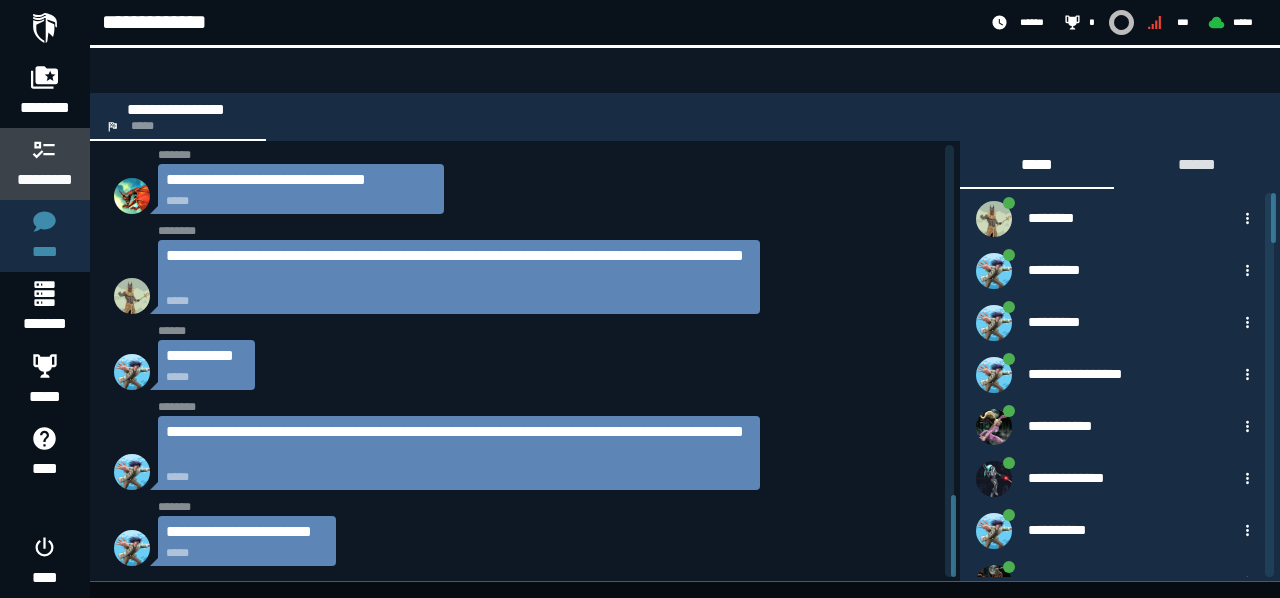 click 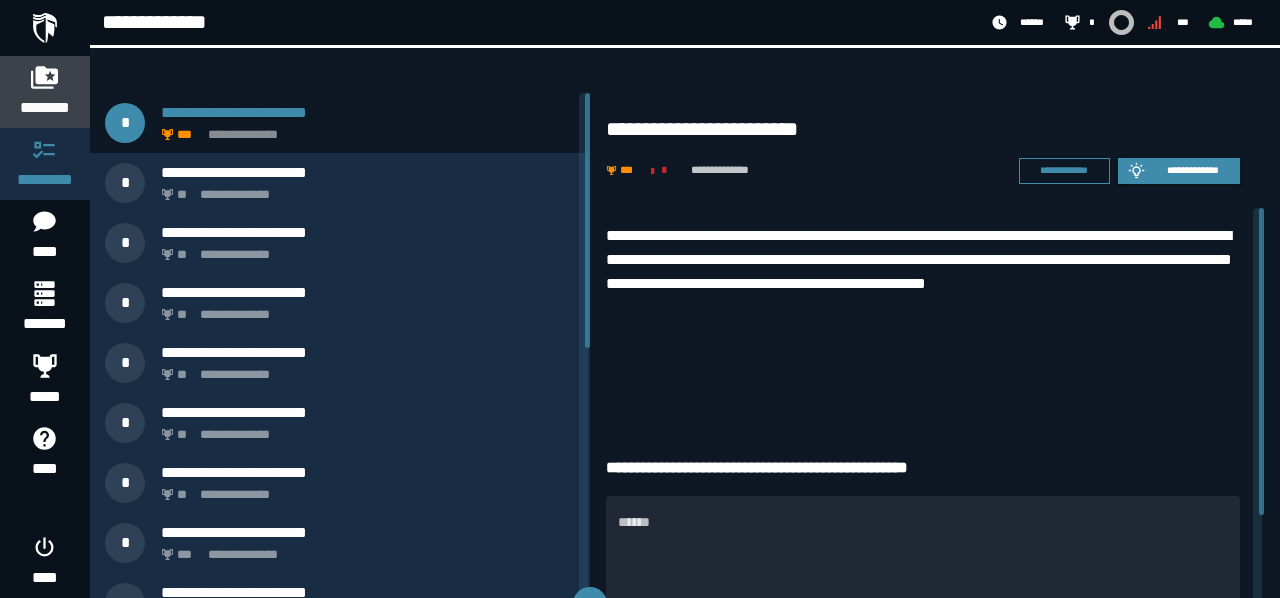 click on "********" at bounding box center (45, 108) 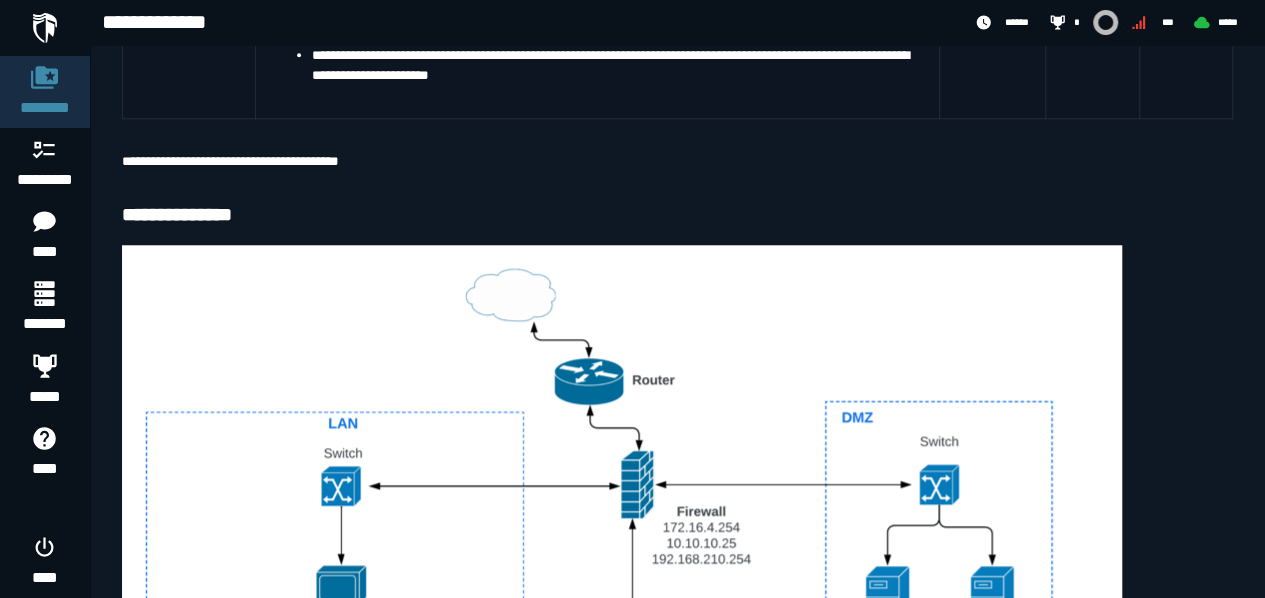 scroll, scrollTop: 567, scrollLeft: 0, axis: vertical 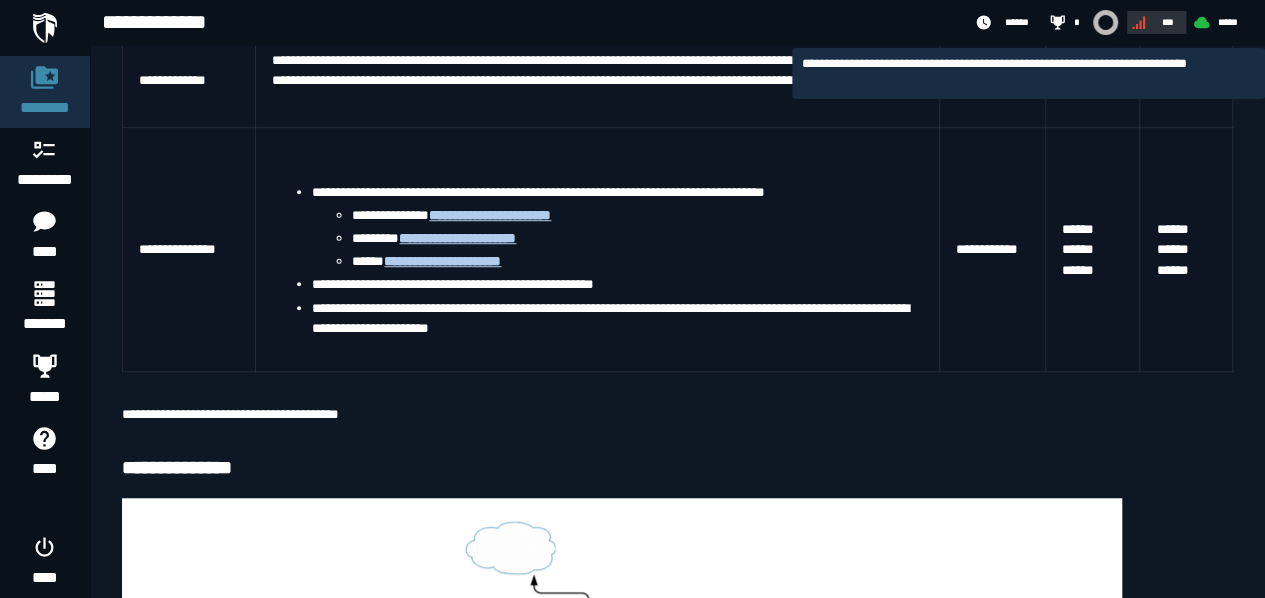 click on "***" at bounding box center [1154, 22] 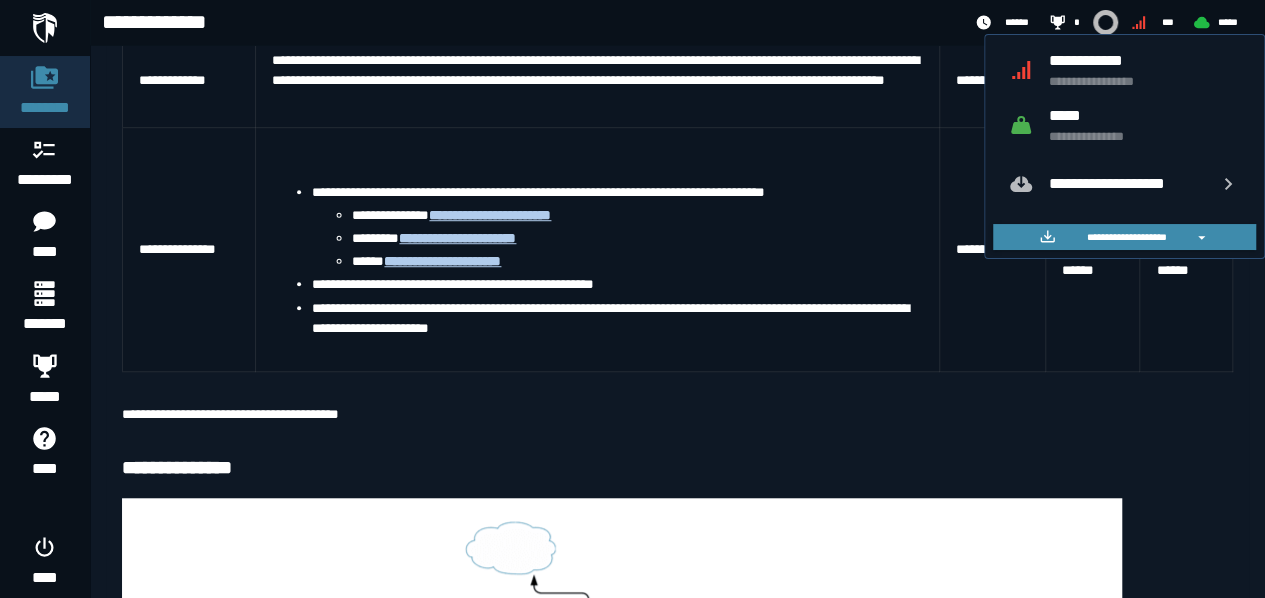 click on "**********" at bounding box center (677, 535) 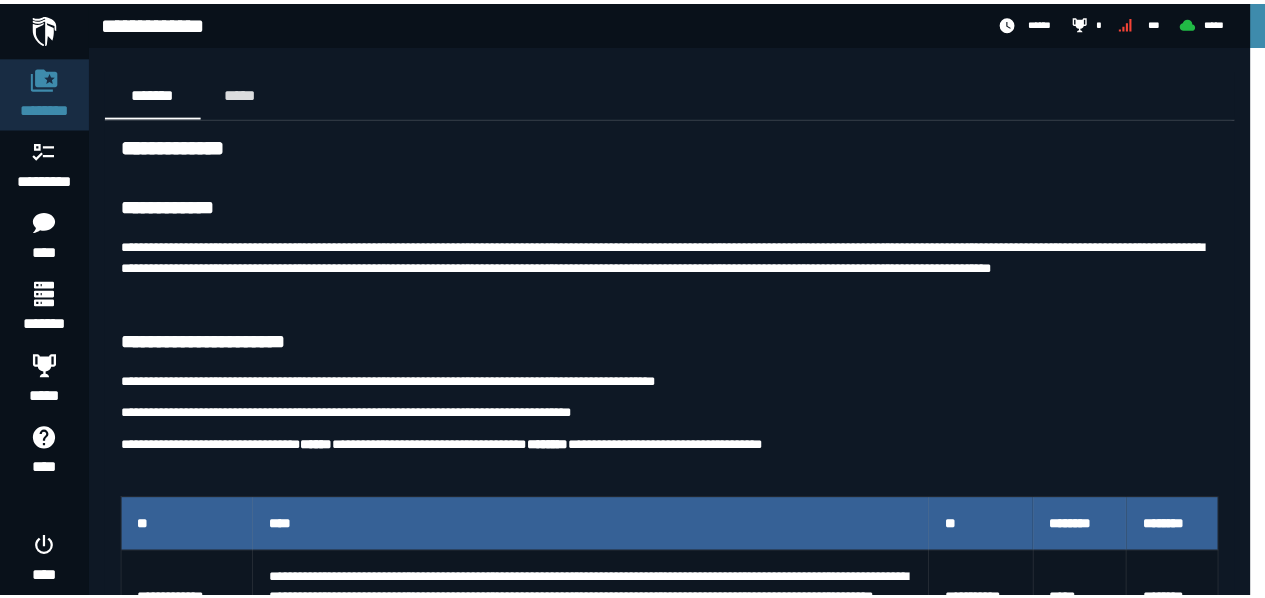scroll, scrollTop: 0, scrollLeft: 0, axis: both 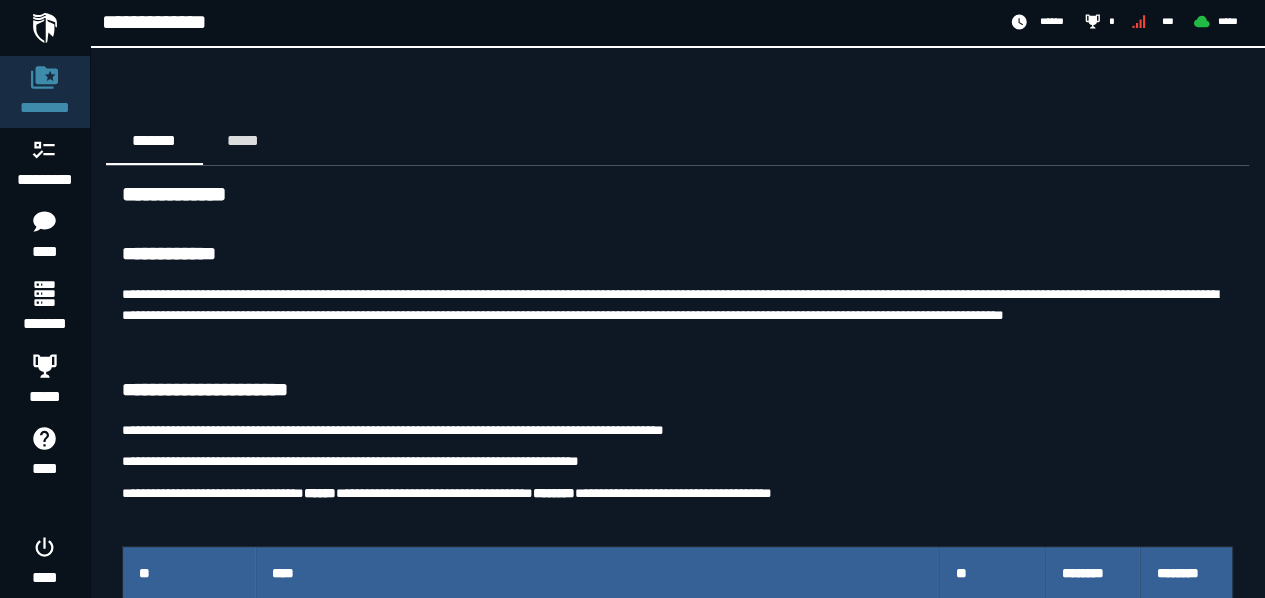 click on "**********" at bounding box center [677, 255] 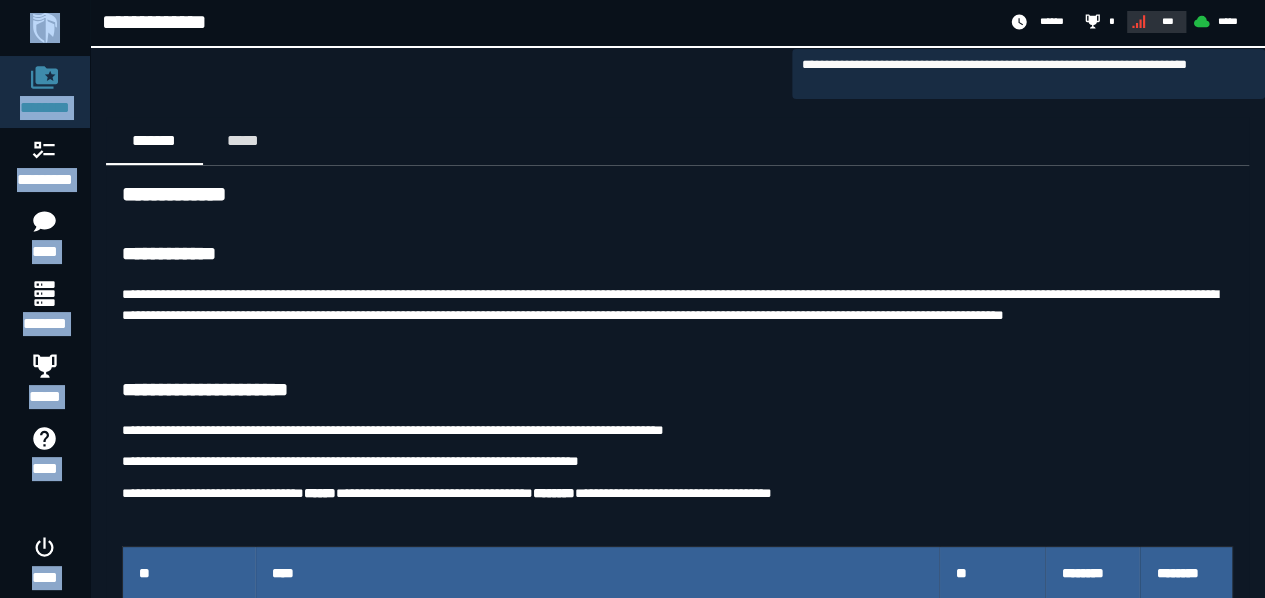 click on "***" at bounding box center (1154, 22) 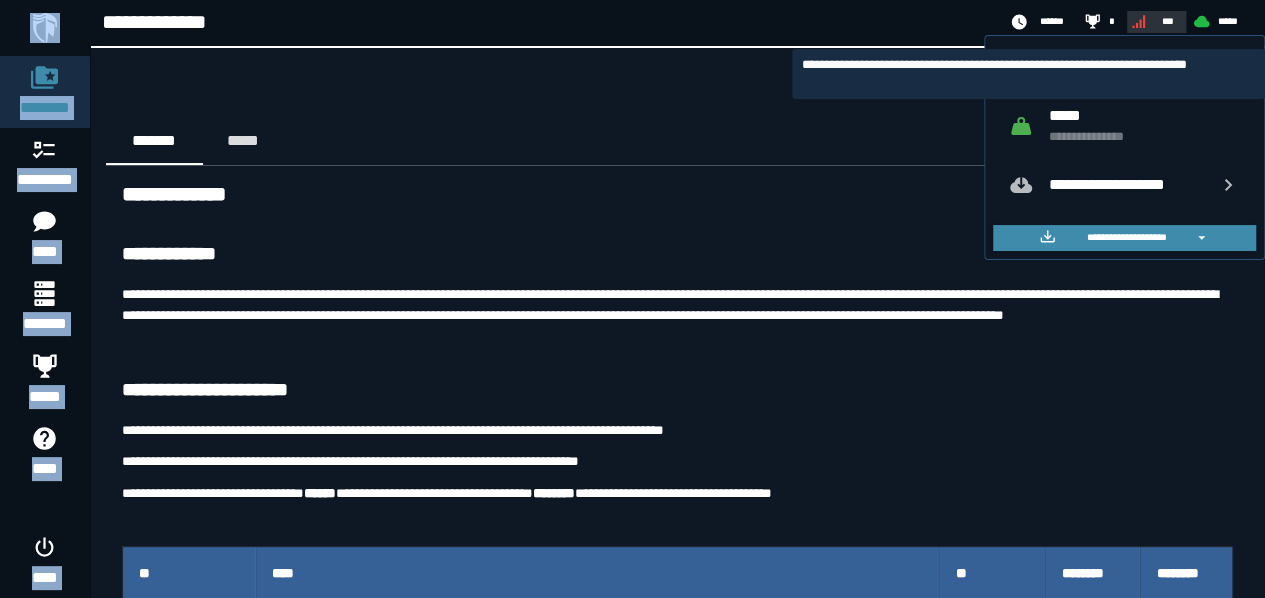click 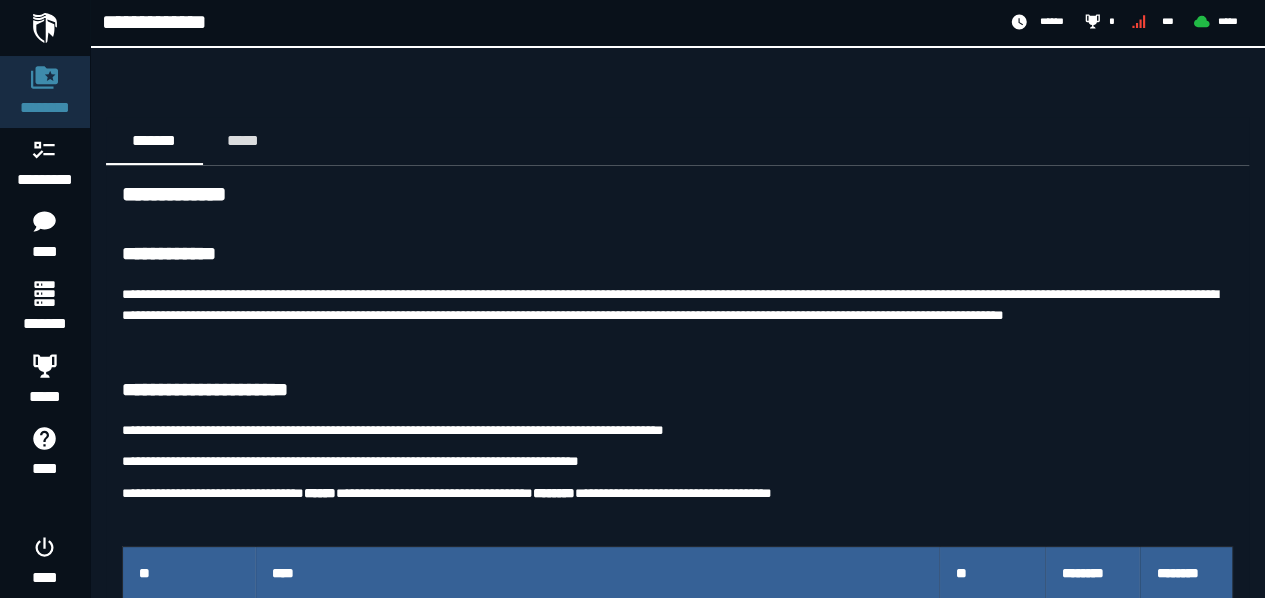 drag, startPoint x: 678, startPoint y: 281, endPoint x: 844, endPoint y: 201, distance: 184.27155 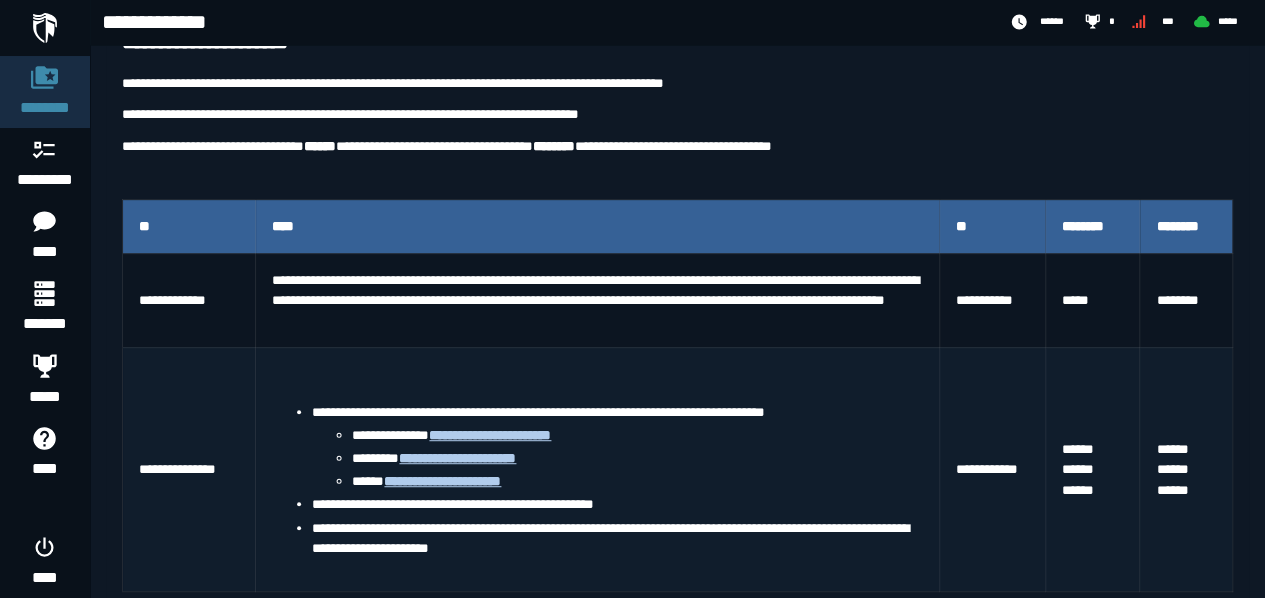 scroll, scrollTop: 462, scrollLeft: 0, axis: vertical 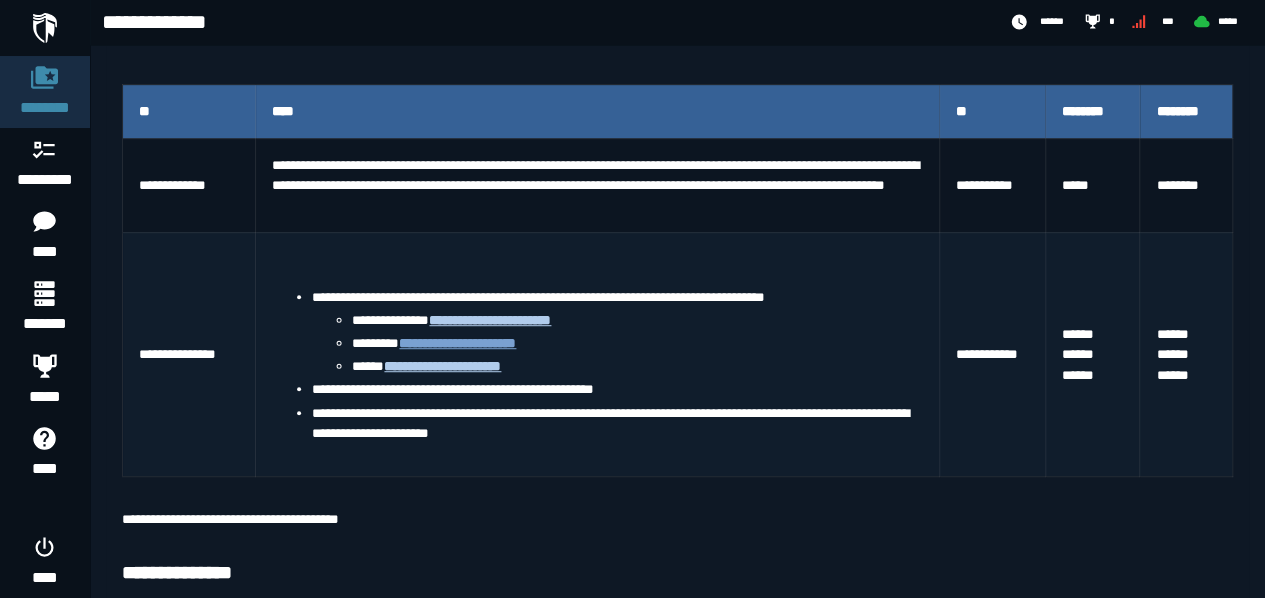 click on "**********" at bounding box center (457, 343) 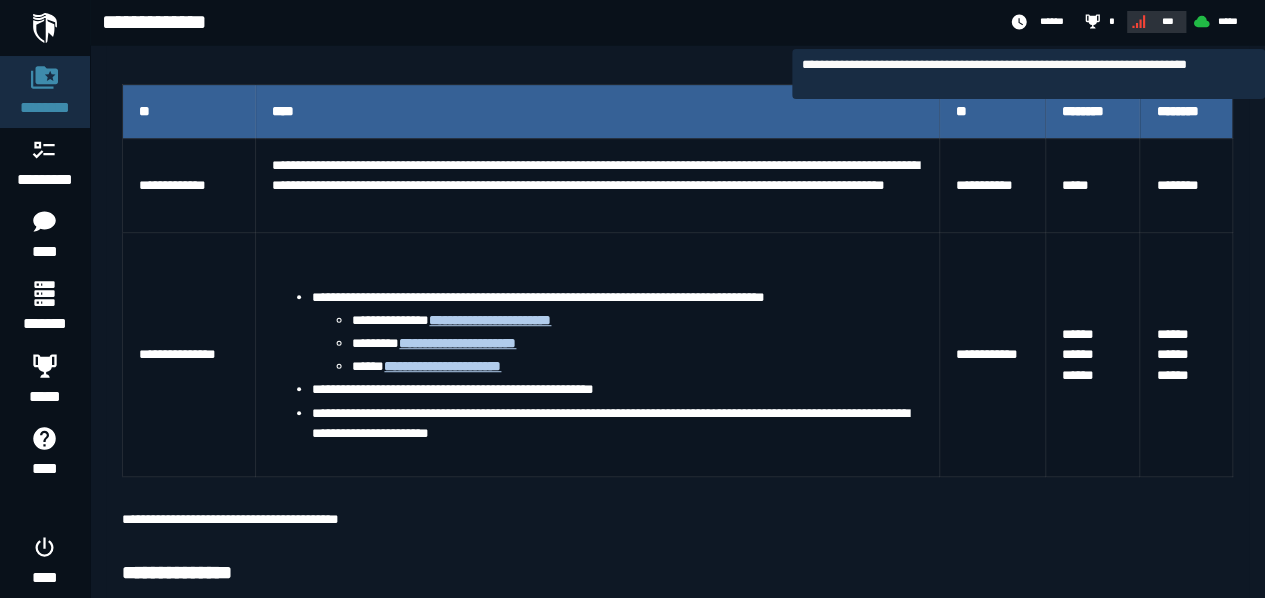 click 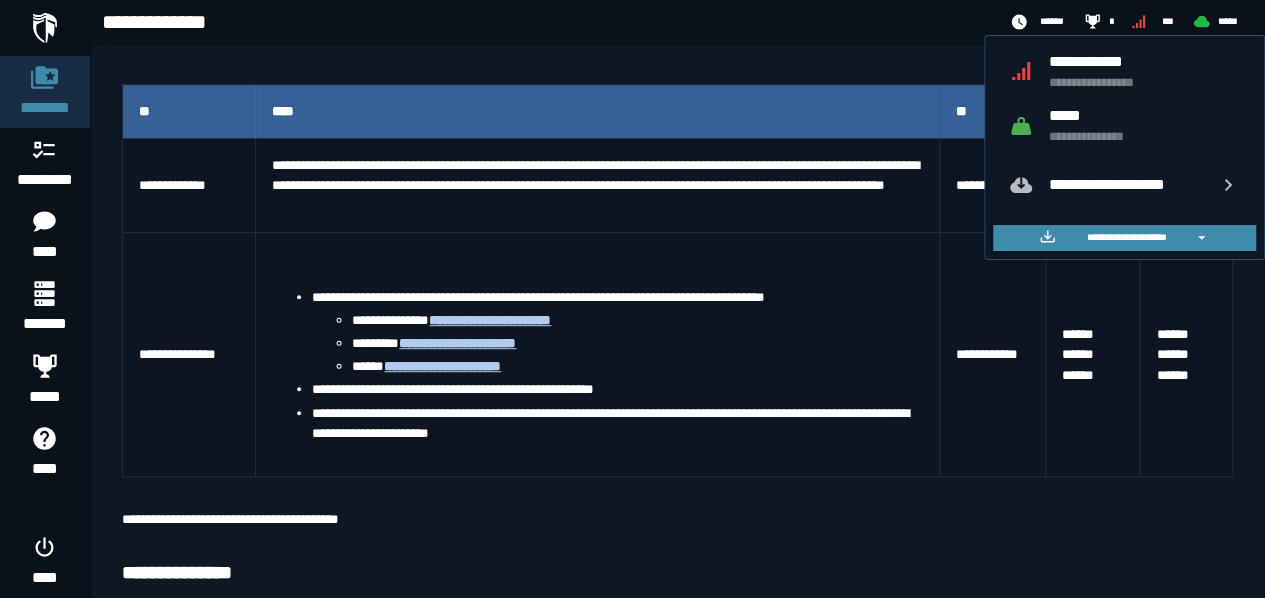 click on "**********" at bounding box center [1144, 136] 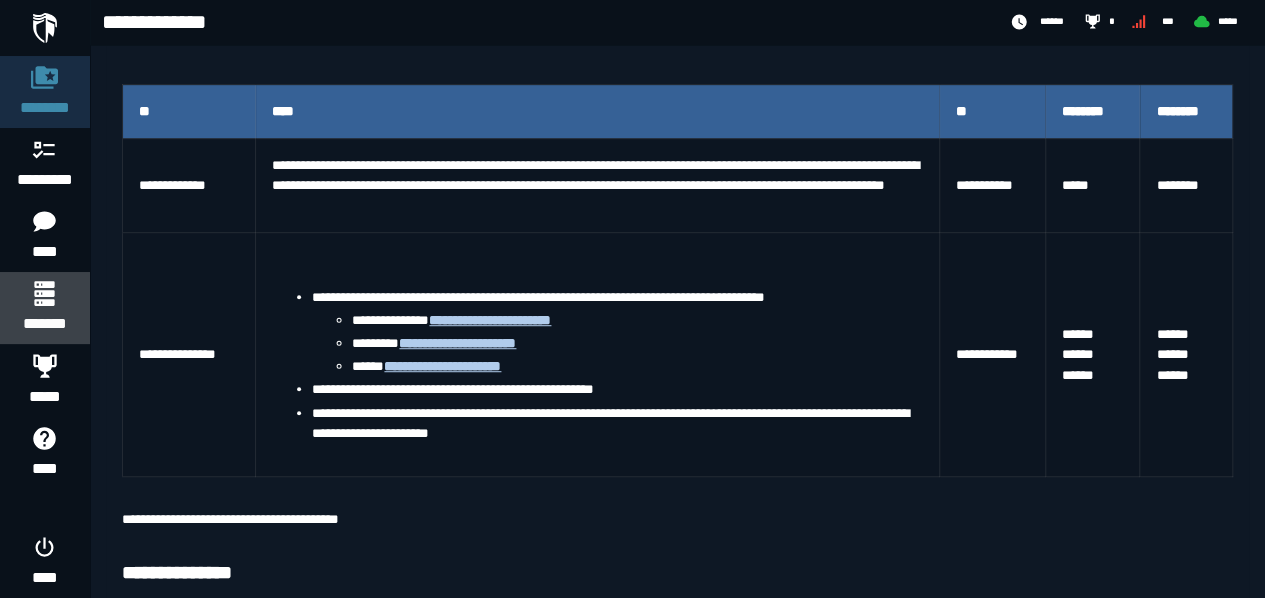 click 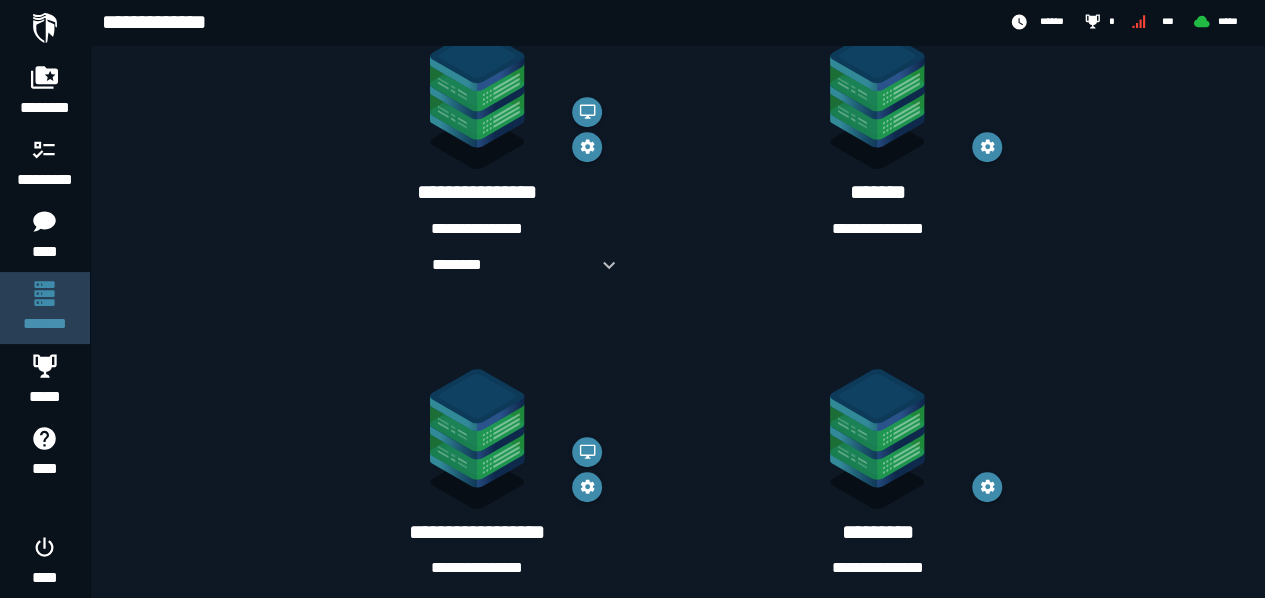 scroll, scrollTop: 0, scrollLeft: 0, axis: both 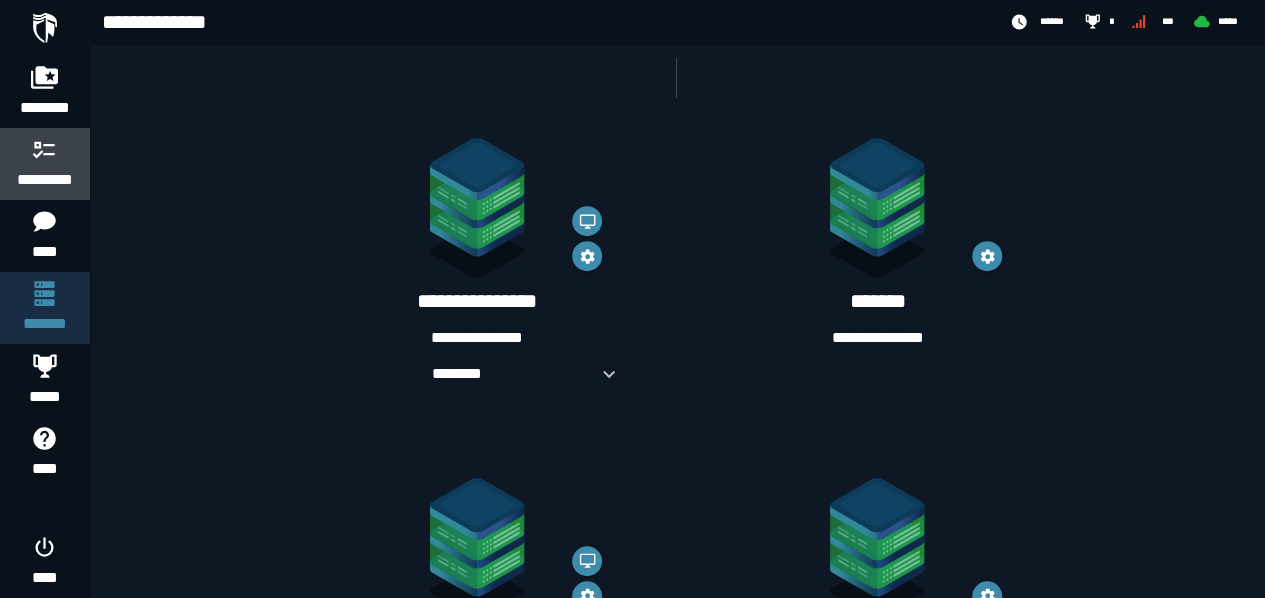 click on "*********" at bounding box center [45, 180] 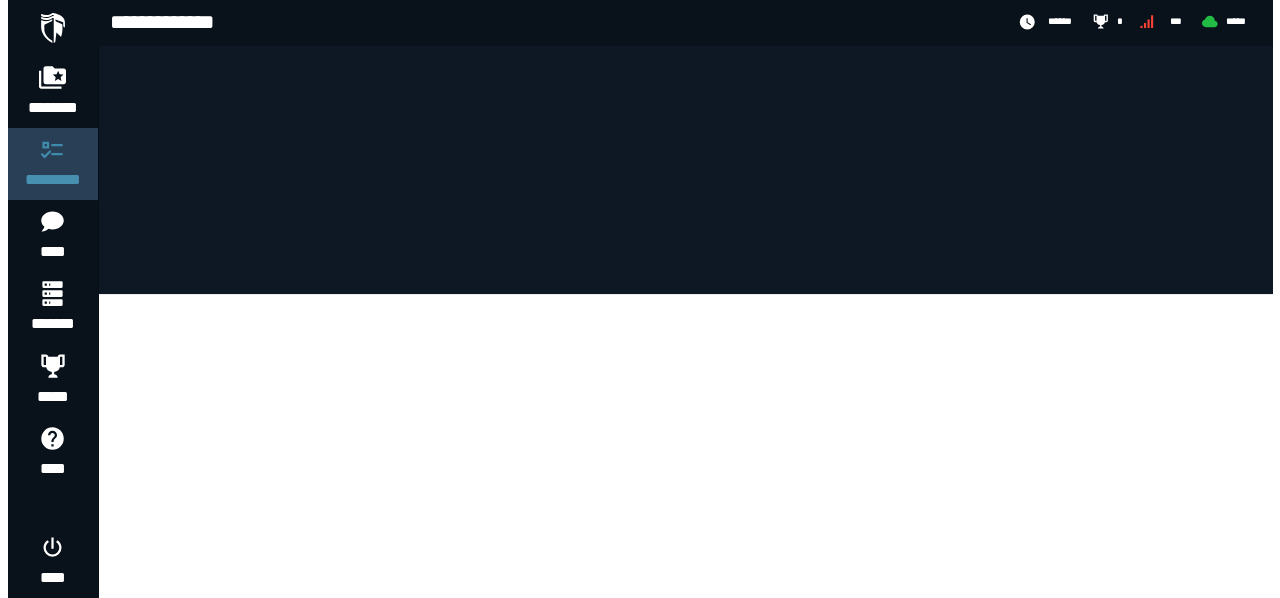 scroll, scrollTop: 0, scrollLeft: 0, axis: both 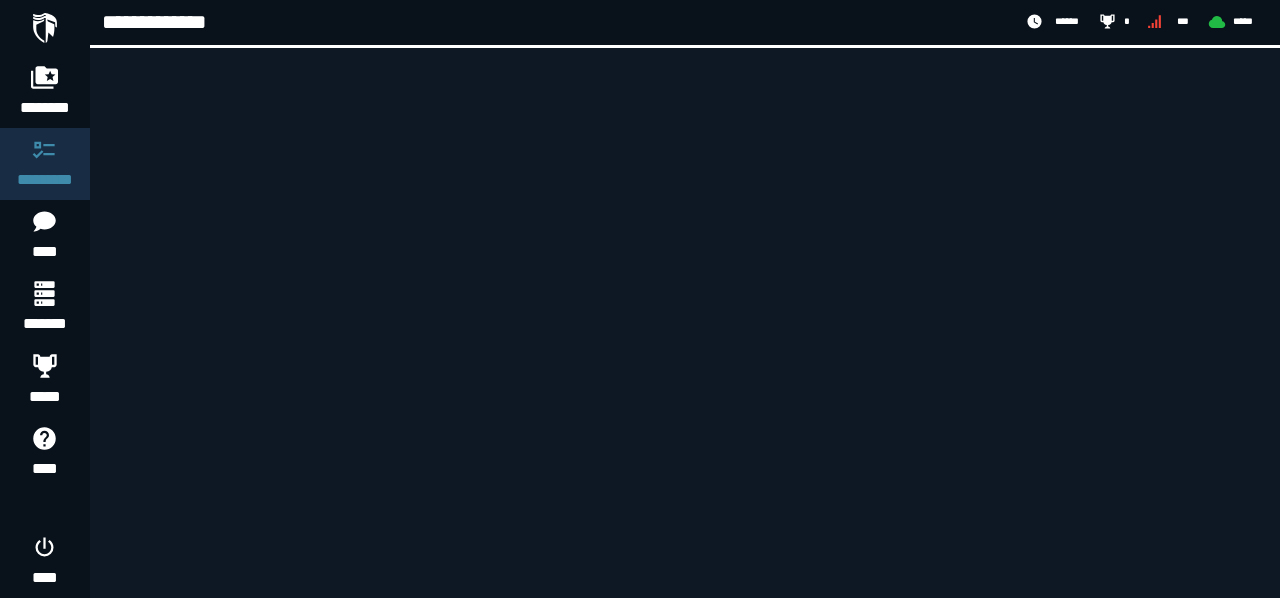 click at bounding box center (685, 369) 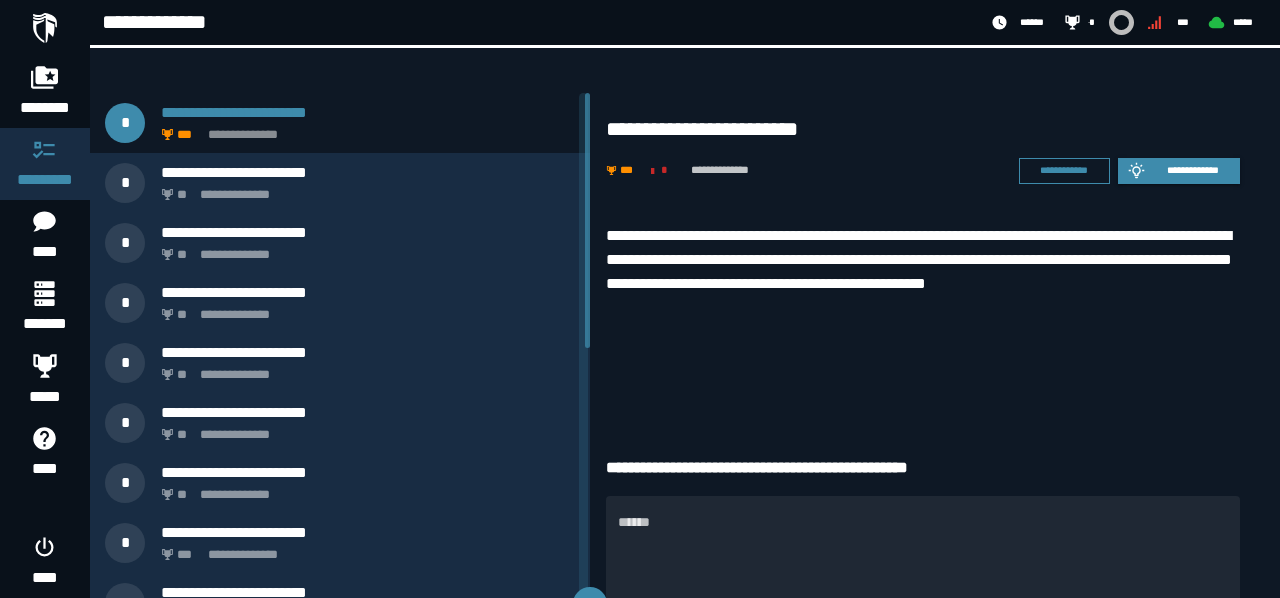scroll, scrollTop: 0, scrollLeft: 0, axis: both 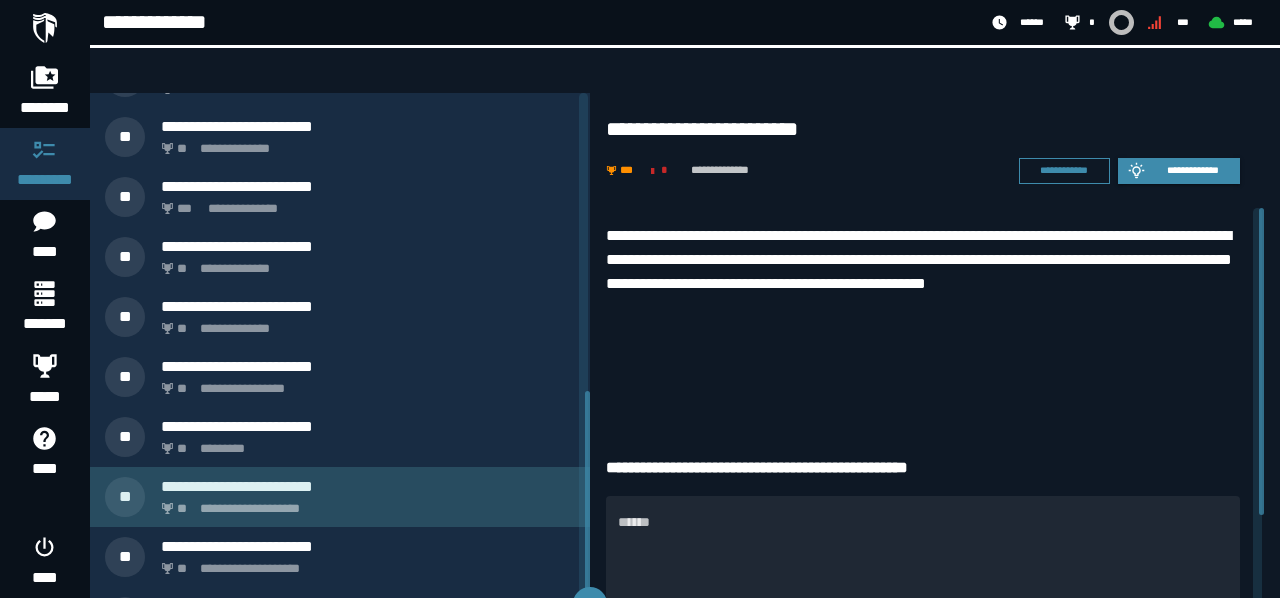 click on "**********" at bounding box center (364, 503) 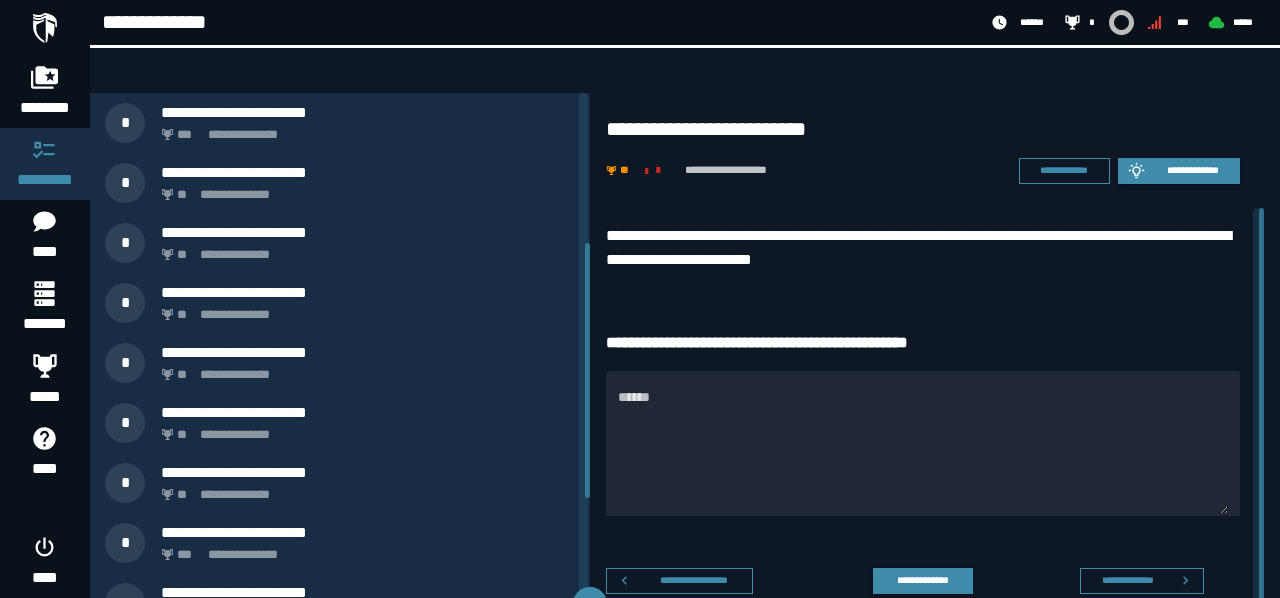 scroll, scrollTop: 646, scrollLeft: 0, axis: vertical 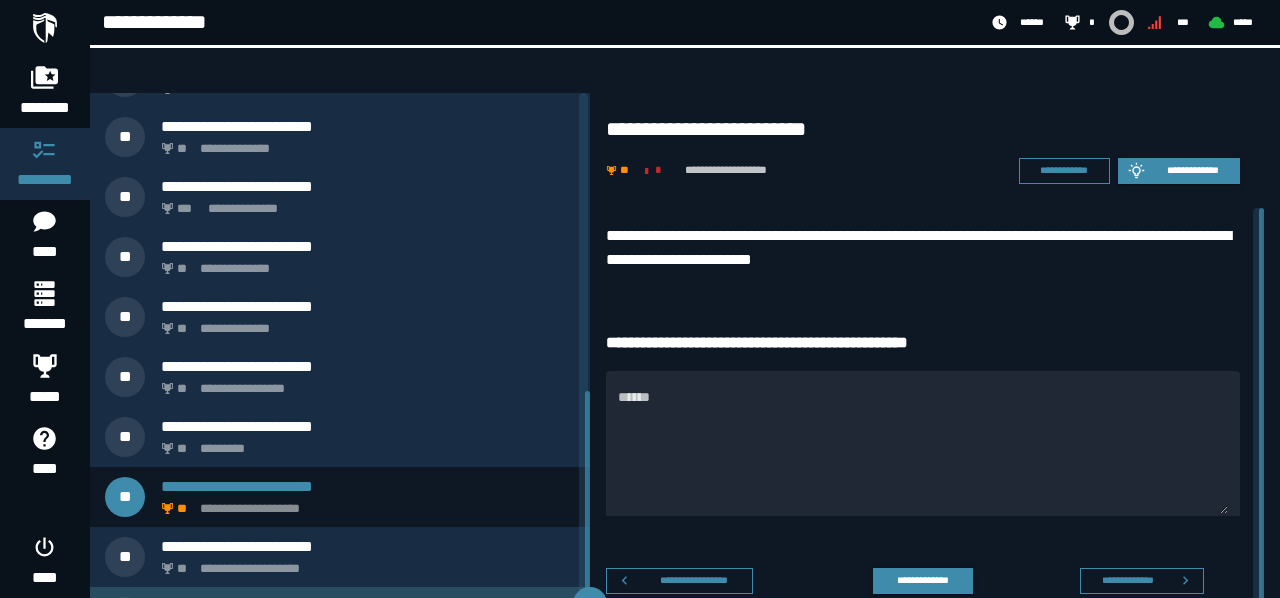 click on "**********" at bounding box center (340, 617) 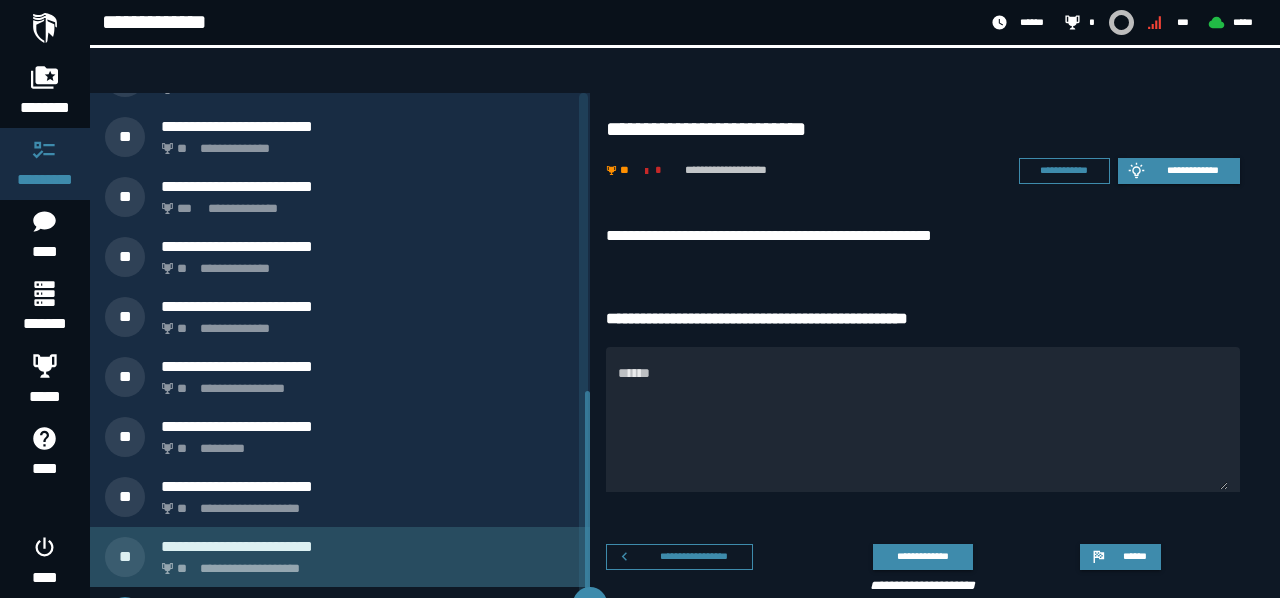 click on "**********" at bounding box center (340, 557) 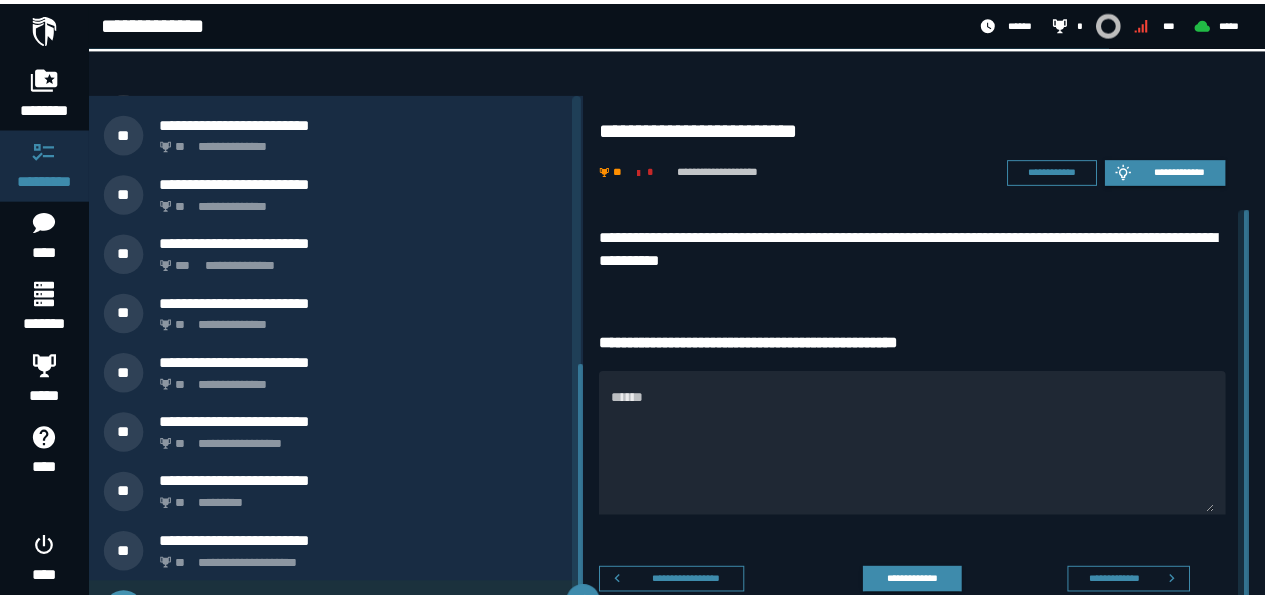 scroll, scrollTop: 587, scrollLeft: 0, axis: vertical 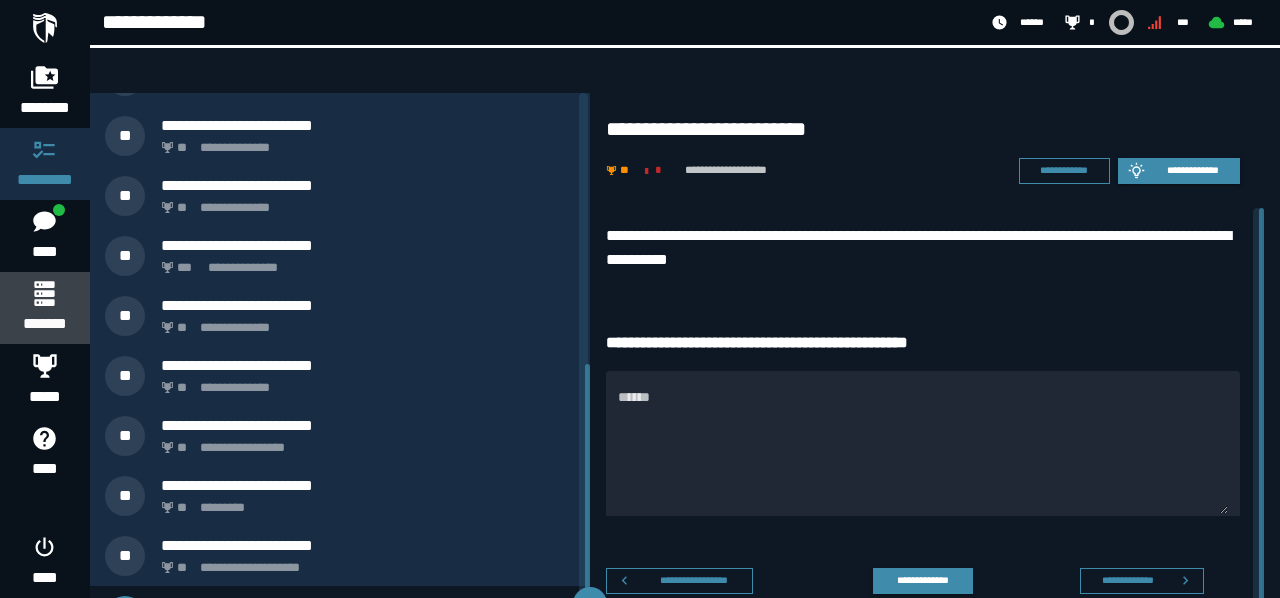 click 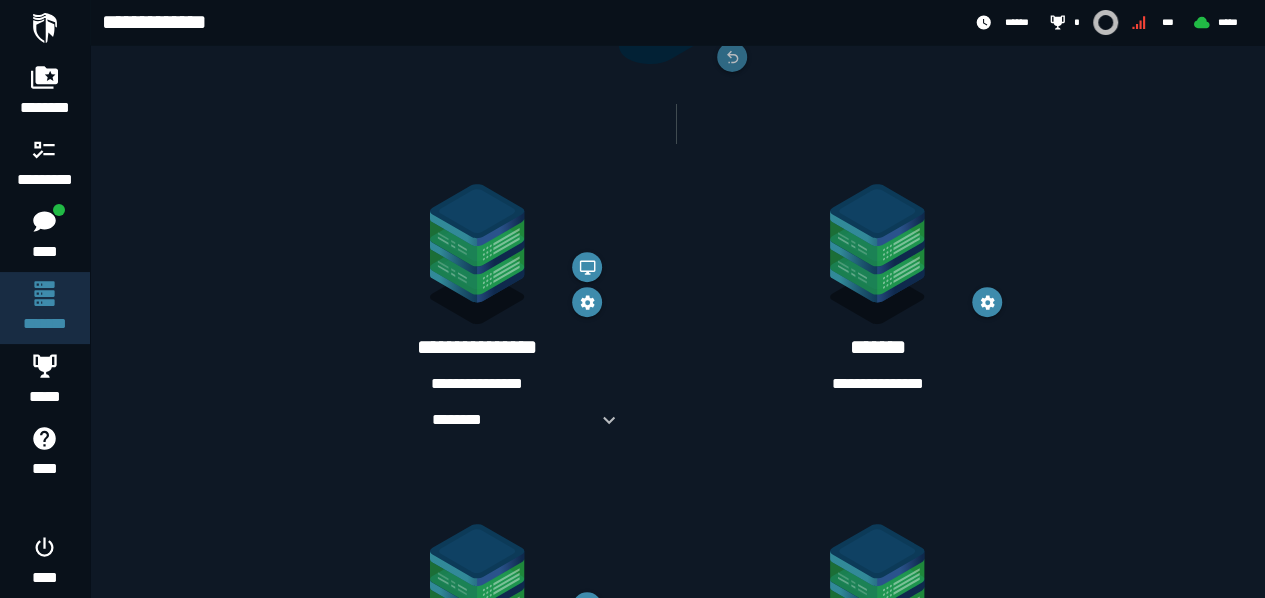scroll, scrollTop: 309, scrollLeft: 0, axis: vertical 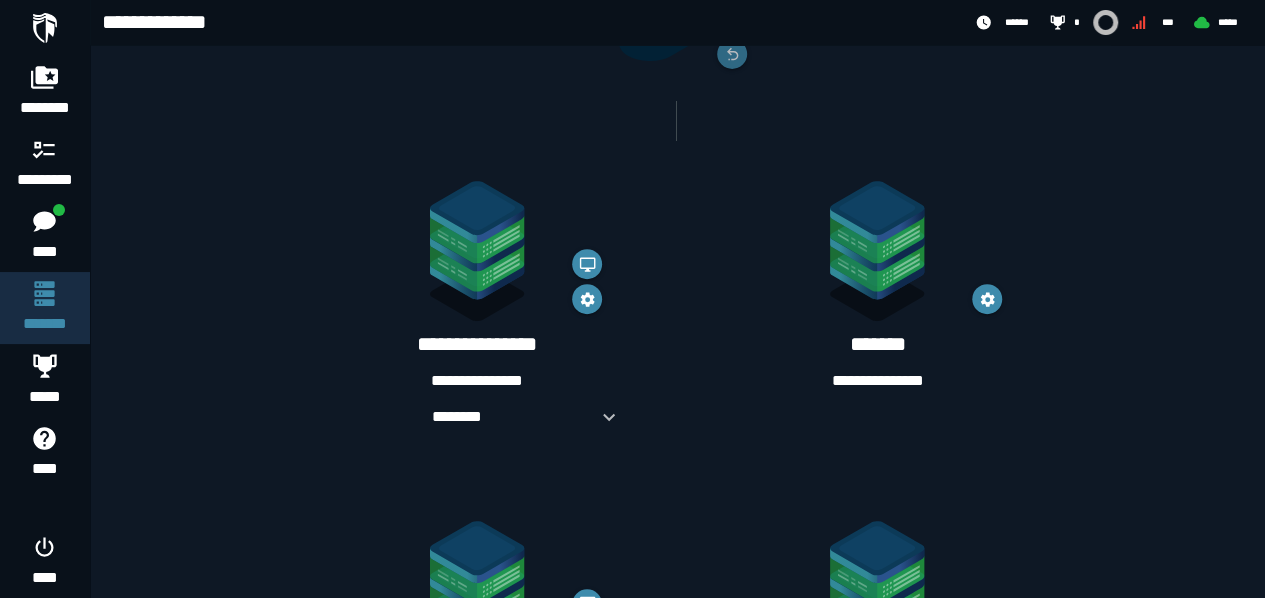 click 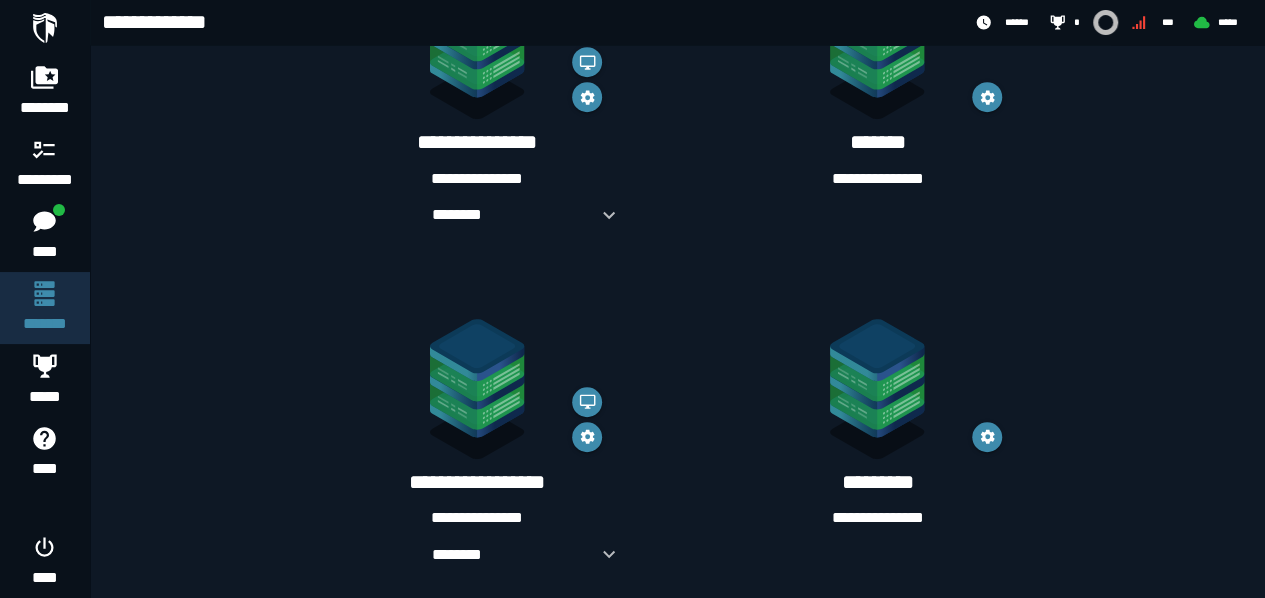 scroll, scrollTop: 547, scrollLeft: 0, axis: vertical 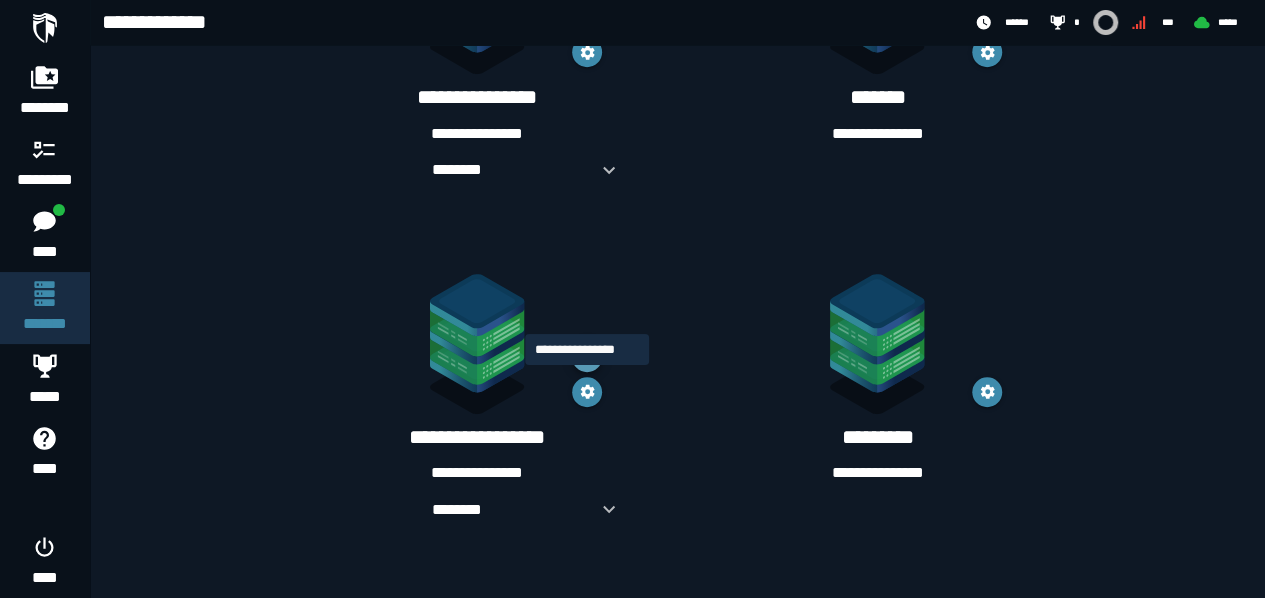 click at bounding box center (587, 357) 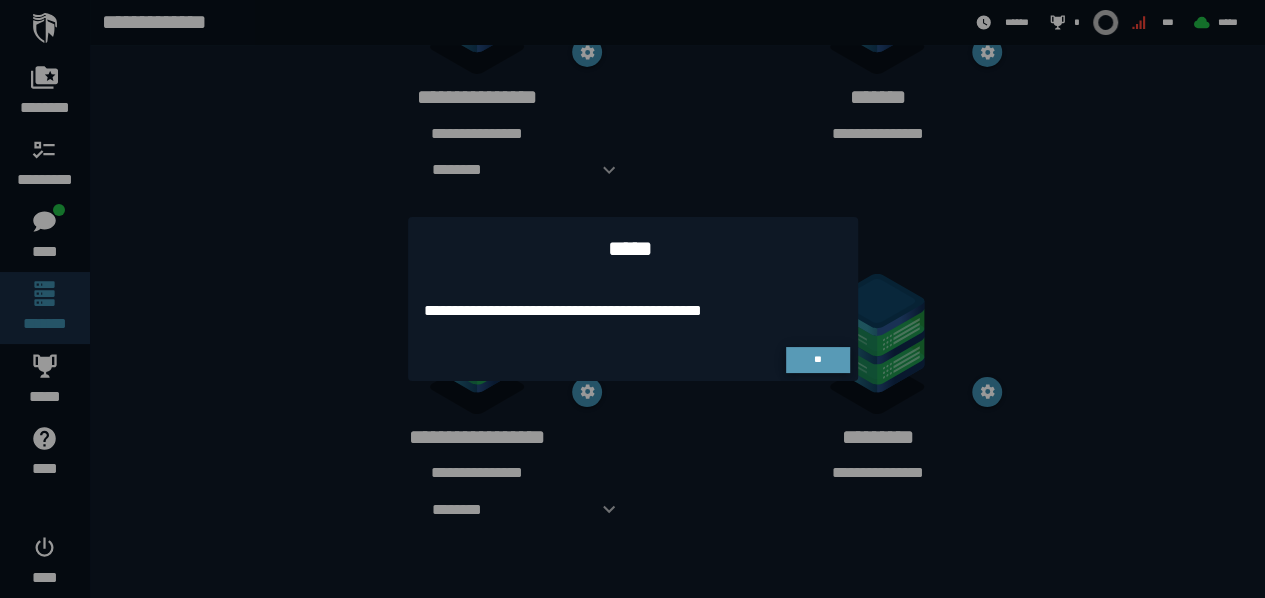 click on "**" at bounding box center [818, 360] 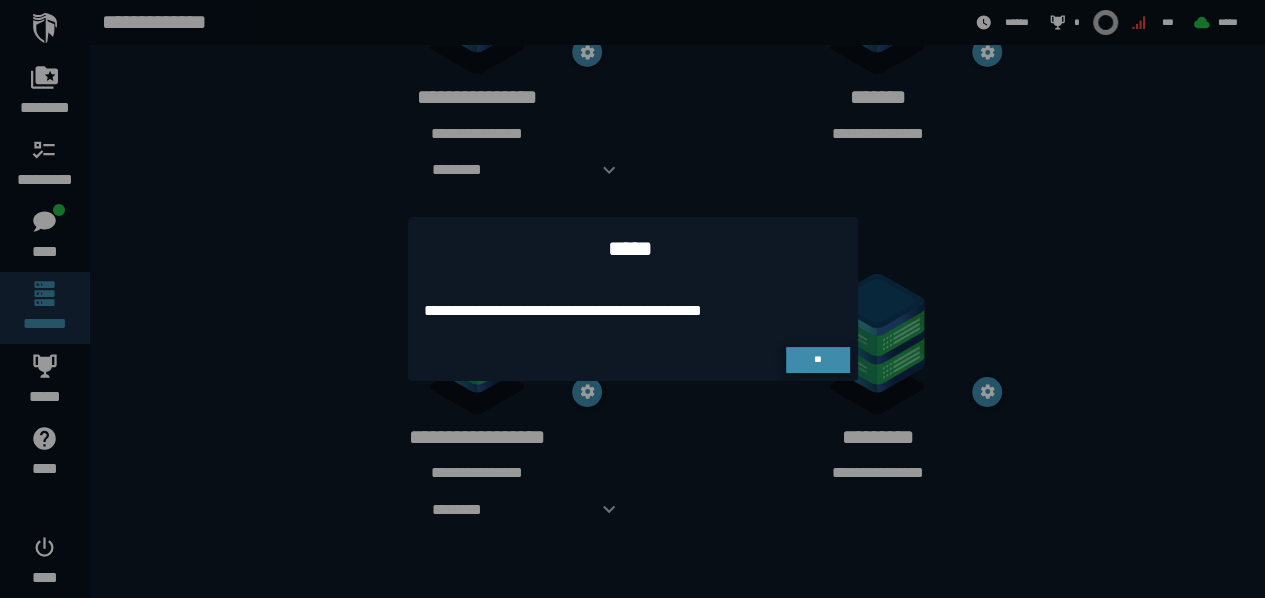 scroll, scrollTop: 556, scrollLeft: 0, axis: vertical 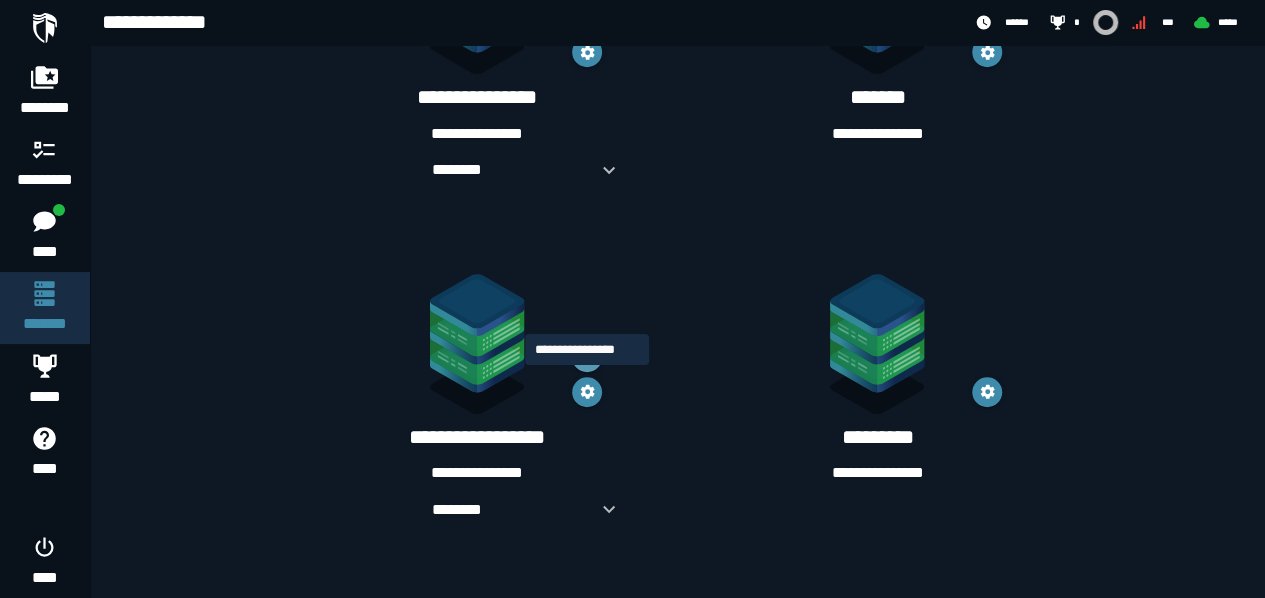 click at bounding box center [587, 357] 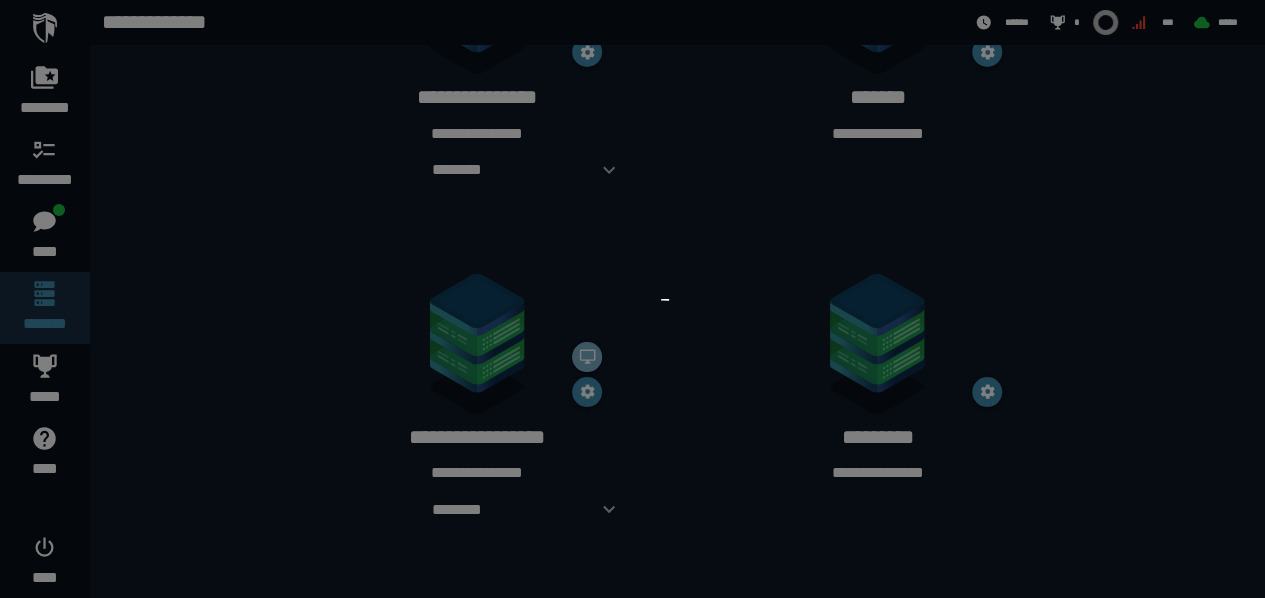 scroll, scrollTop: 0, scrollLeft: 0, axis: both 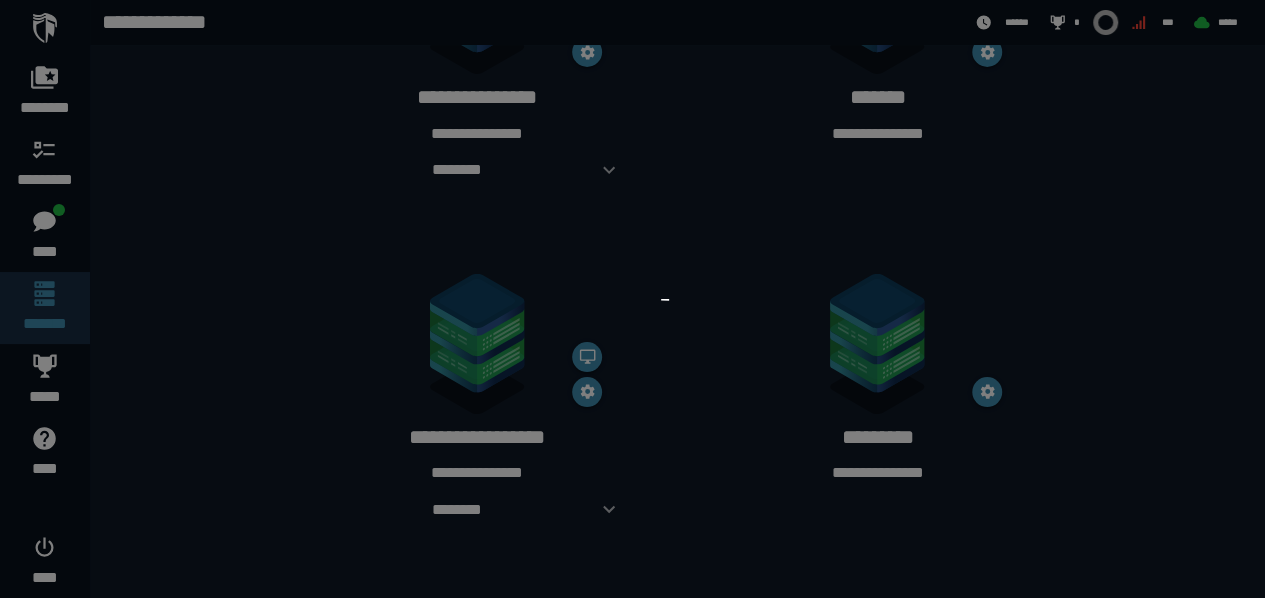click at bounding box center (632, 299) 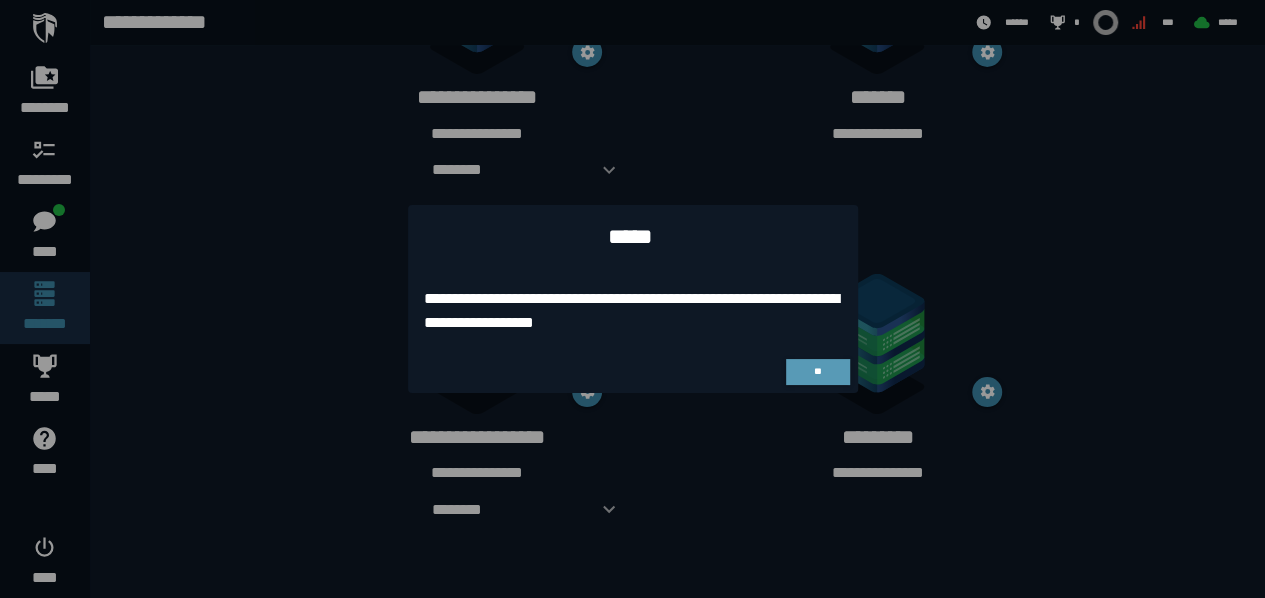 click on "**" at bounding box center [818, 372] 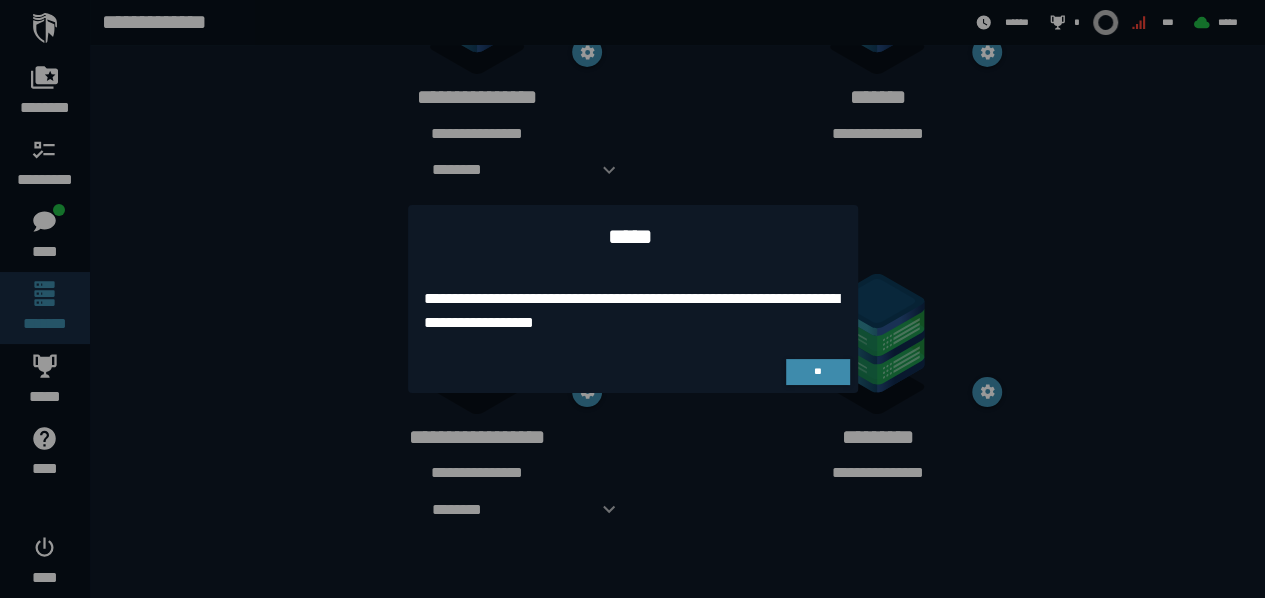 scroll, scrollTop: 556, scrollLeft: 0, axis: vertical 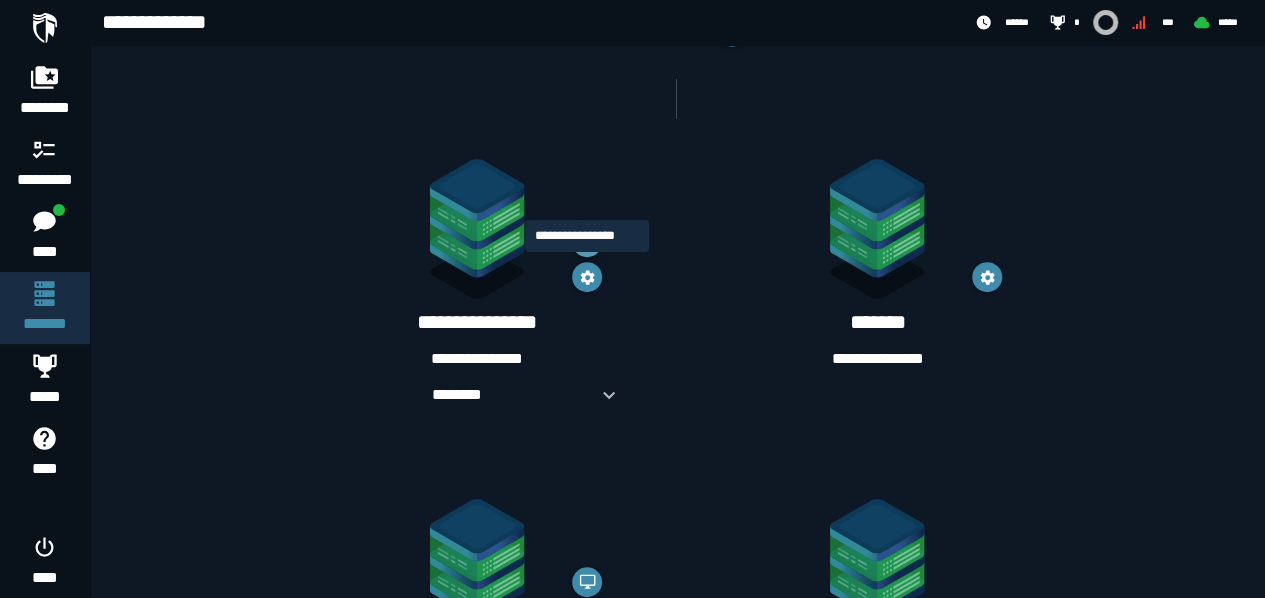 click 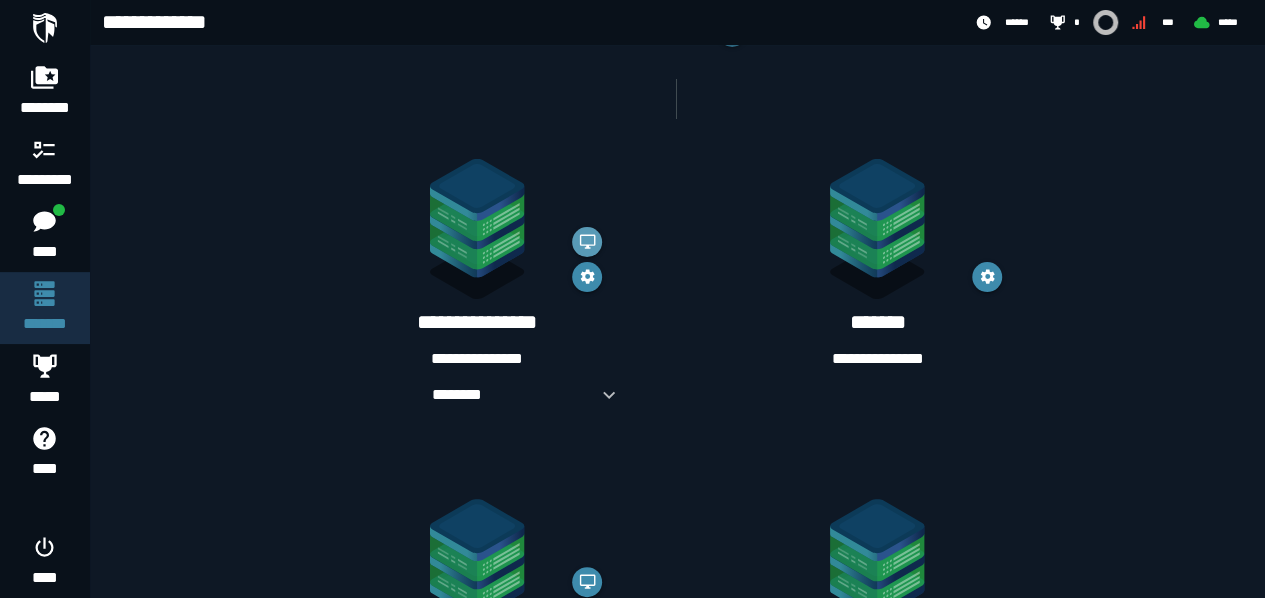 scroll, scrollTop: 331, scrollLeft: 0, axis: vertical 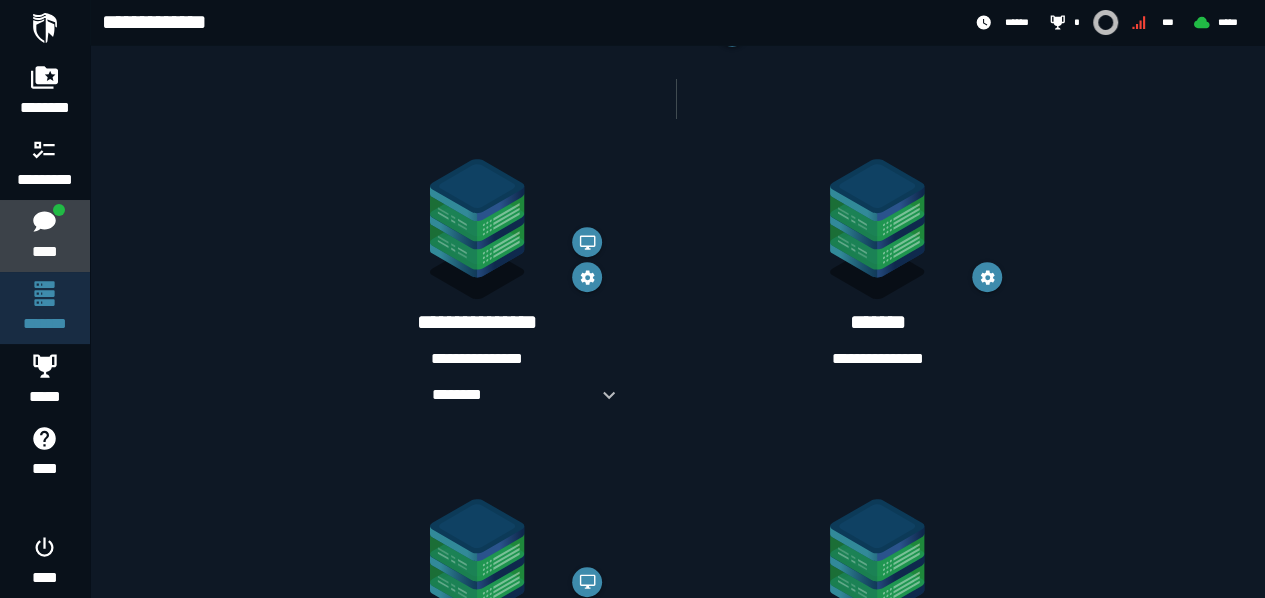 click on "****" at bounding box center [44, 252] 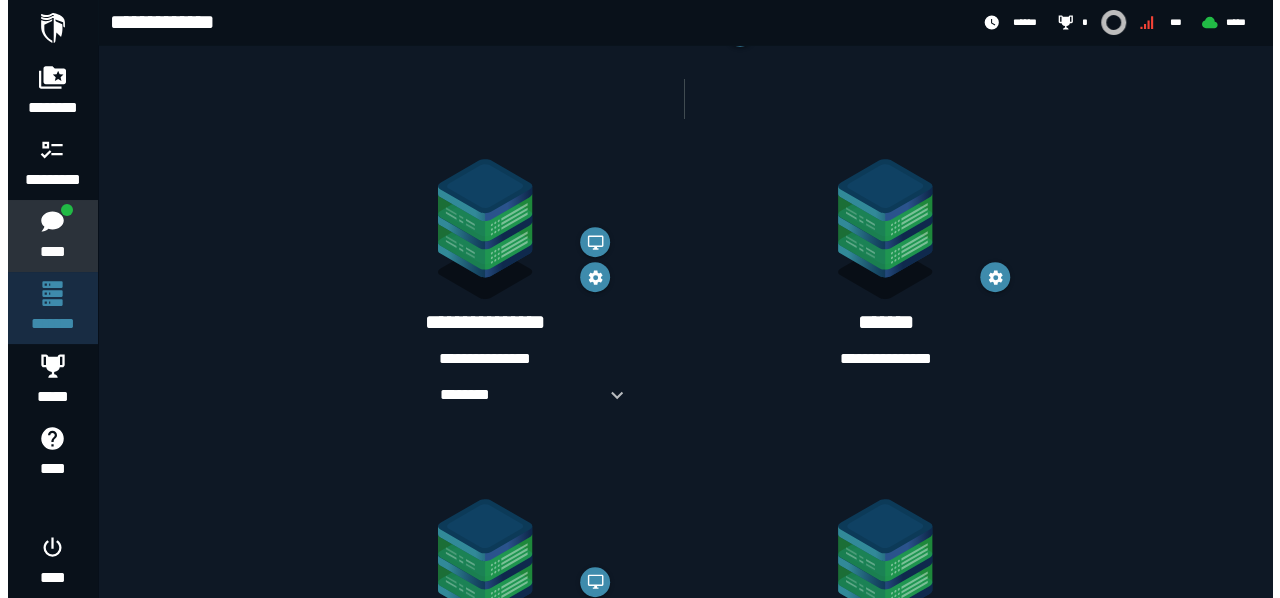 scroll, scrollTop: 0, scrollLeft: 0, axis: both 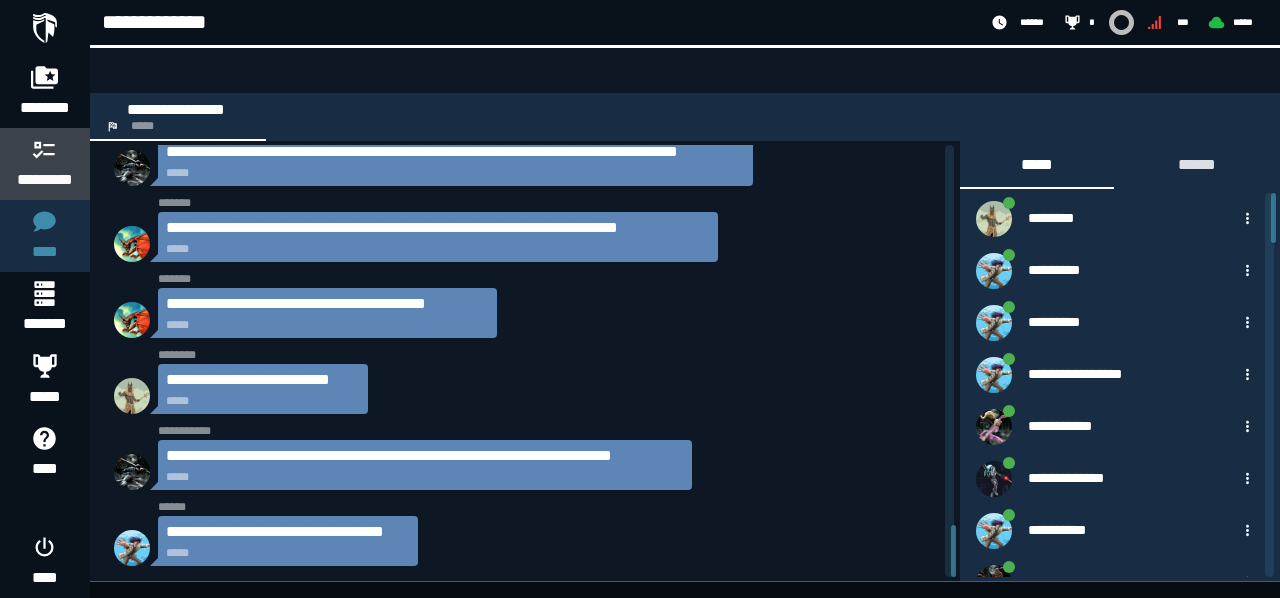 click on "*********" at bounding box center [45, 180] 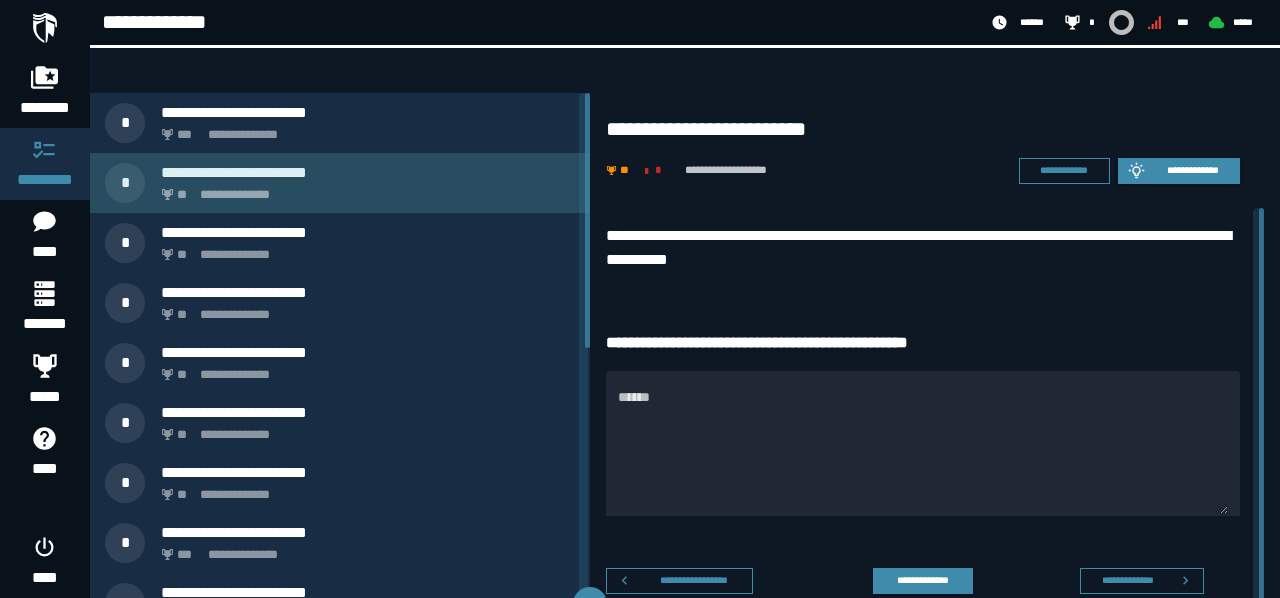 click on "**********" at bounding box center [364, 189] 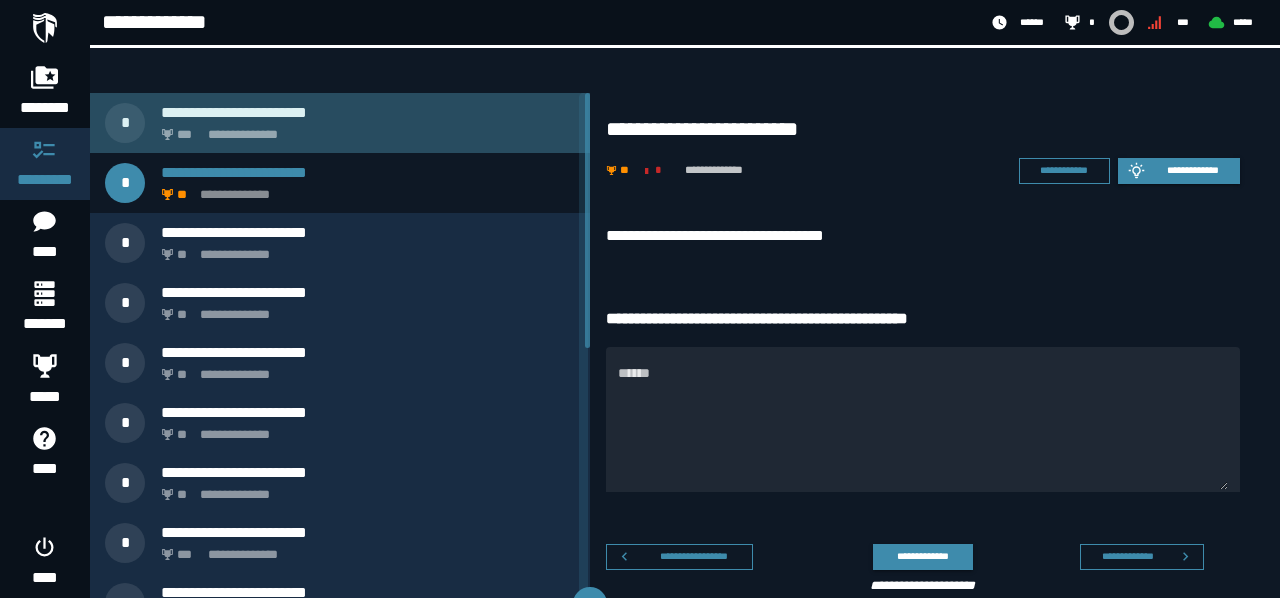 click on "**********" at bounding box center [364, 129] 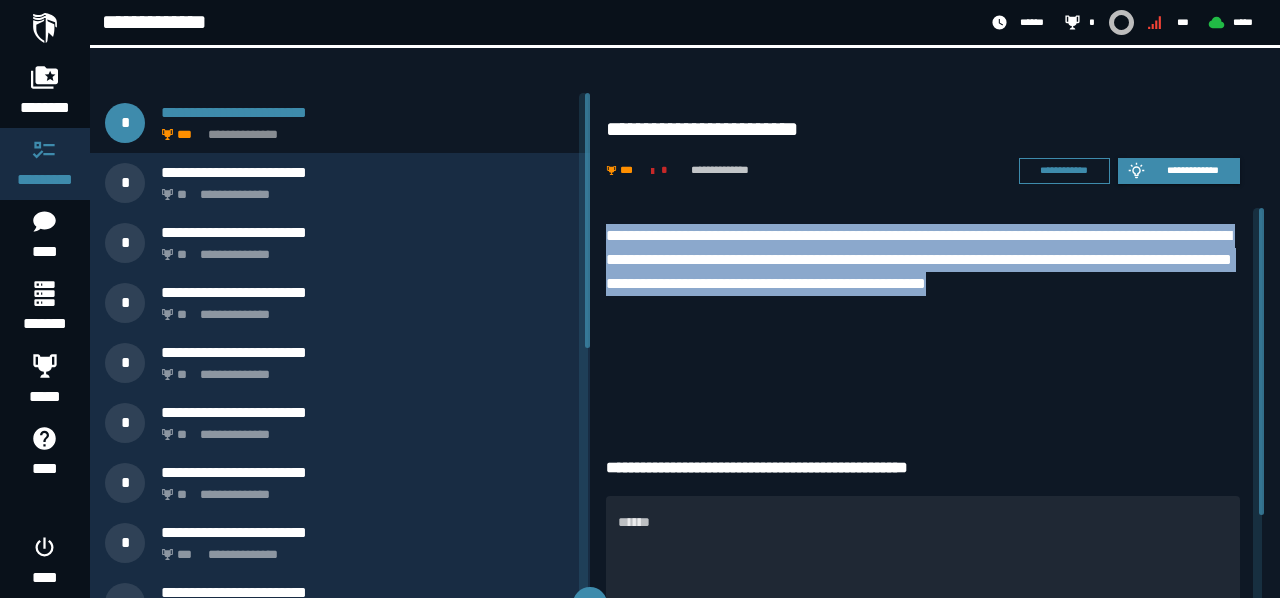 drag, startPoint x: 642, startPoint y: 261, endPoint x: 604, endPoint y: 193, distance: 77.89737 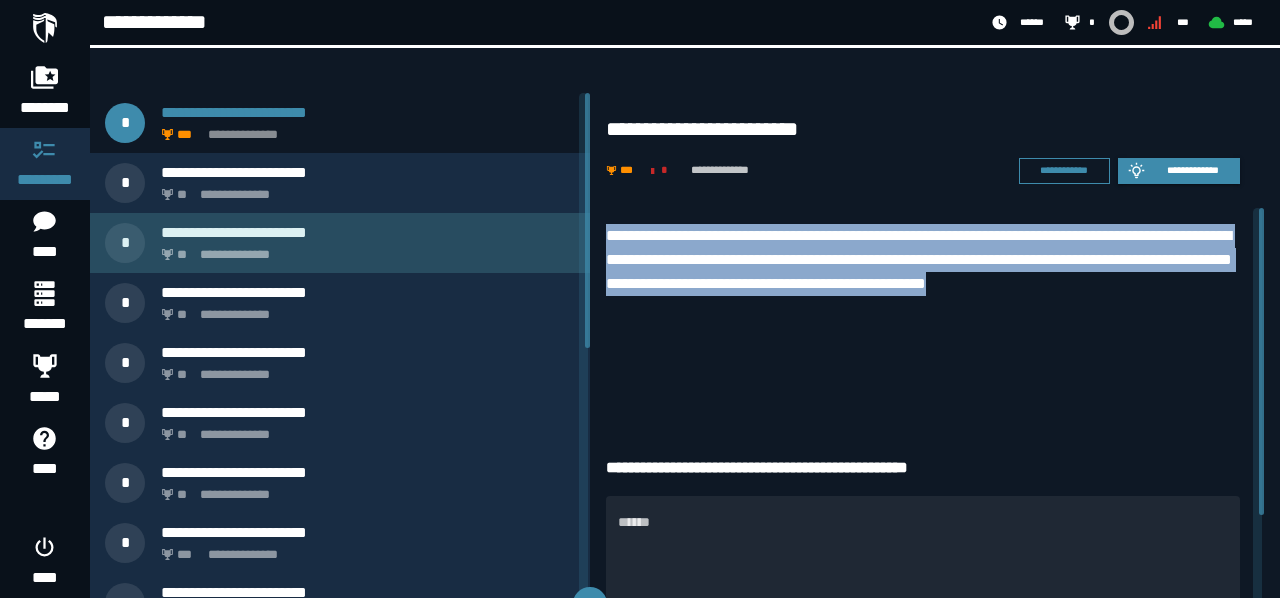 click on "**********" at bounding box center [368, 232] 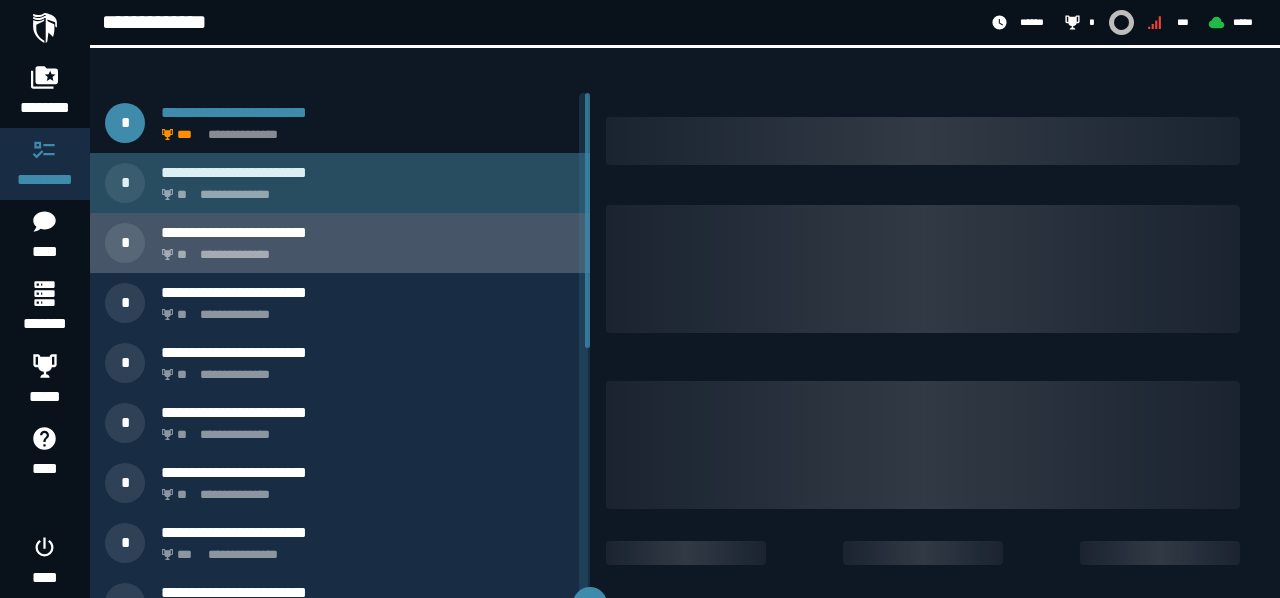click on "**********" at bounding box center (364, 189) 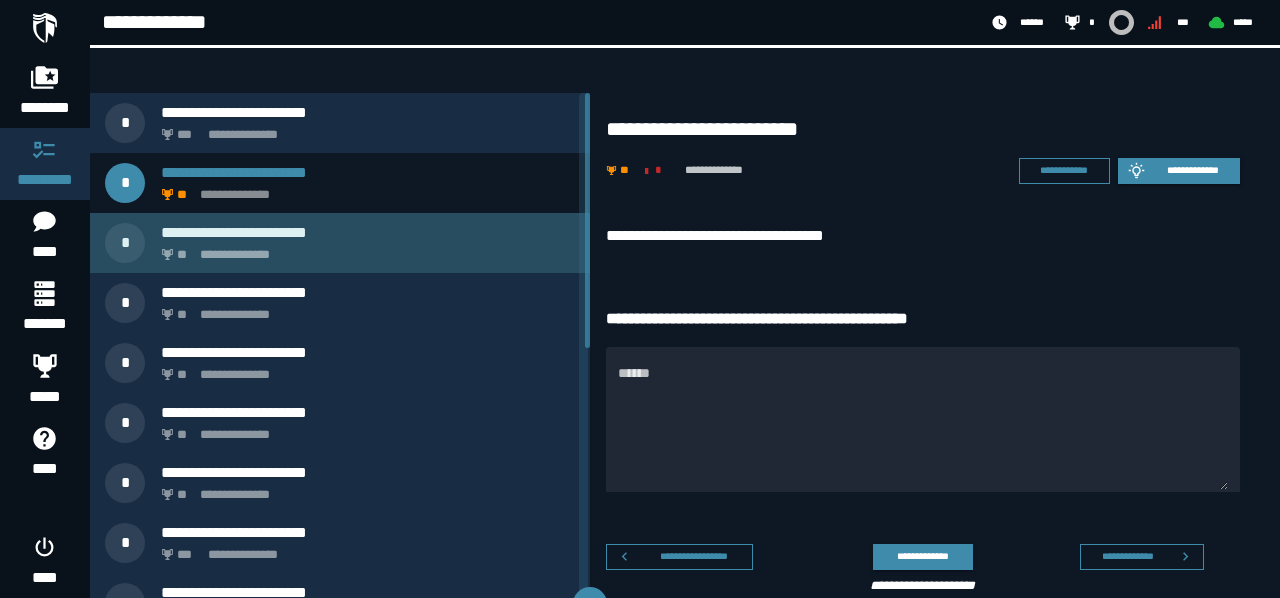 click on "**********" at bounding box center [364, 249] 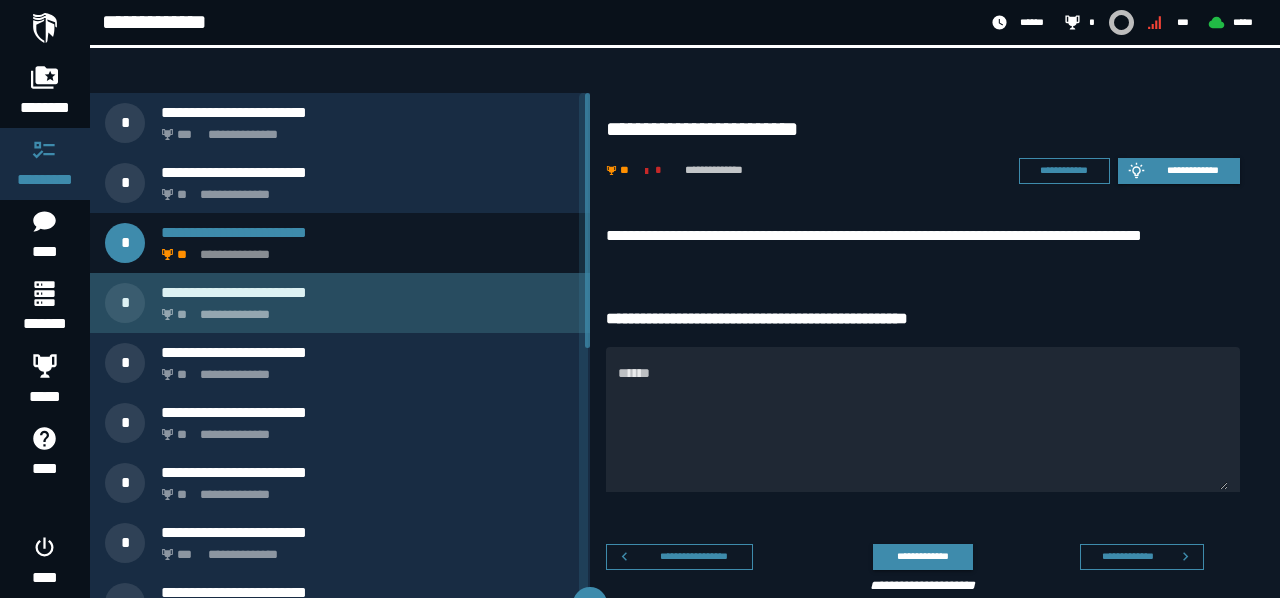 click on "**********" at bounding box center (364, 309) 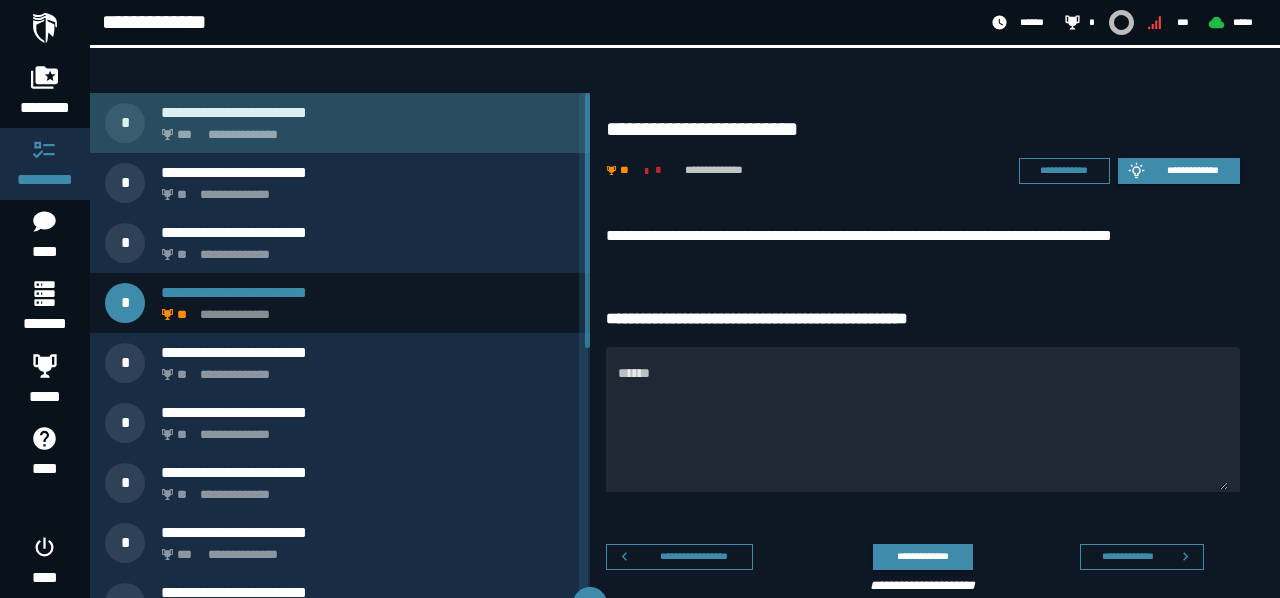 click on "**********" at bounding box center [364, 129] 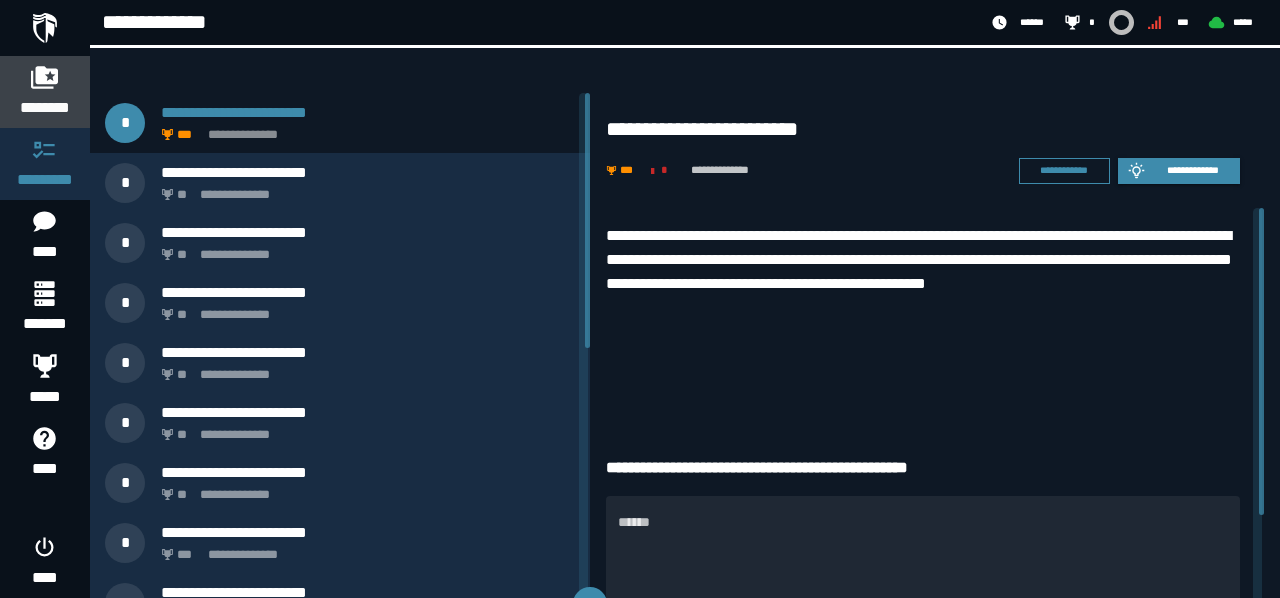 click on "********" at bounding box center (45, 108) 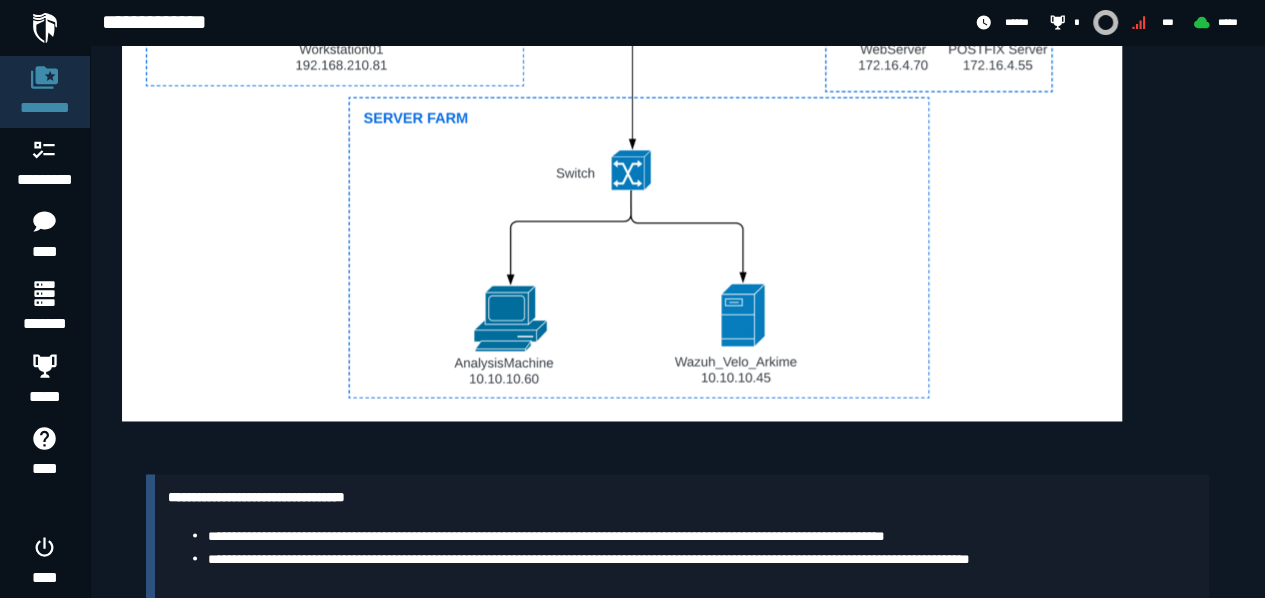 scroll, scrollTop: 1403, scrollLeft: 0, axis: vertical 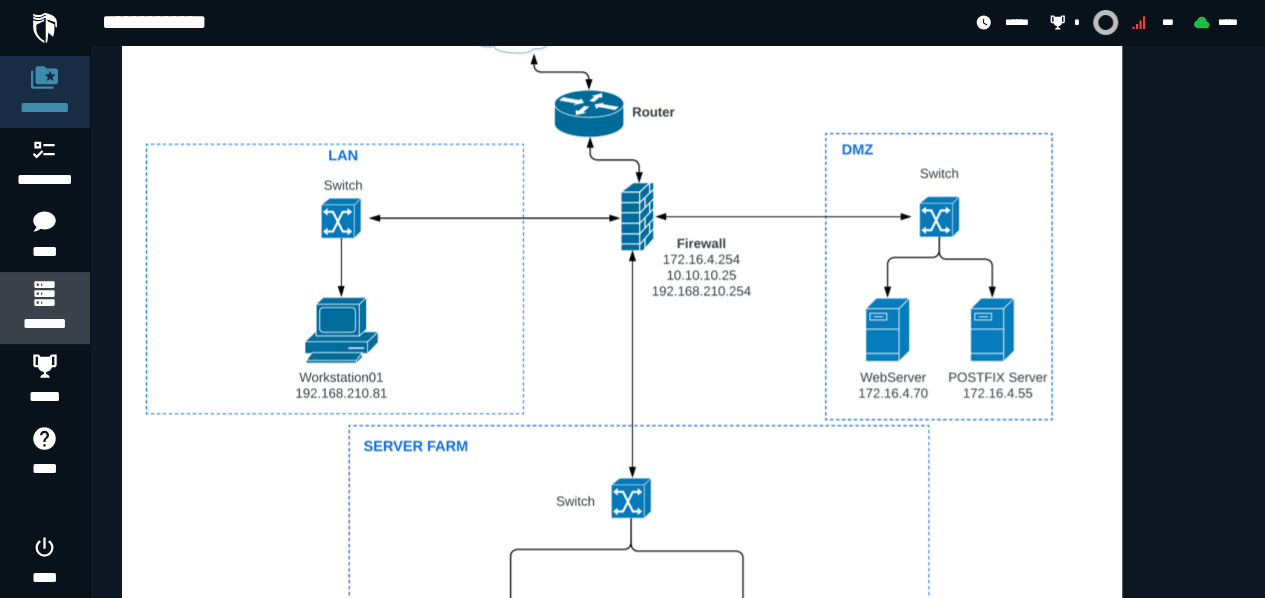 click on "*******" at bounding box center (44, 324) 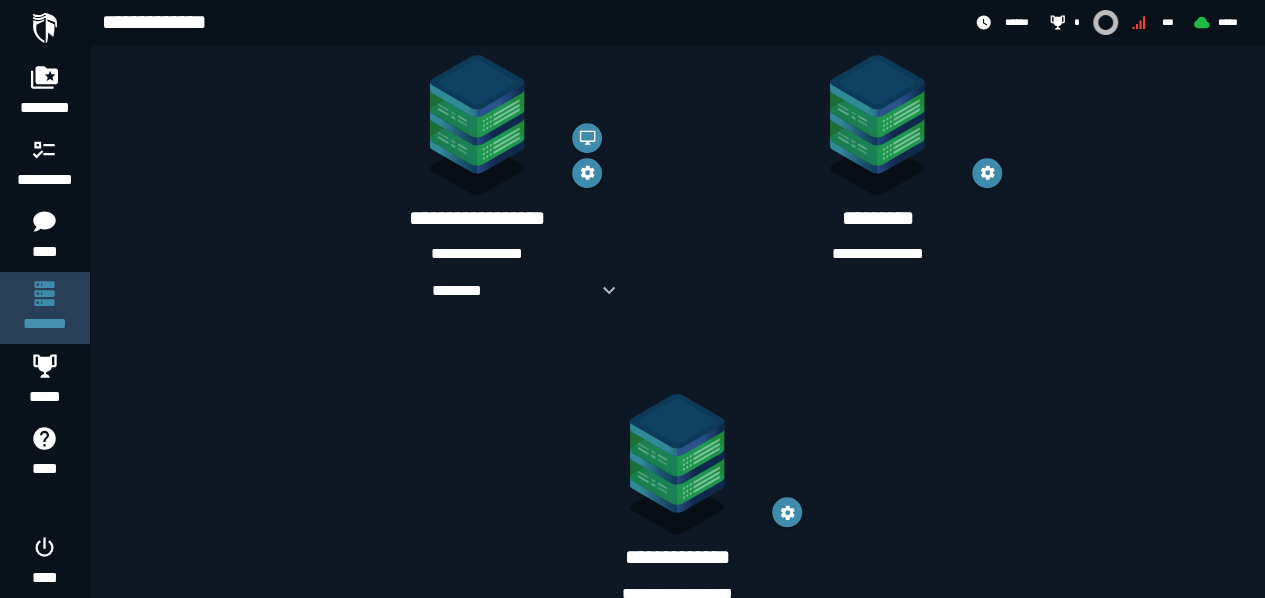 scroll, scrollTop: 777, scrollLeft: 0, axis: vertical 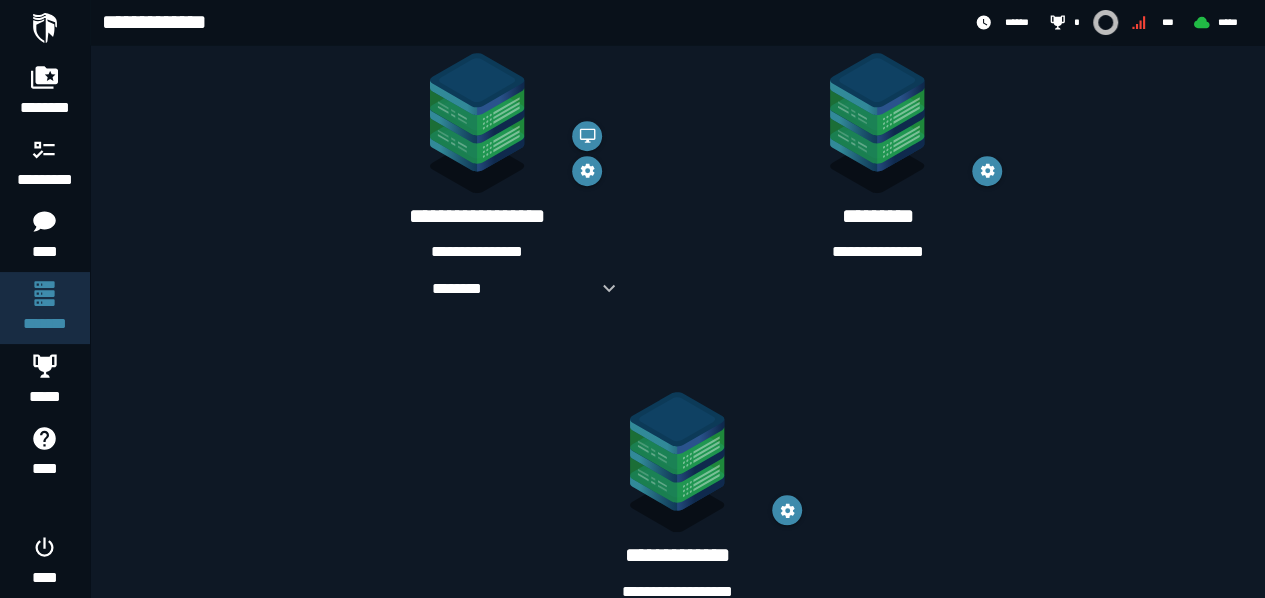click 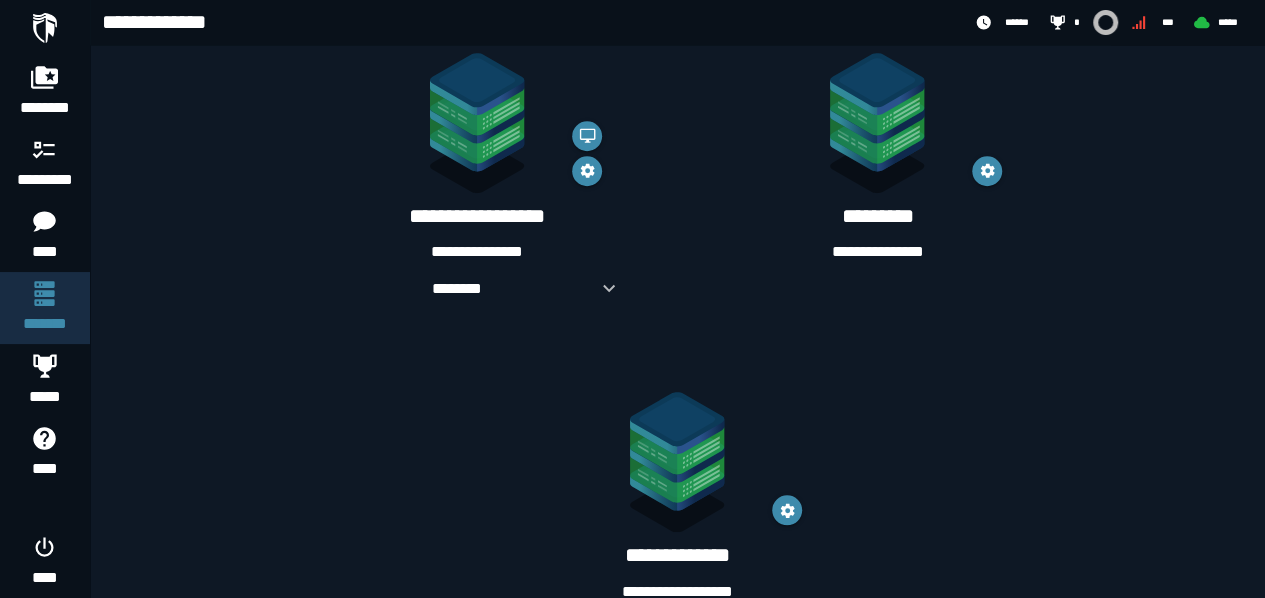 drag, startPoint x: 646, startPoint y: 429, endPoint x: 922, endPoint y: 467, distance: 278.60367 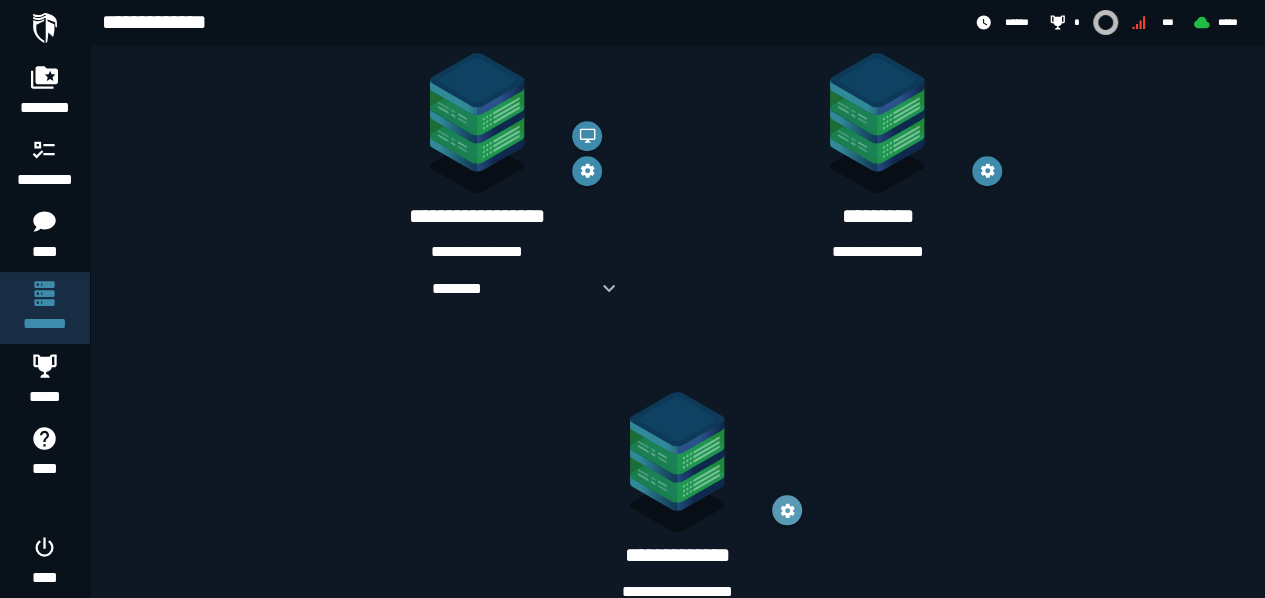 click at bounding box center [787, 510] 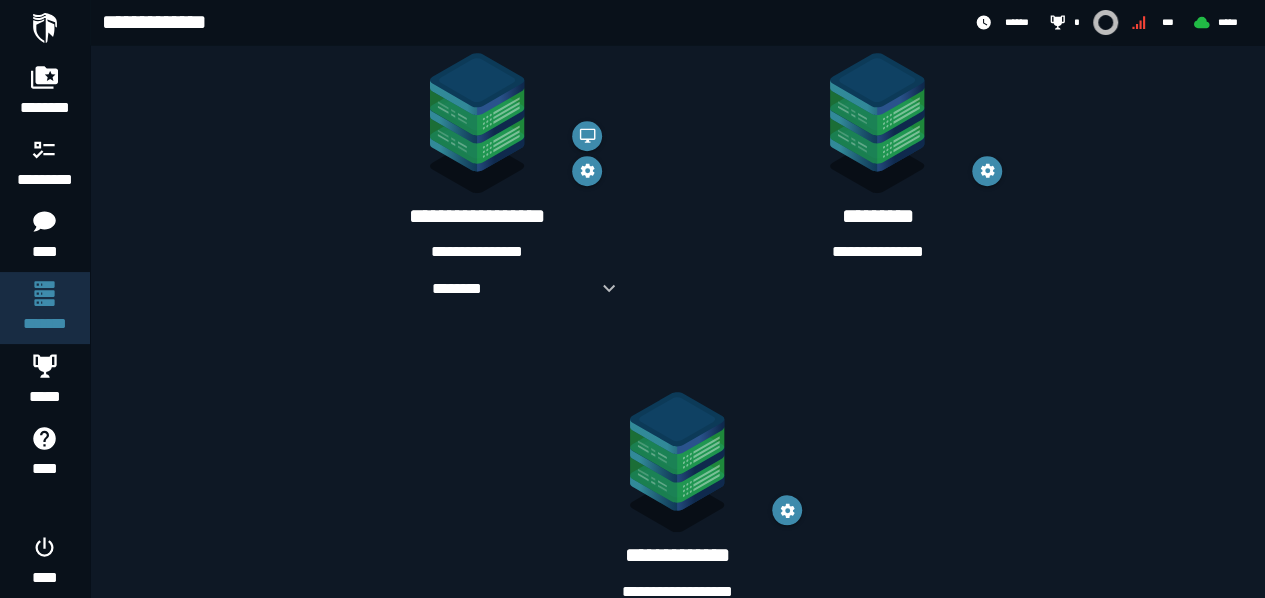 click at bounding box center [677, 466] 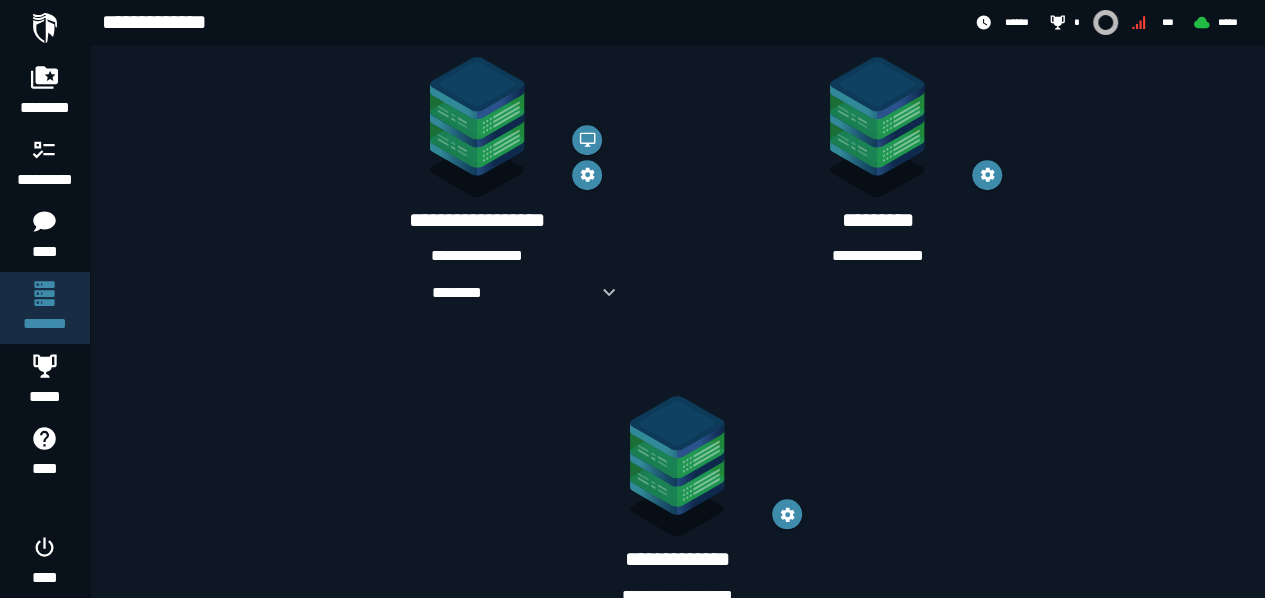 scroll, scrollTop: 777, scrollLeft: 0, axis: vertical 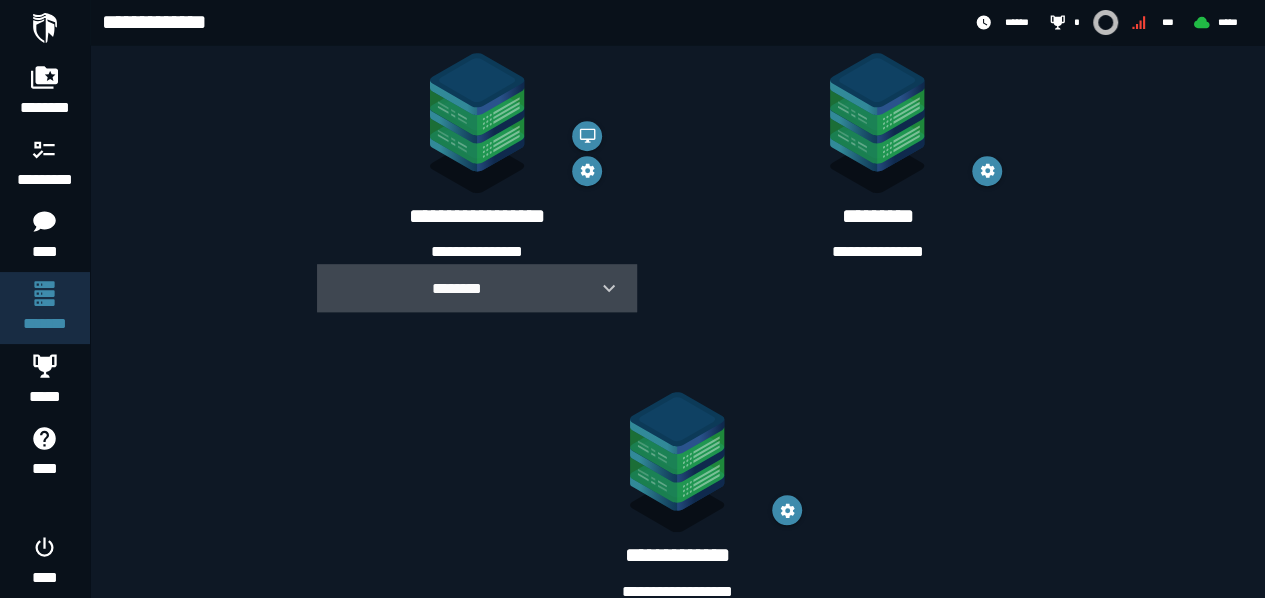 click on "********" at bounding box center (457, 288) 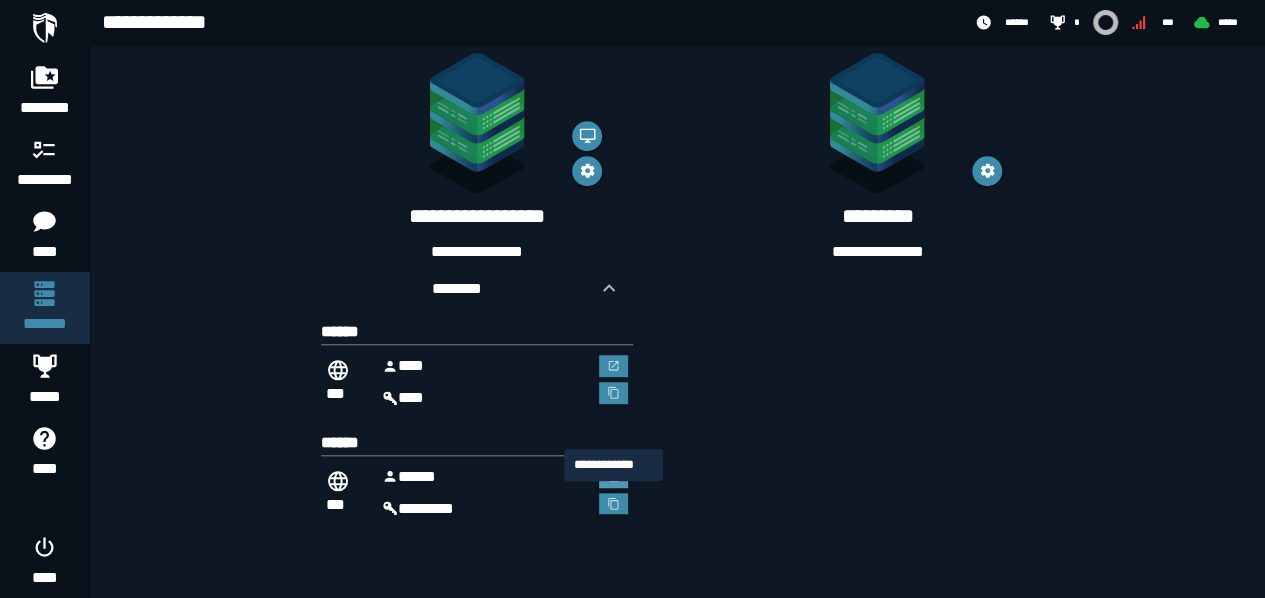 click at bounding box center [614, 477] 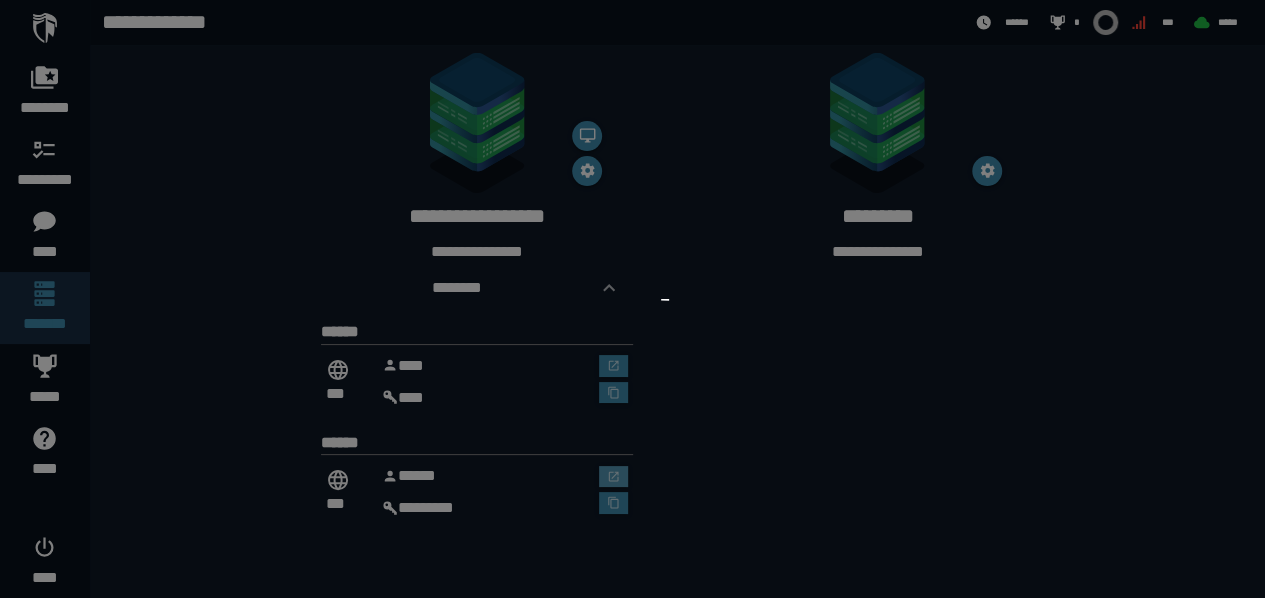 scroll, scrollTop: 0, scrollLeft: 0, axis: both 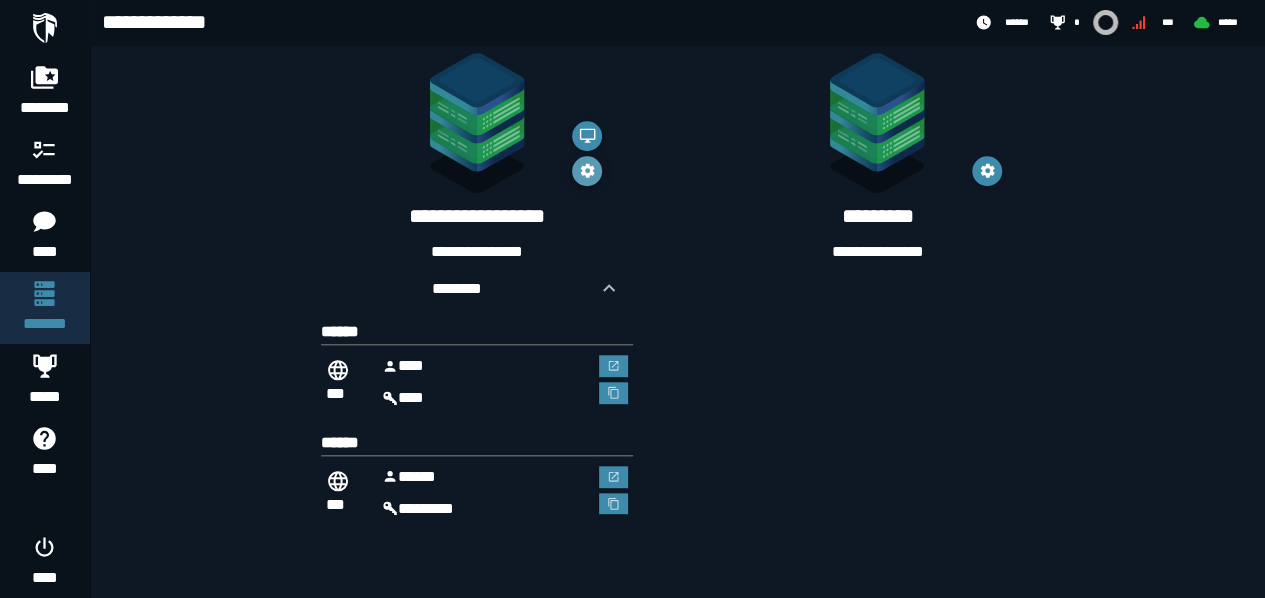 click at bounding box center (587, 171) 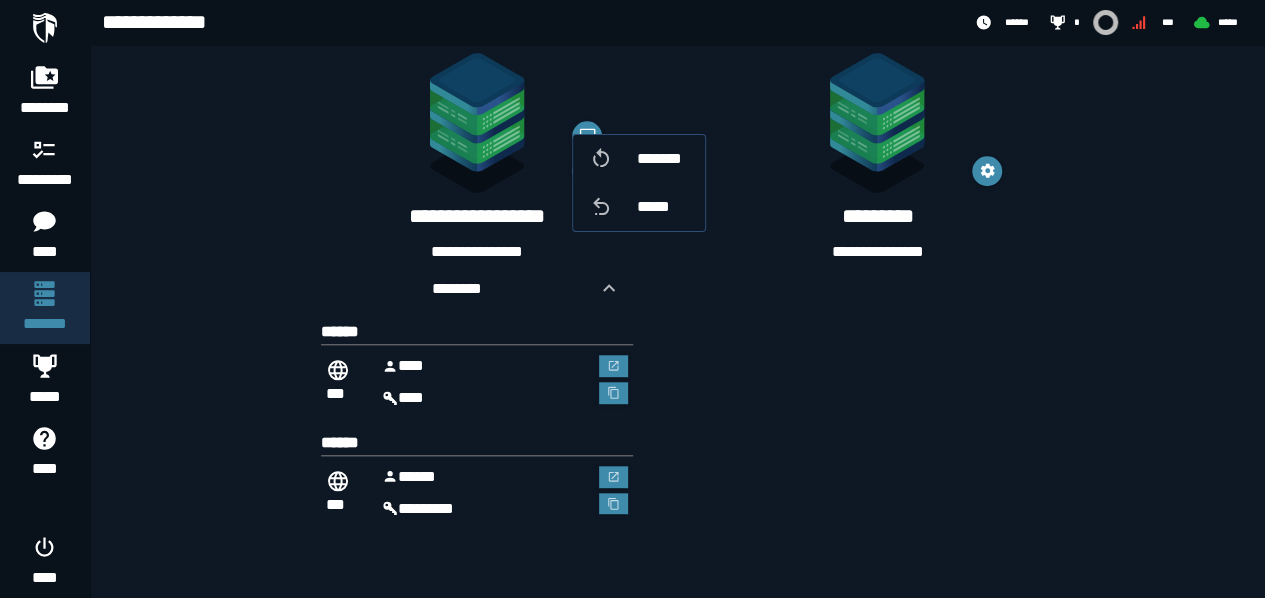 click at bounding box center (632, -753) 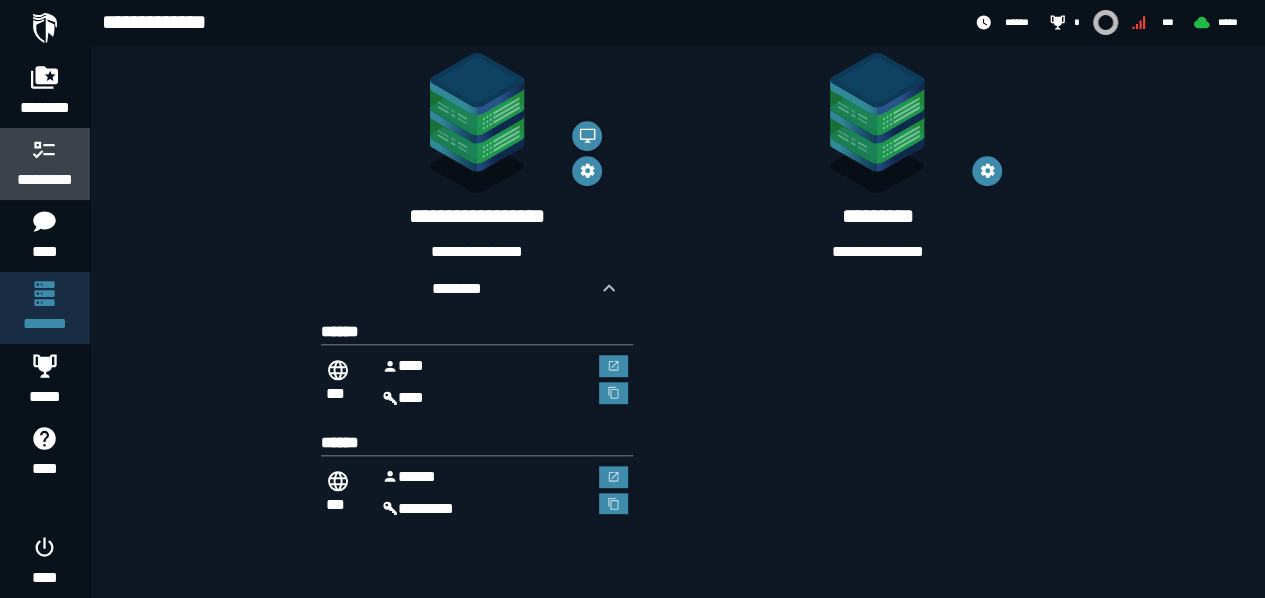 click on "*********" at bounding box center [45, 180] 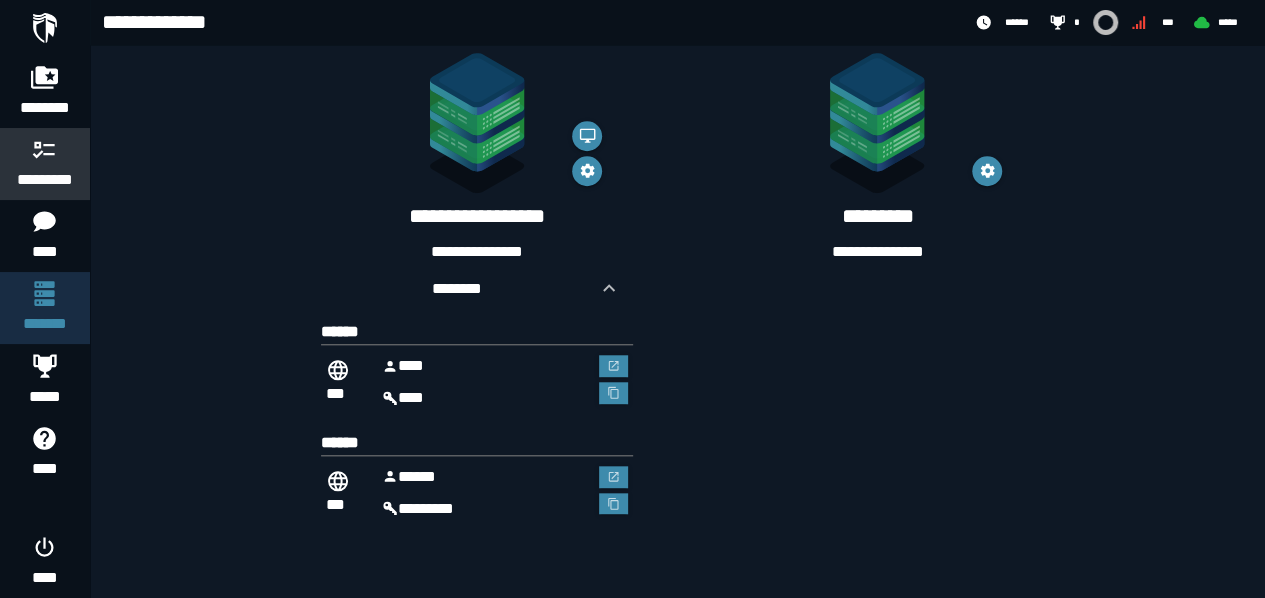 scroll, scrollTop: 0, scrollLeft: 0, axis: both 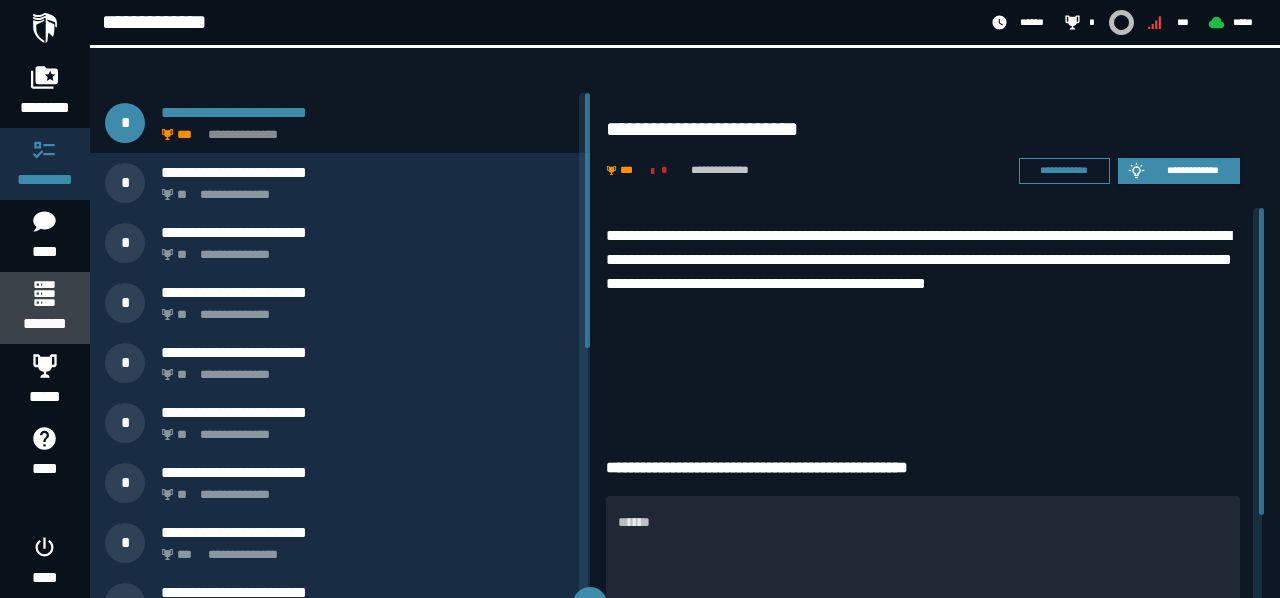click 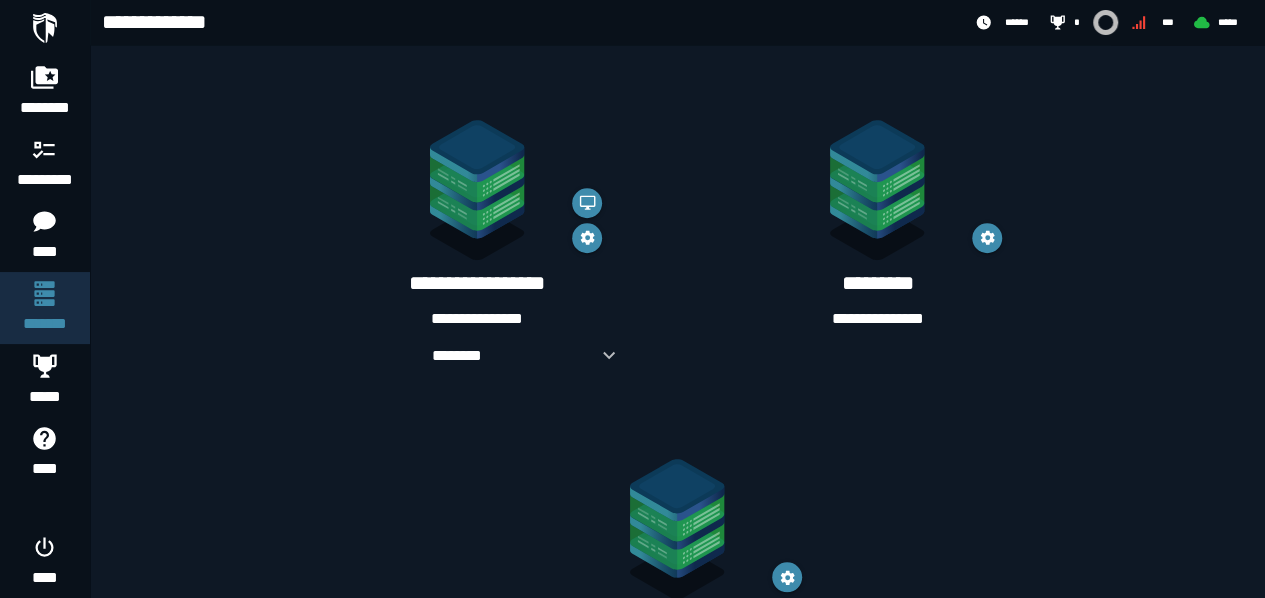 scroll, scrollTop: 777, scrollLeft: 0, axis: vertical 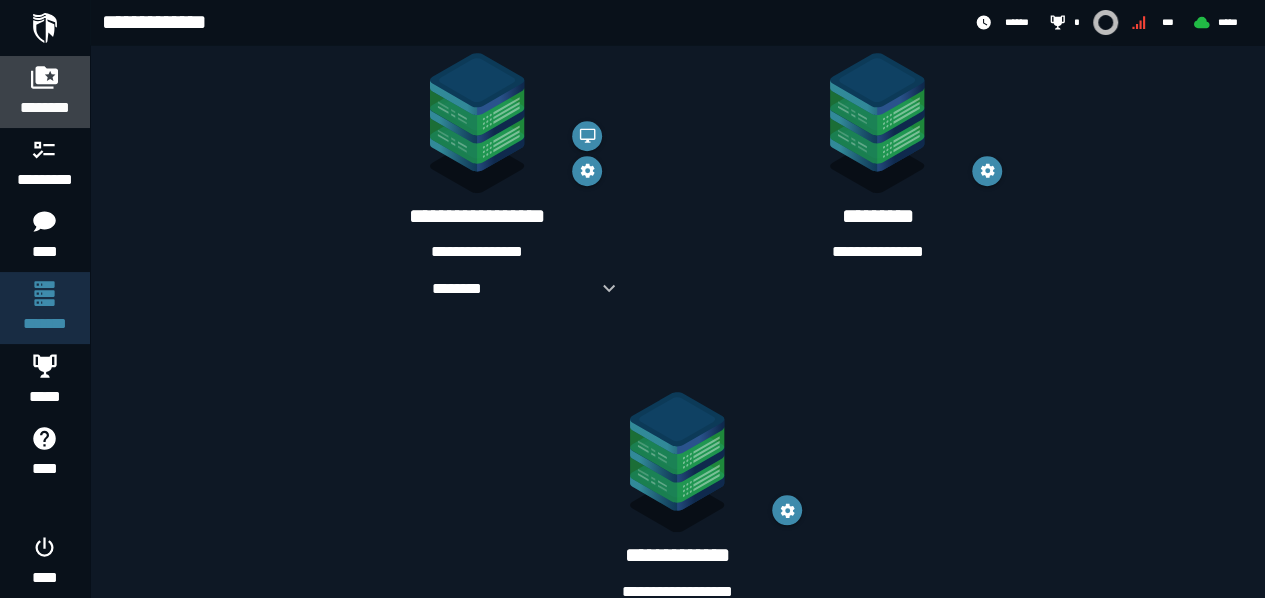 drag, startPoint x: 17, startPoint y: 61, endPoint x: 38, endPoint y: 61, distance: 21 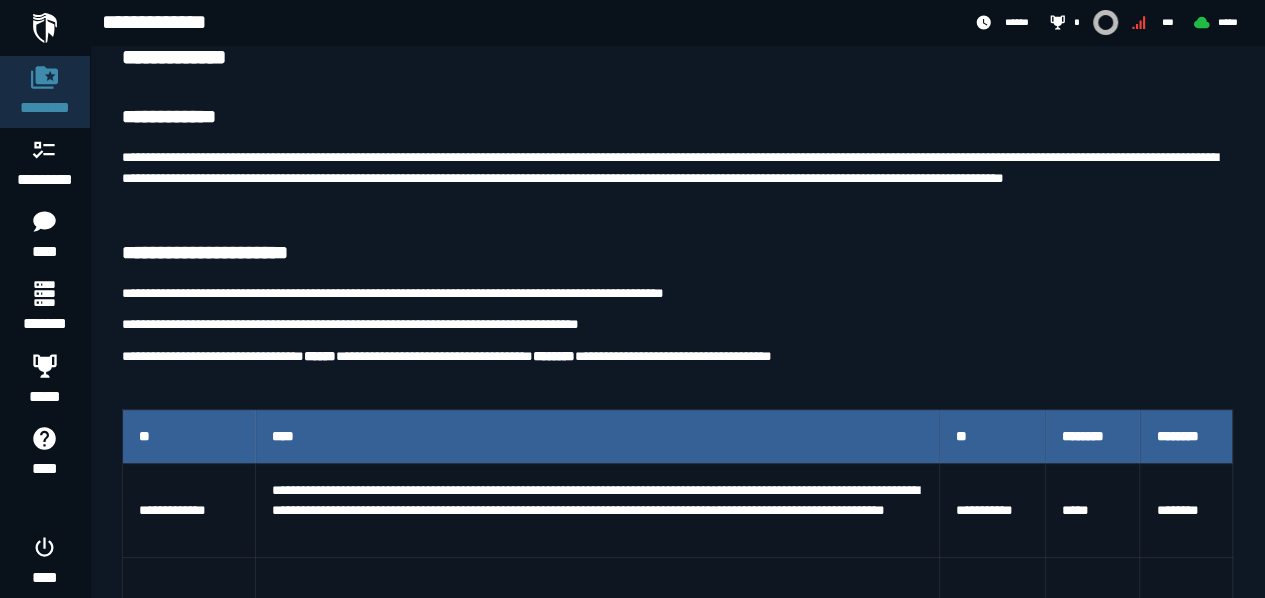 scroll, scrollTop: 138, scrollLeft: 0, axis: vertical 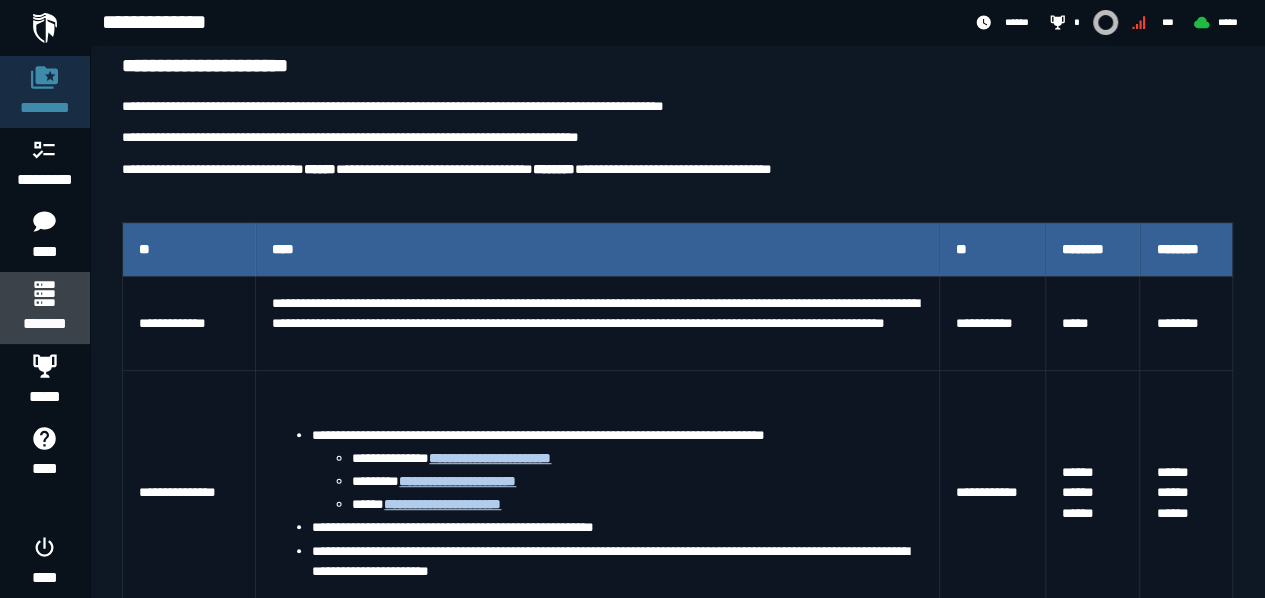 click on "*******" at bounding box center [44, 324] 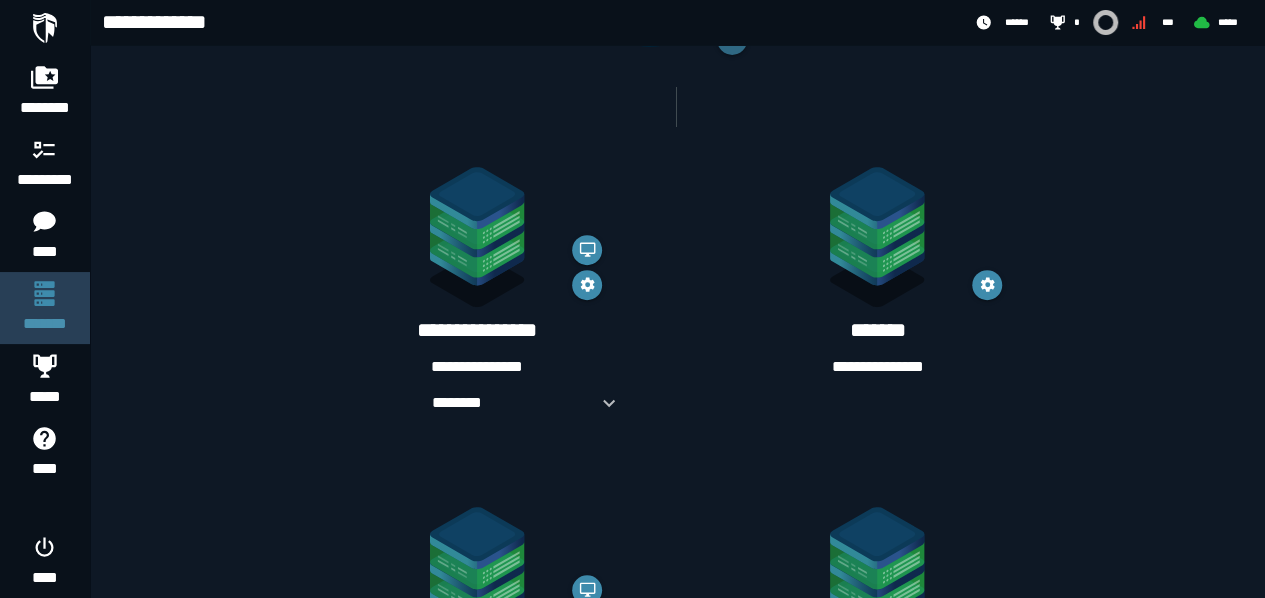 scroll, scrollTop: 0, scrollLeft: 0, axis: both 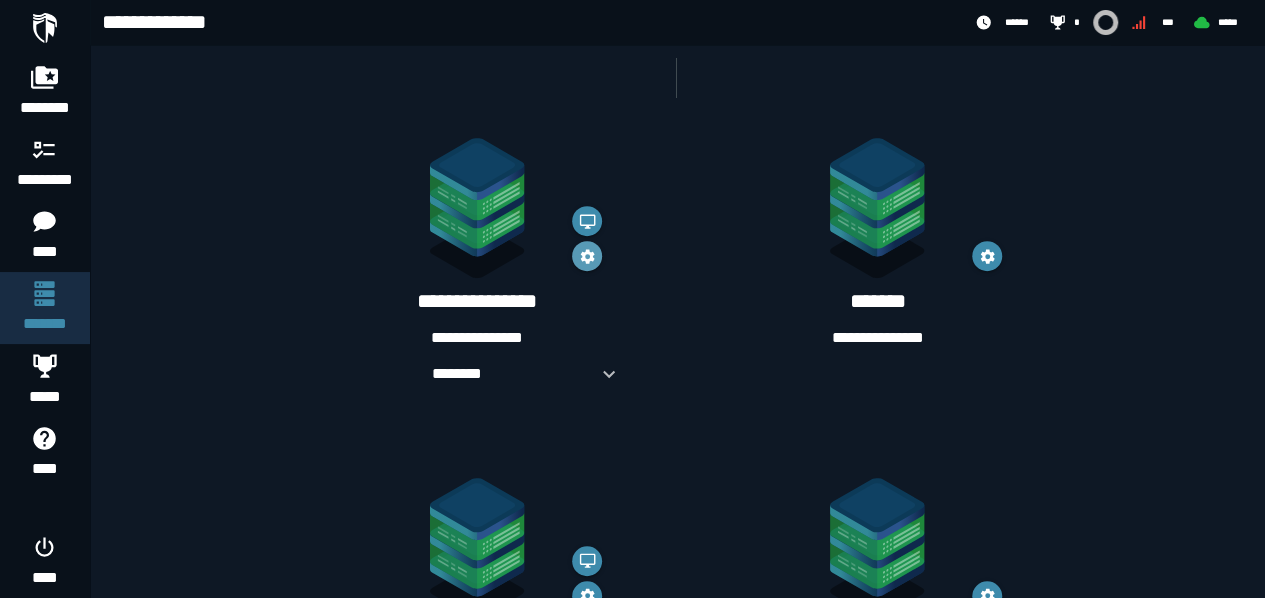 click 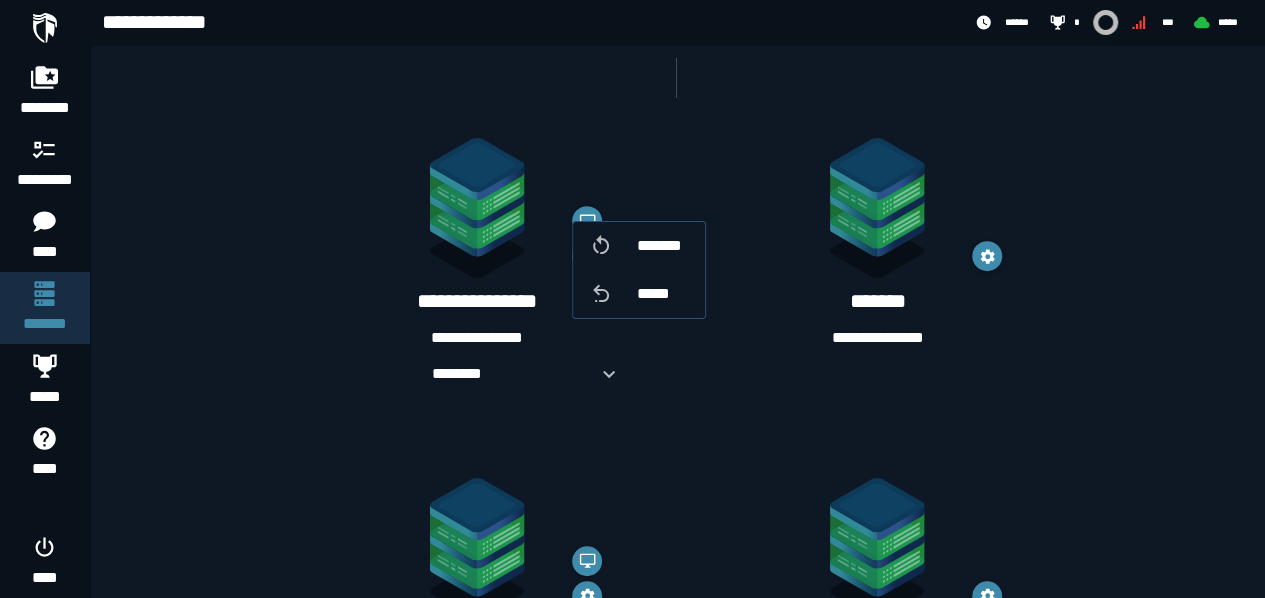 click at bounding box center (877, 212) 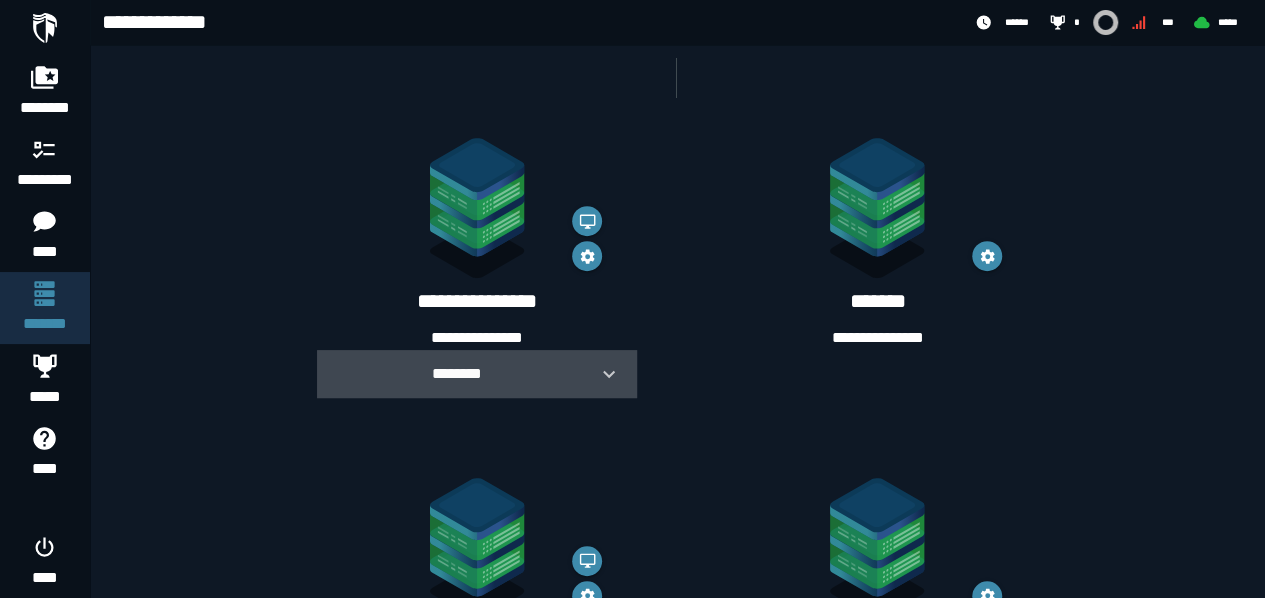 click 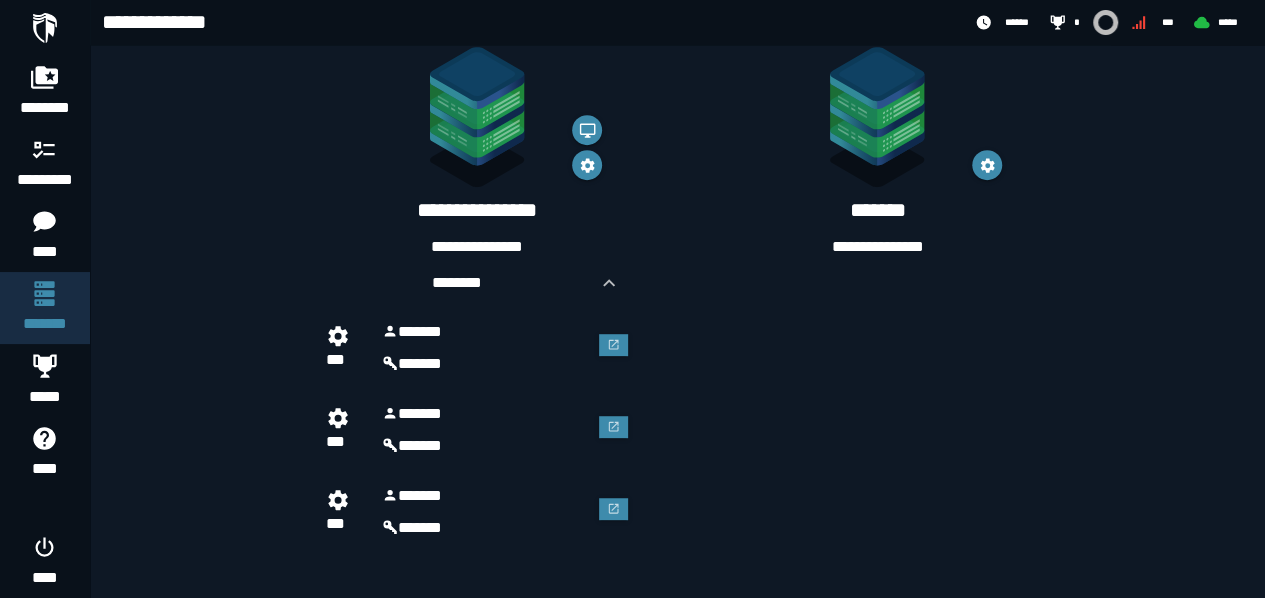 scroll, scrollTop: 478, scrollLeft: 0, axis: vertical 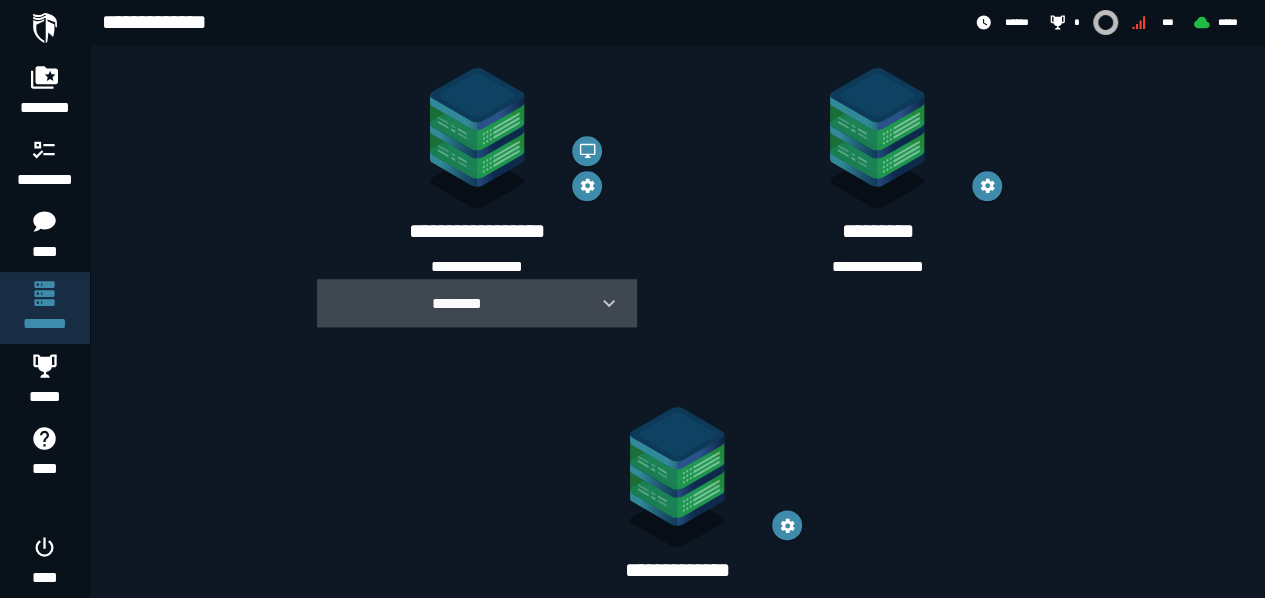 click at bounding box center (601, 303) 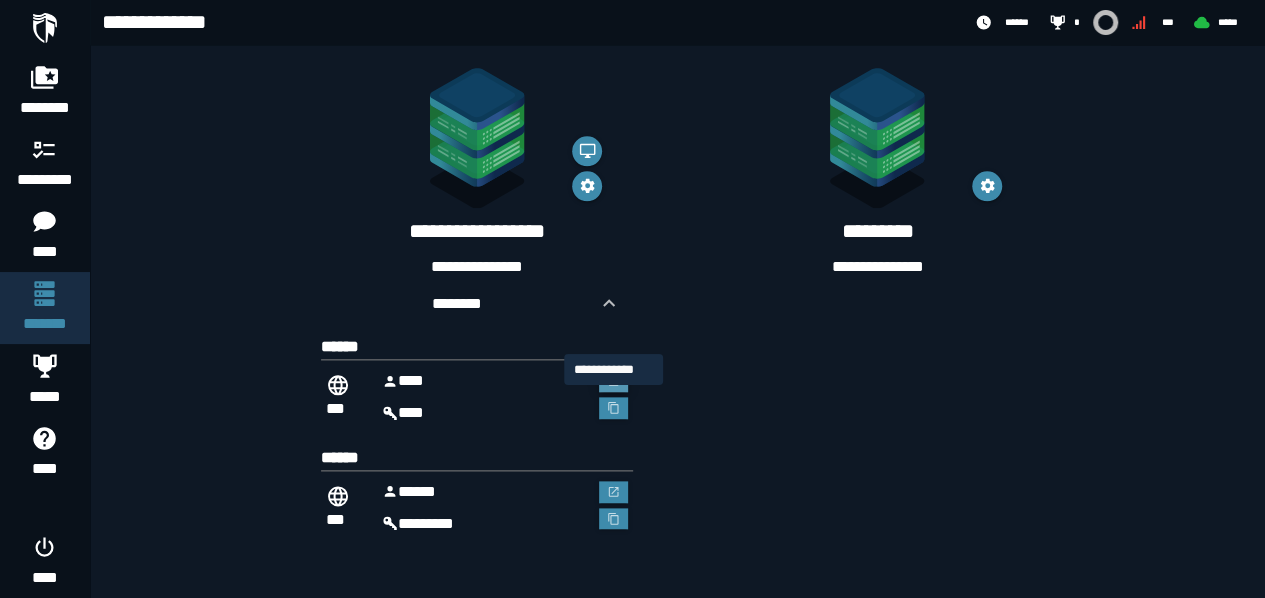 click 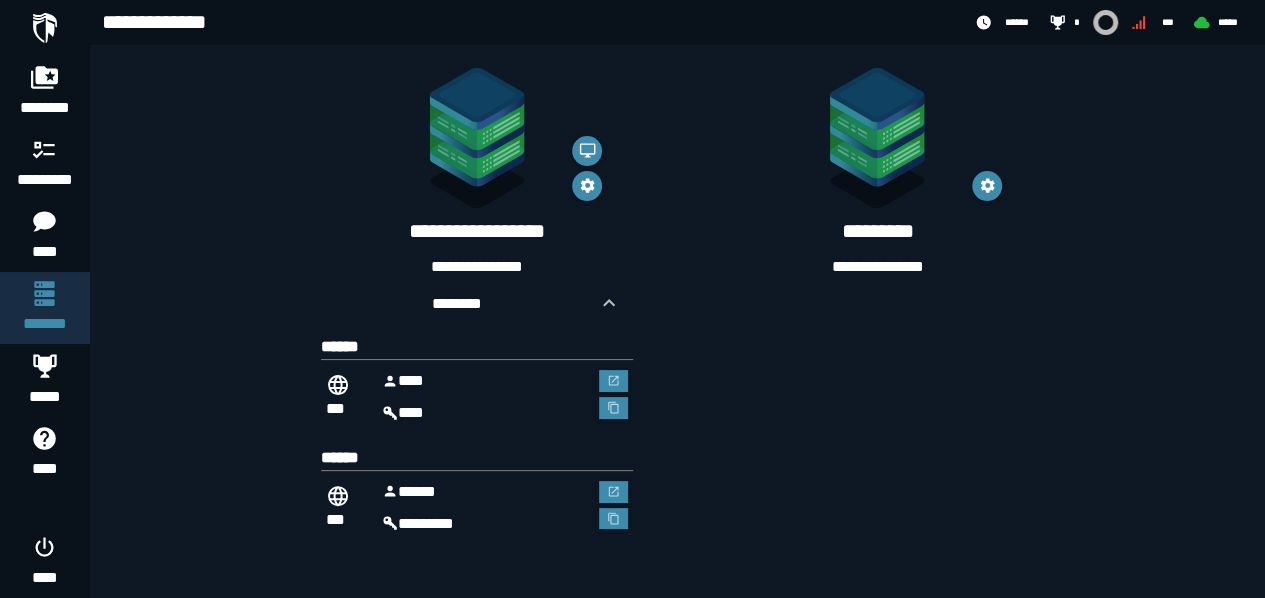 scroll, scrollTop: 1008, scrollLeft: 0, axis: vertical 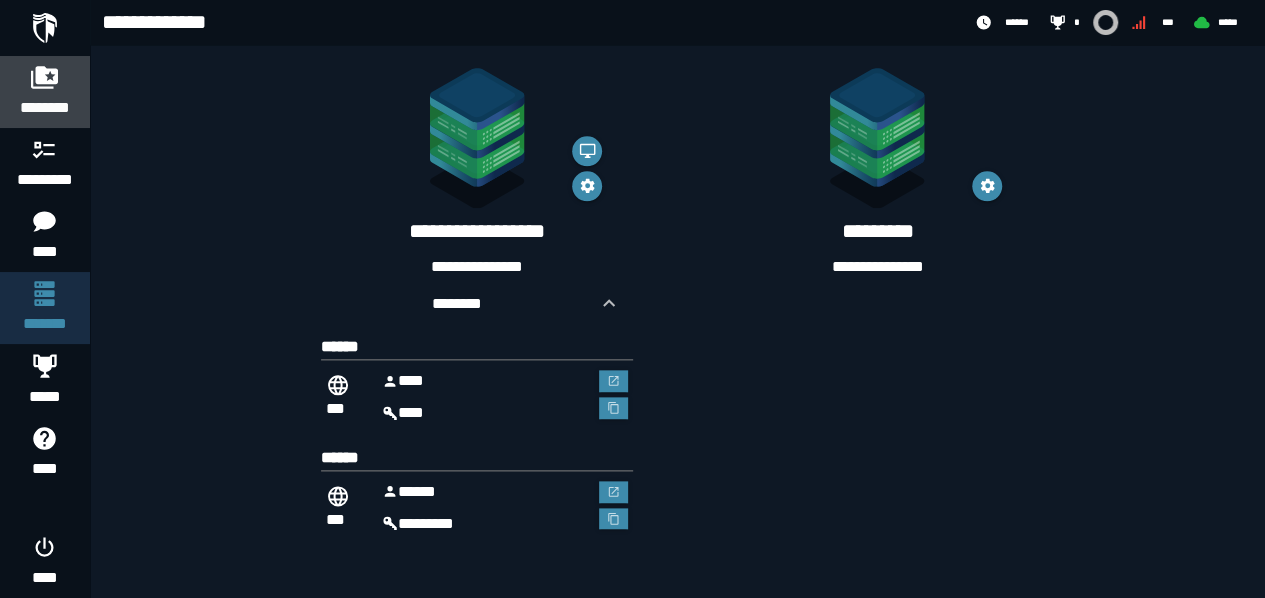 click on "********" at bounding box center (45, 108) 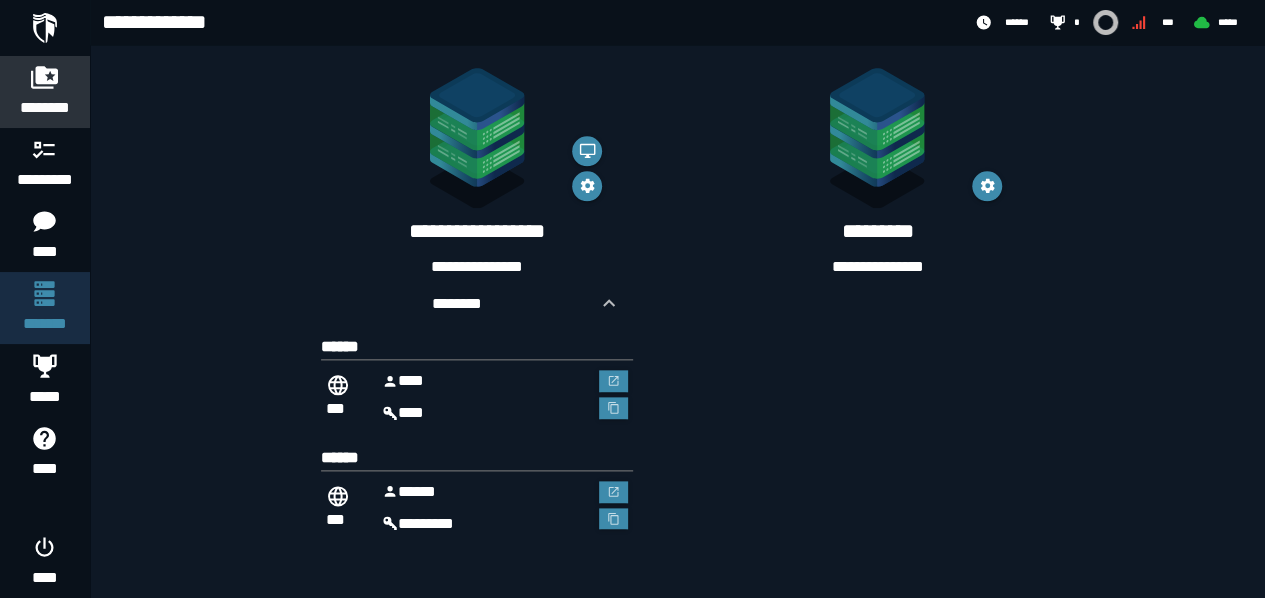 scroll, scrollTop: 0, scrollLeft: 0, axis: both 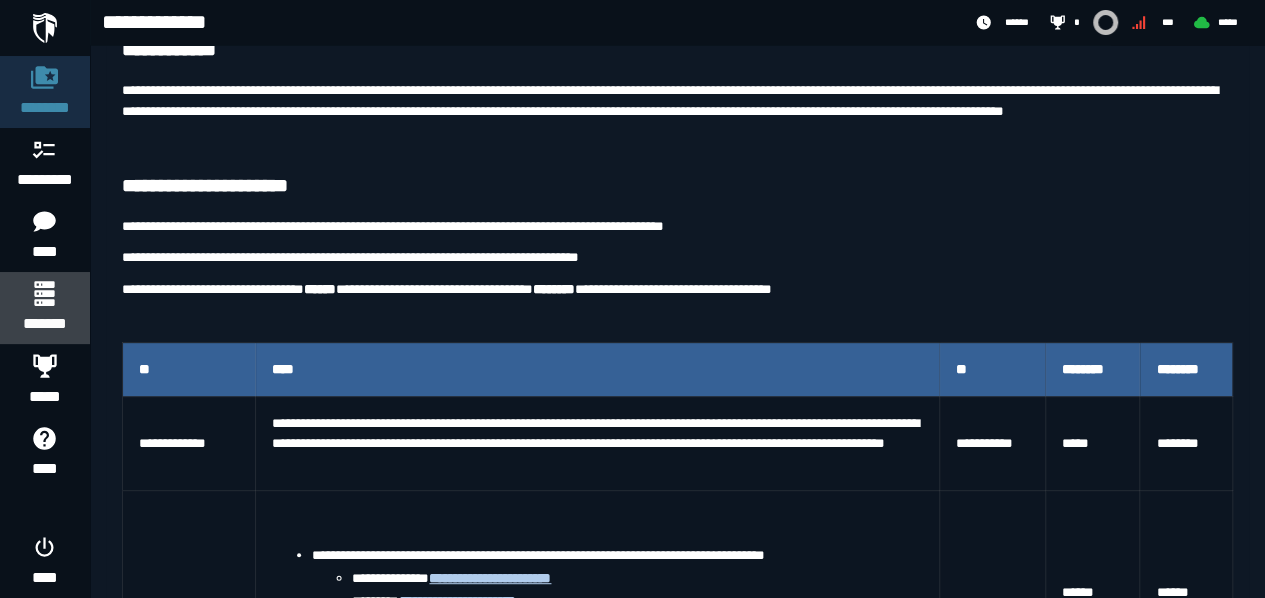 click on "*******" at bounding box center (44, 324) 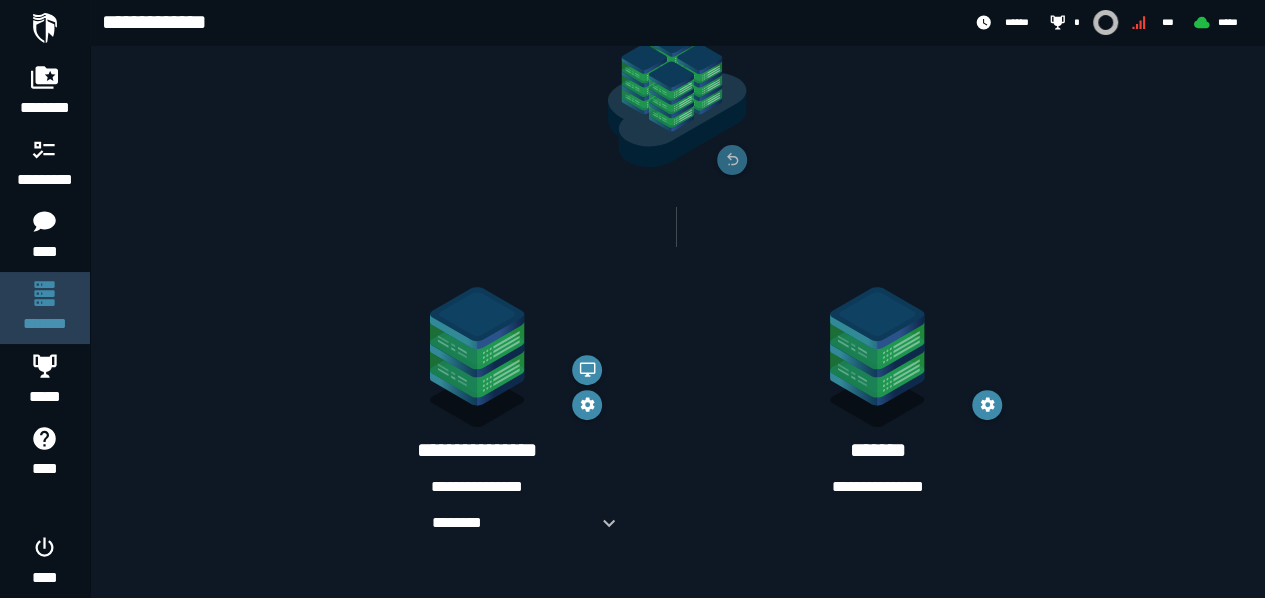 scroll, scrollTop: 0, scrollLeft: 0, axis: both 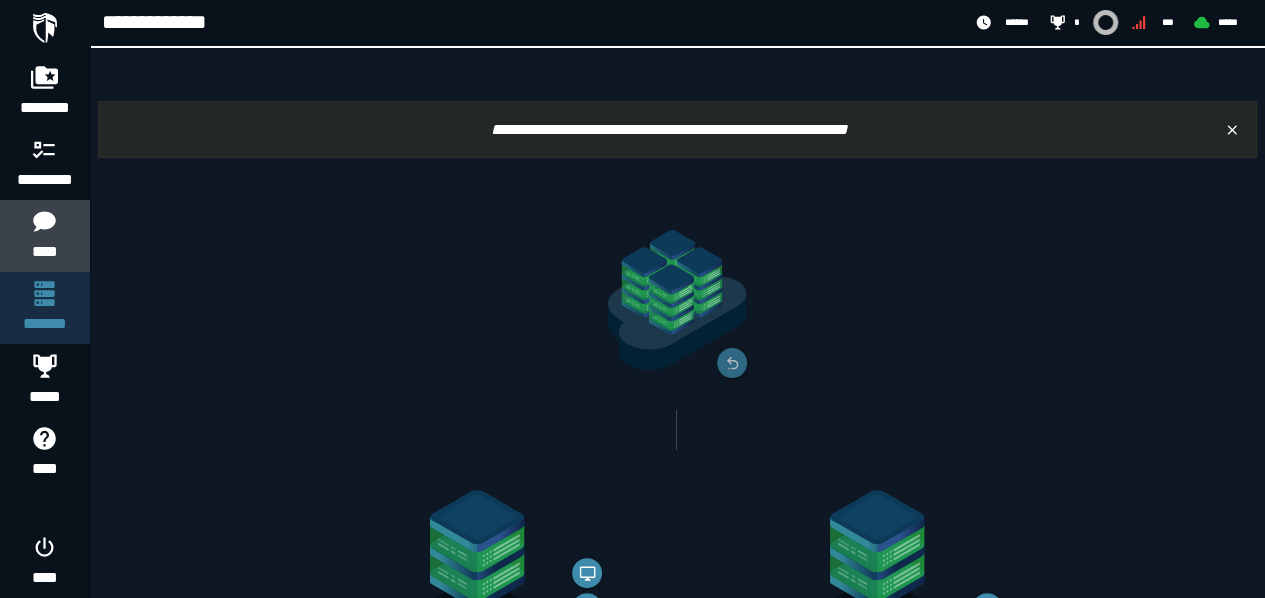 click on "****" at bounding box center (44, 252) 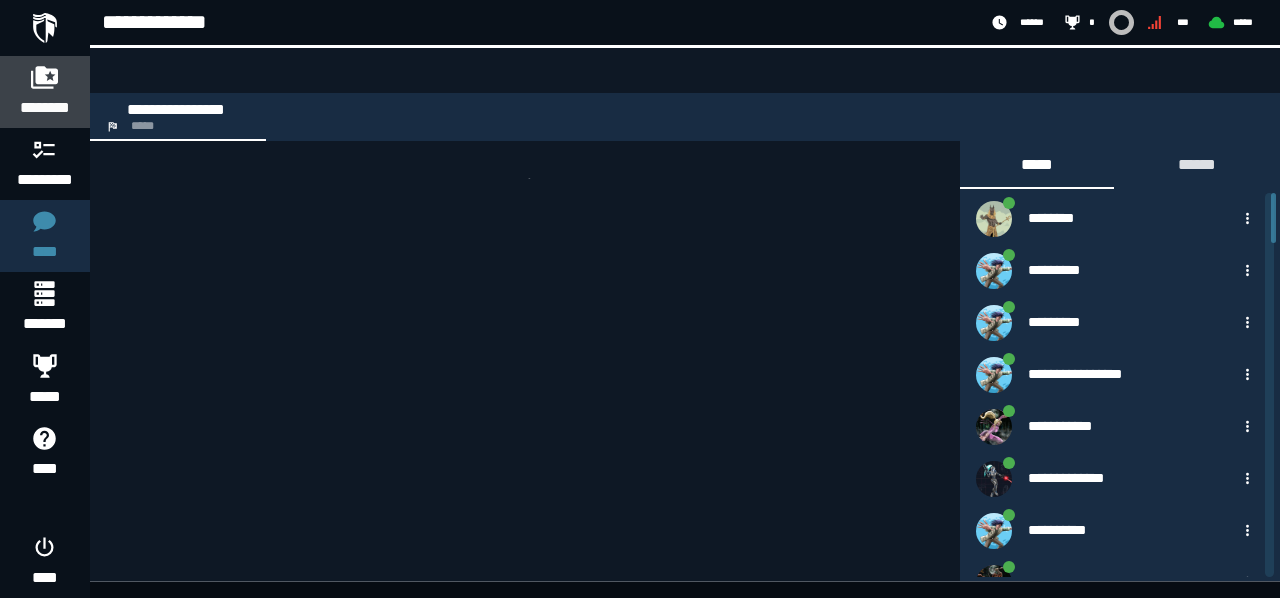 drag, startPoint x: 74, startPoint y: 81, endPoint x: 59, endPoint y: 159, distance: 79.429214 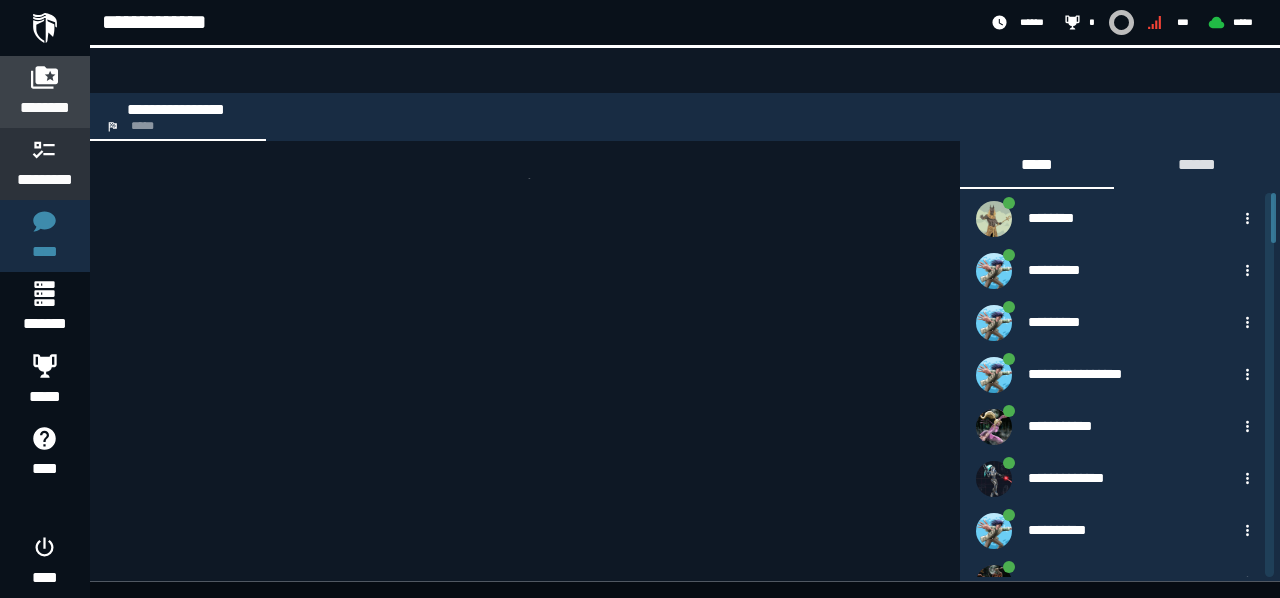 click at bounding box center [45, 77] 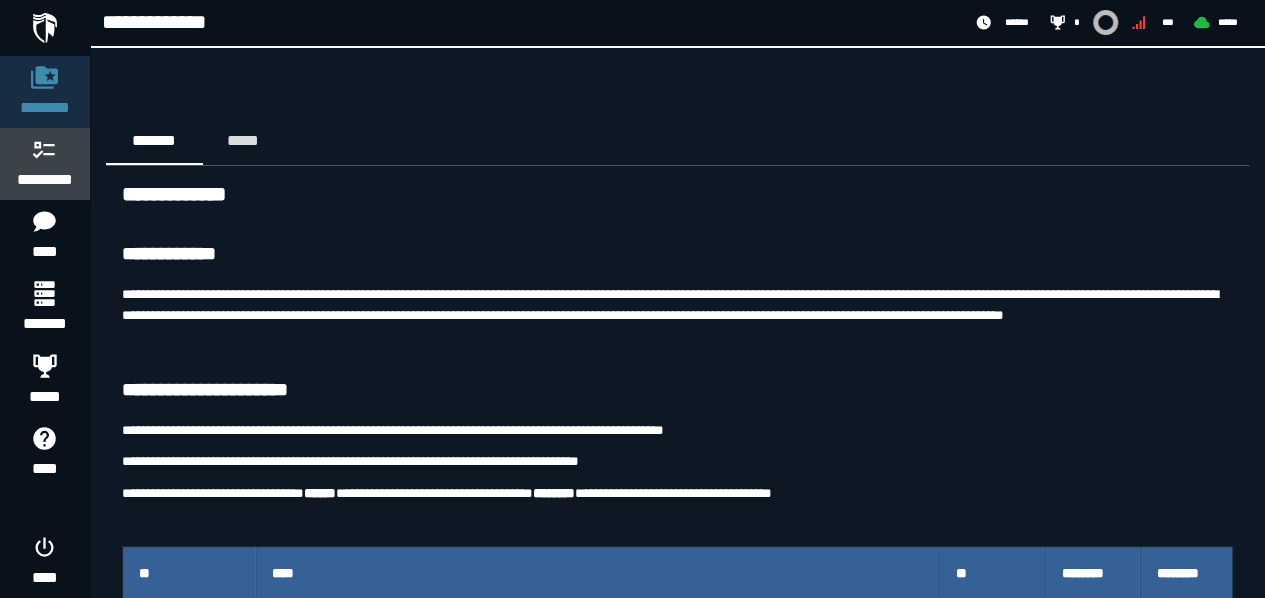 click on "*********" at bounding box center [45, 180] 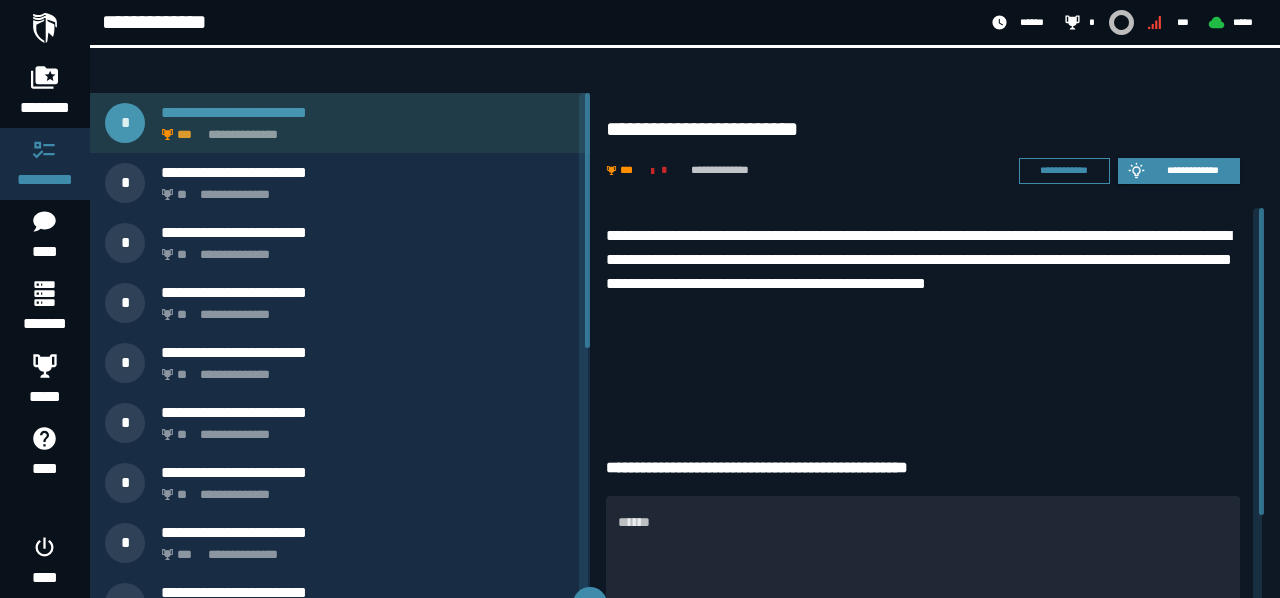 click on "**********" at bounding box center [364, 129] 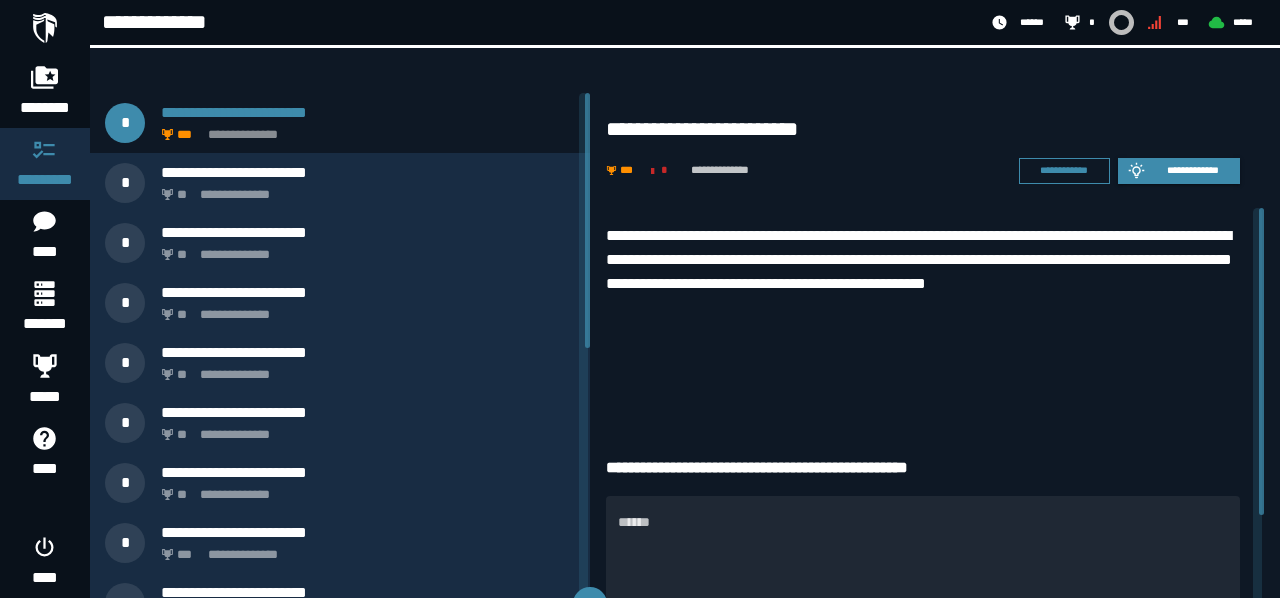 click on "**********" at bounding box center (923, 272) 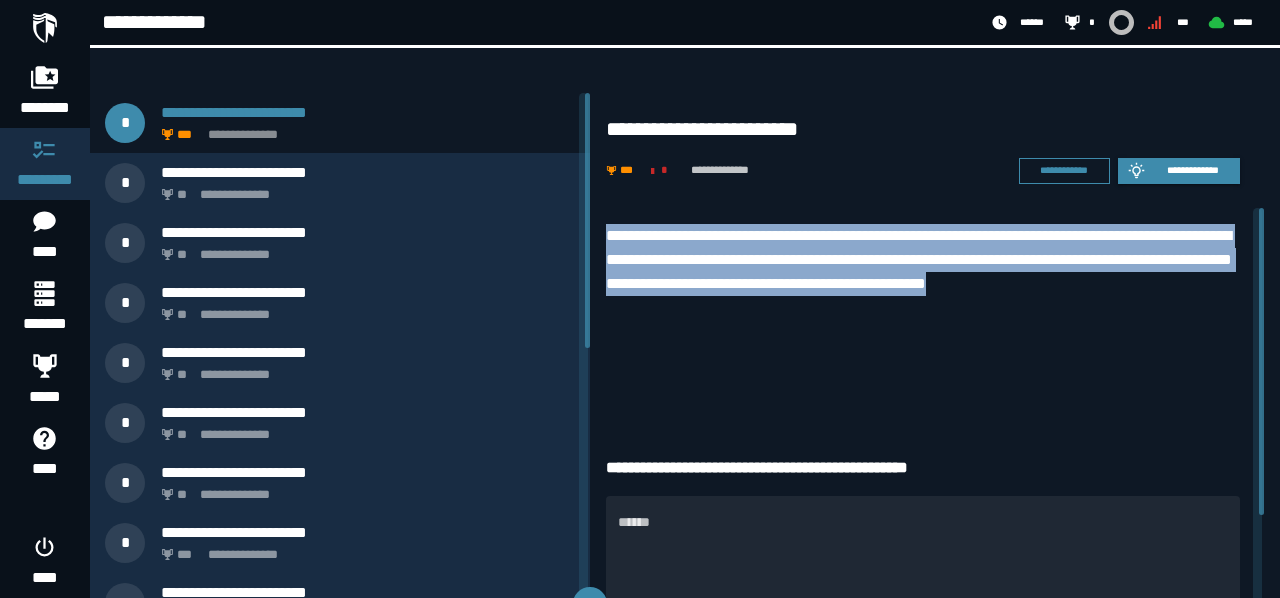 drag, startPoint x: 614, startPoint y: 188, endPoint x: 648, endPoint y: 264, distance: 83.25864 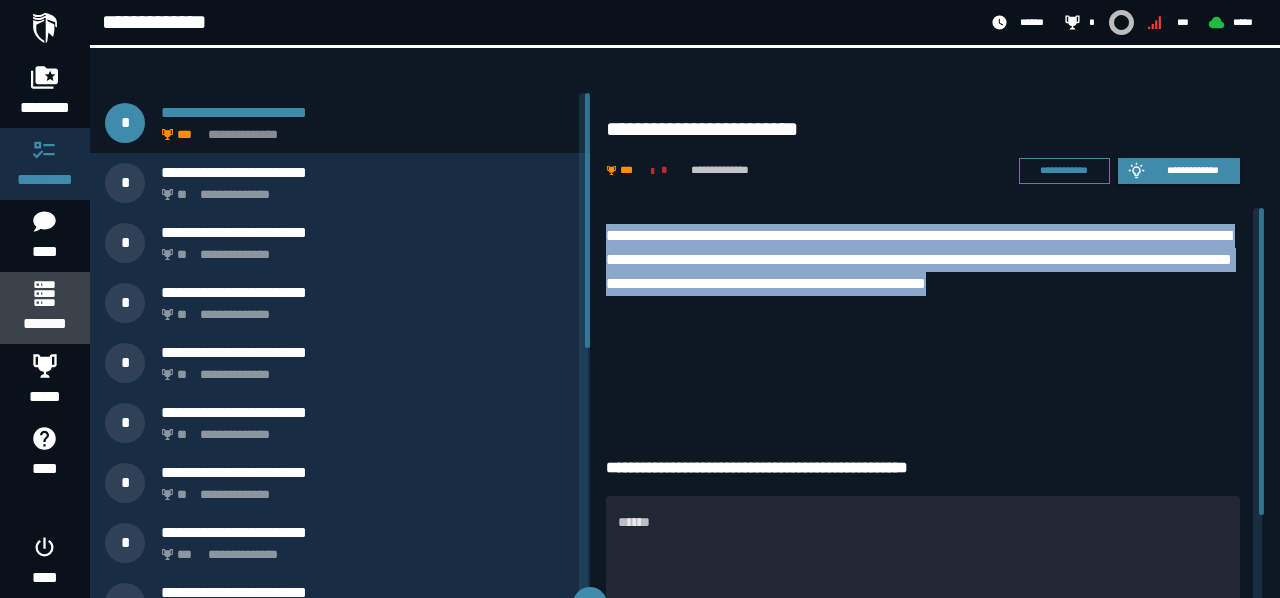 click on "*******" at bounding box center (44, 324) 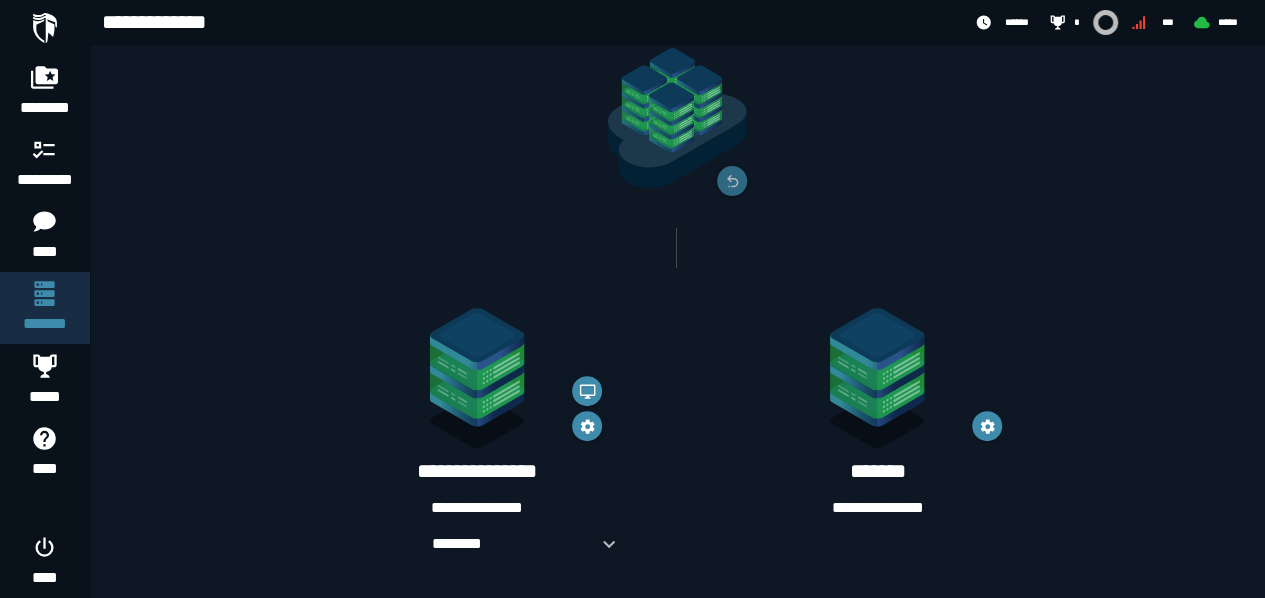 scroll, scrollTop: 184, scrollLeft: 0, axis: vertical 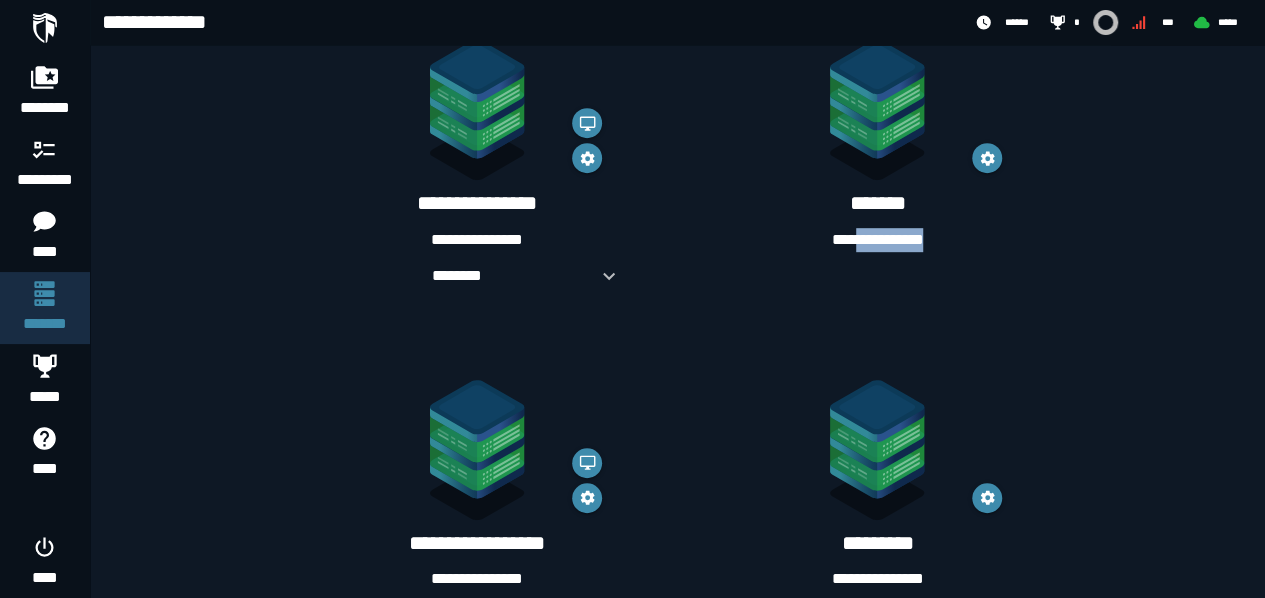drag, startPoint x: 846, startPoint y: 192, endPoint x: 931, endPoint y: 205, distance: 85.98837 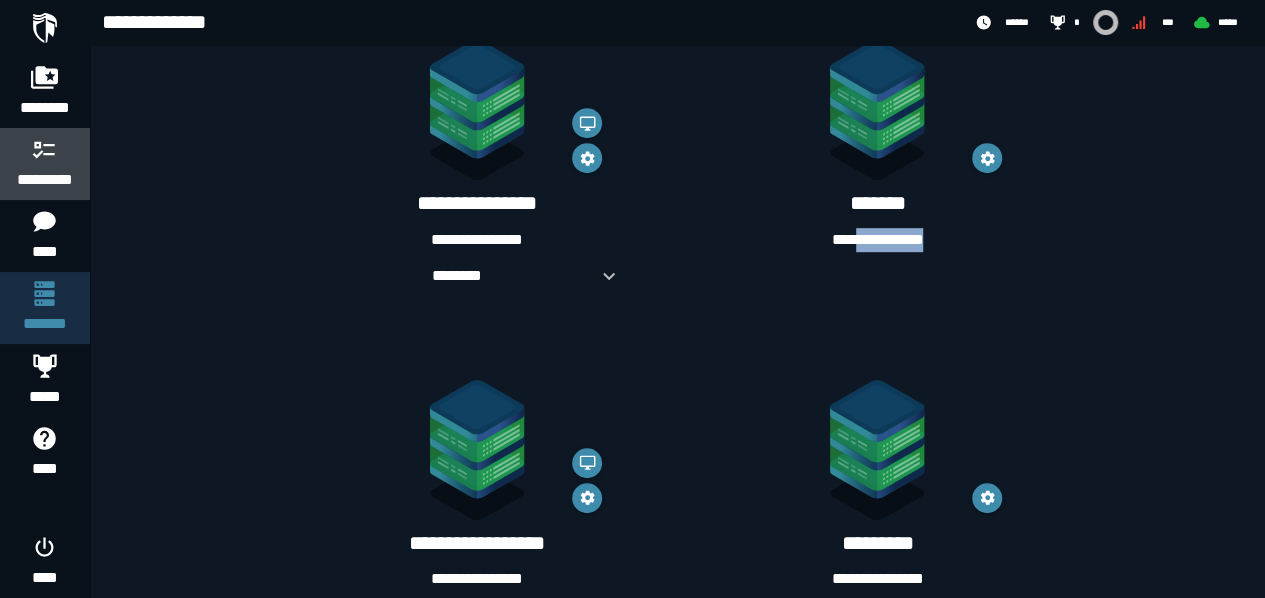 click 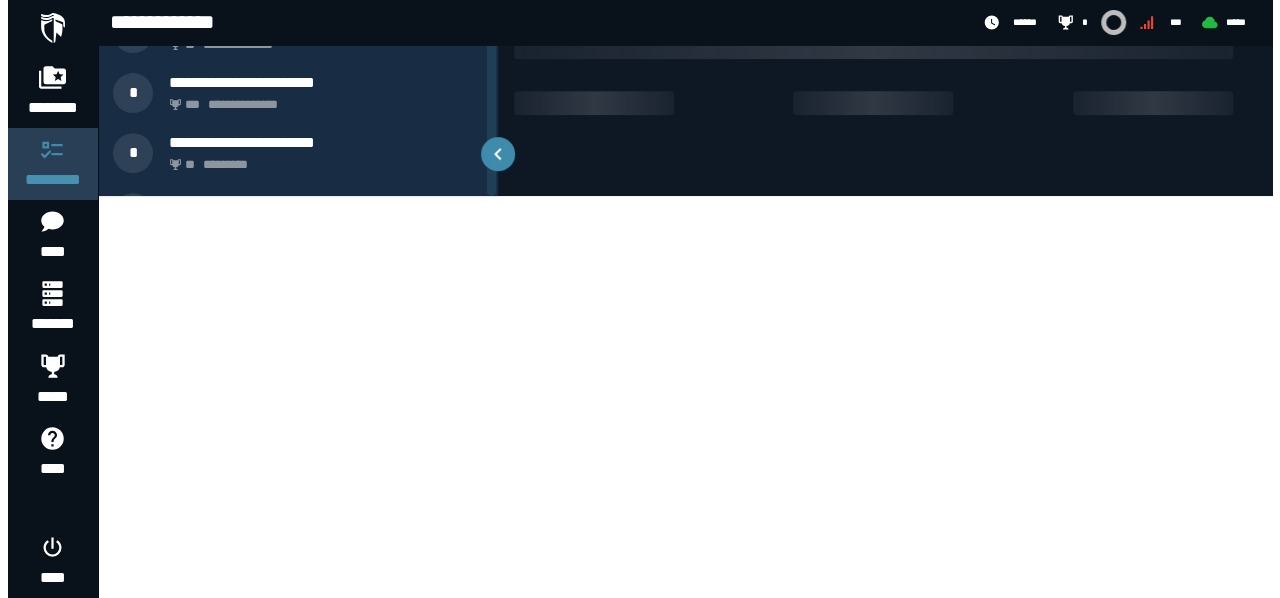 scroll, scrollTop: 0, scrollLeft: 0, axis: both 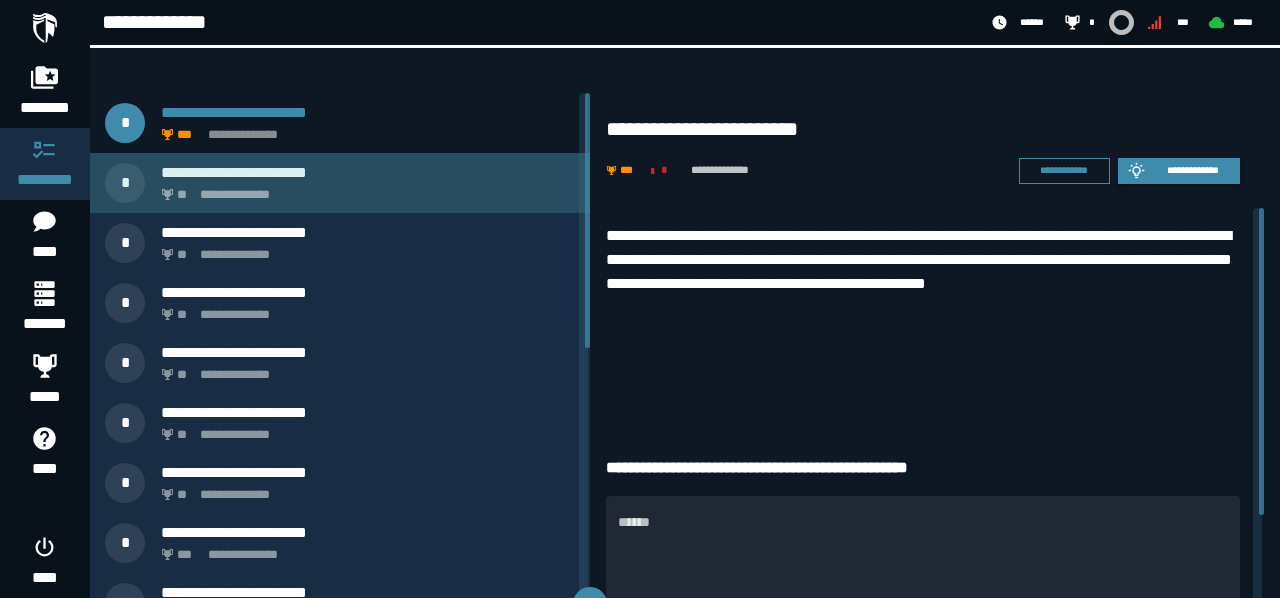click on "**********" at bounding box center (340, 183) 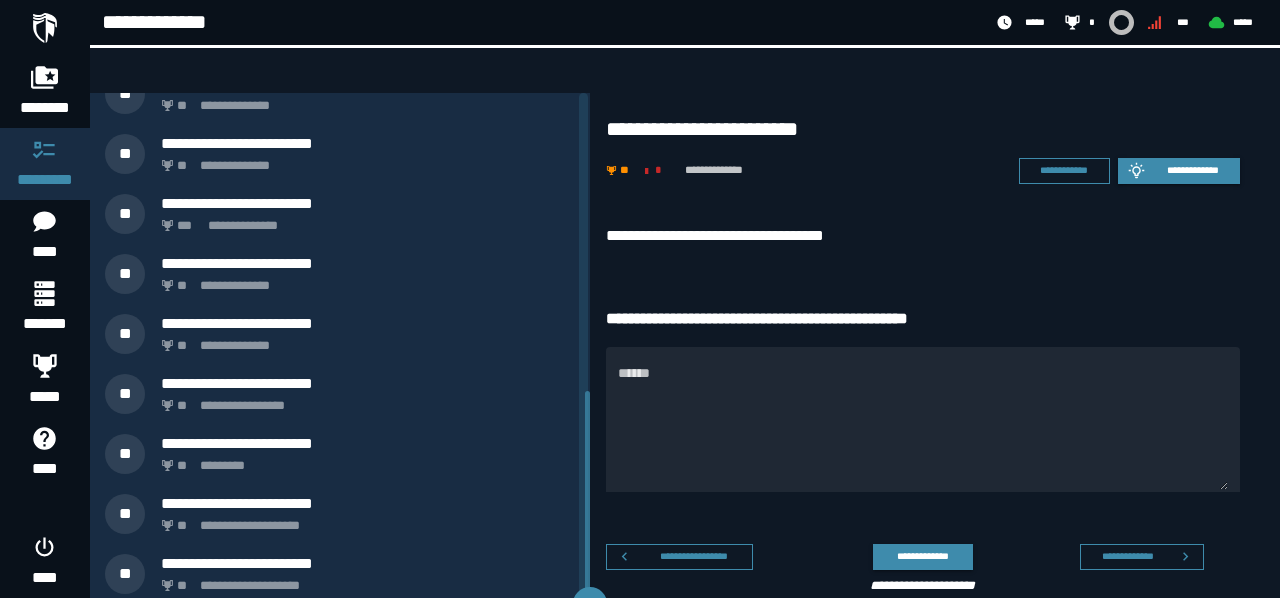 scroll, scrollTop: 646, scrollLeft: 0, axis: vertical 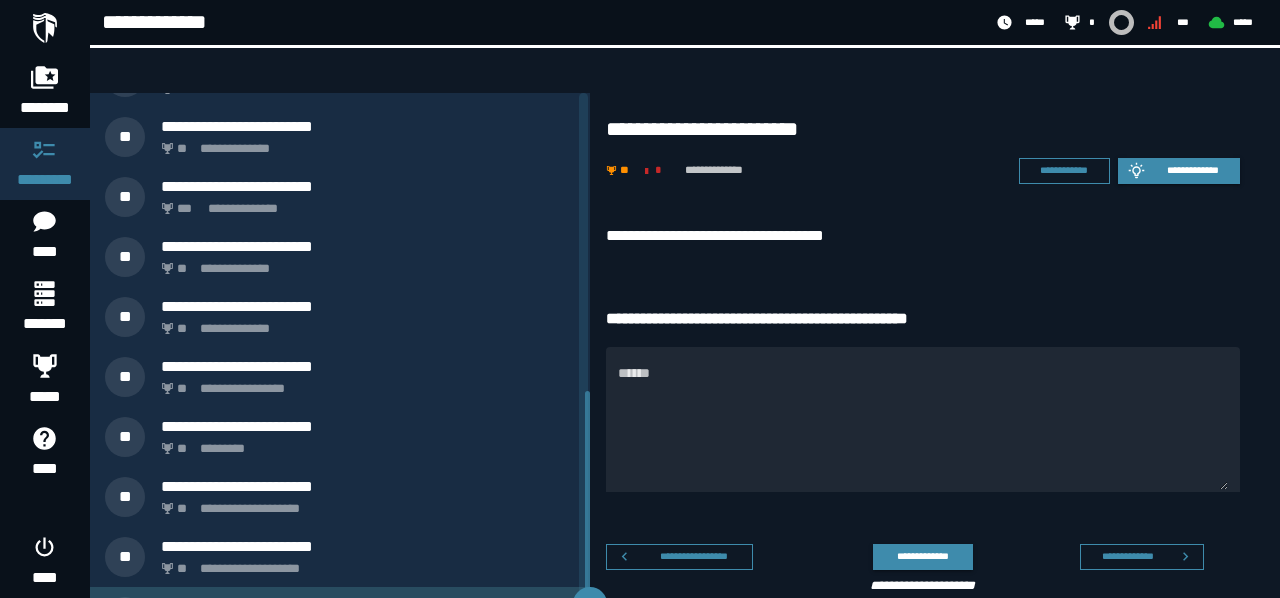 click on "**********" 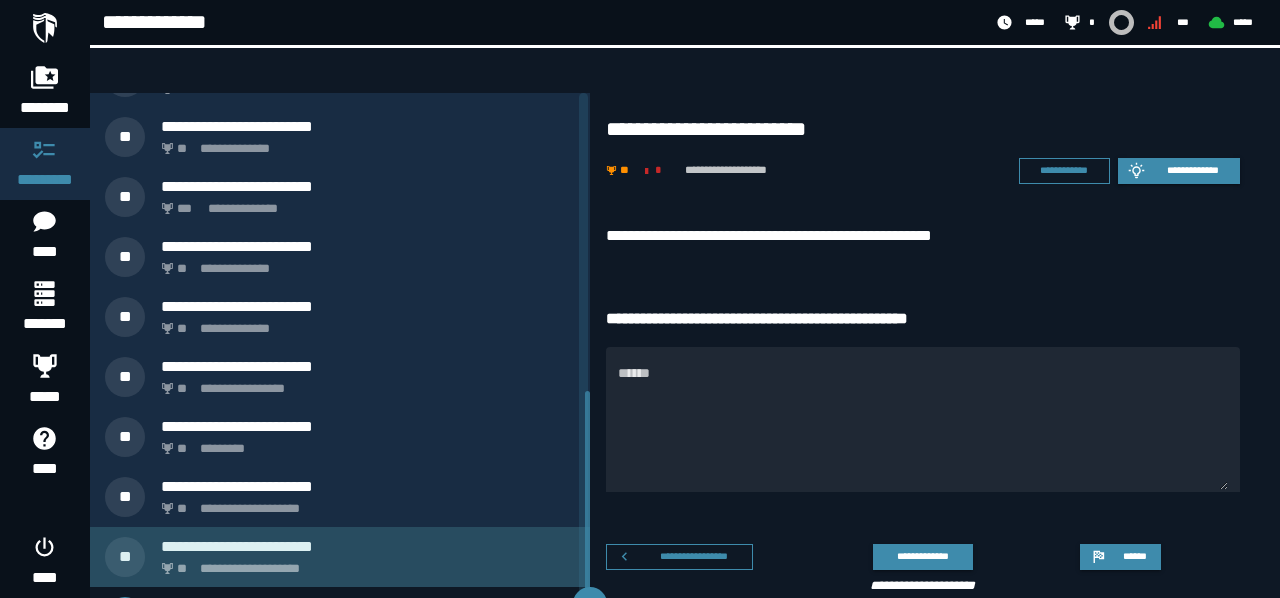 click on "**********" at bounding box center (364, 563) 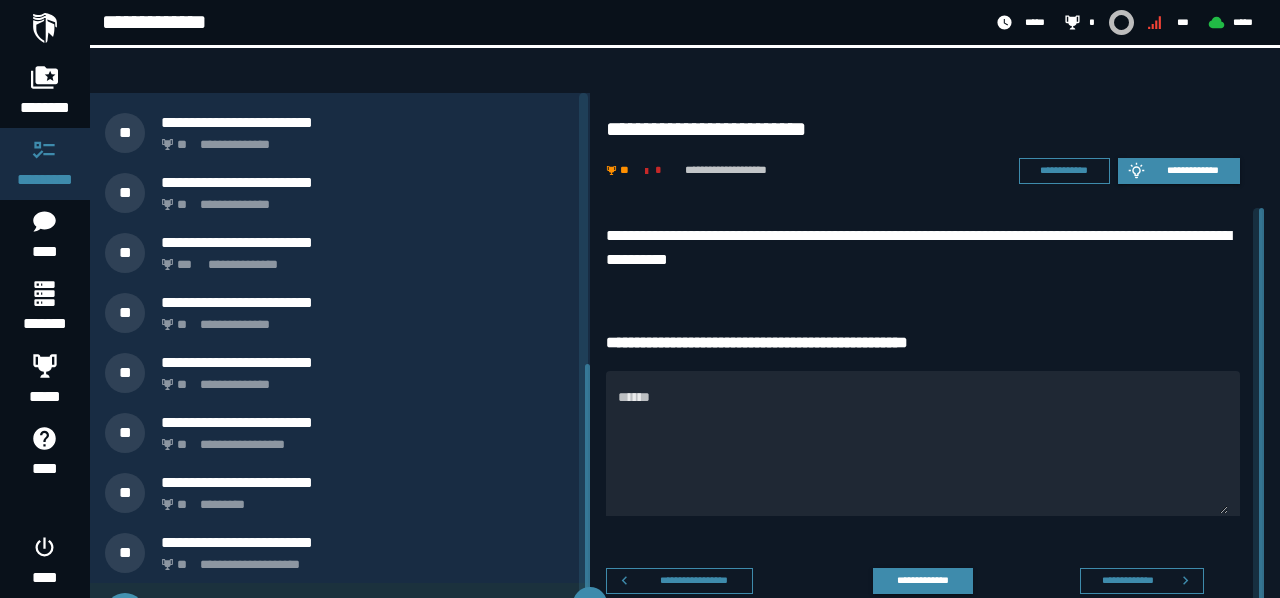 scroll, scrollTop: 587, scrollLeft: 0, axis: vertical 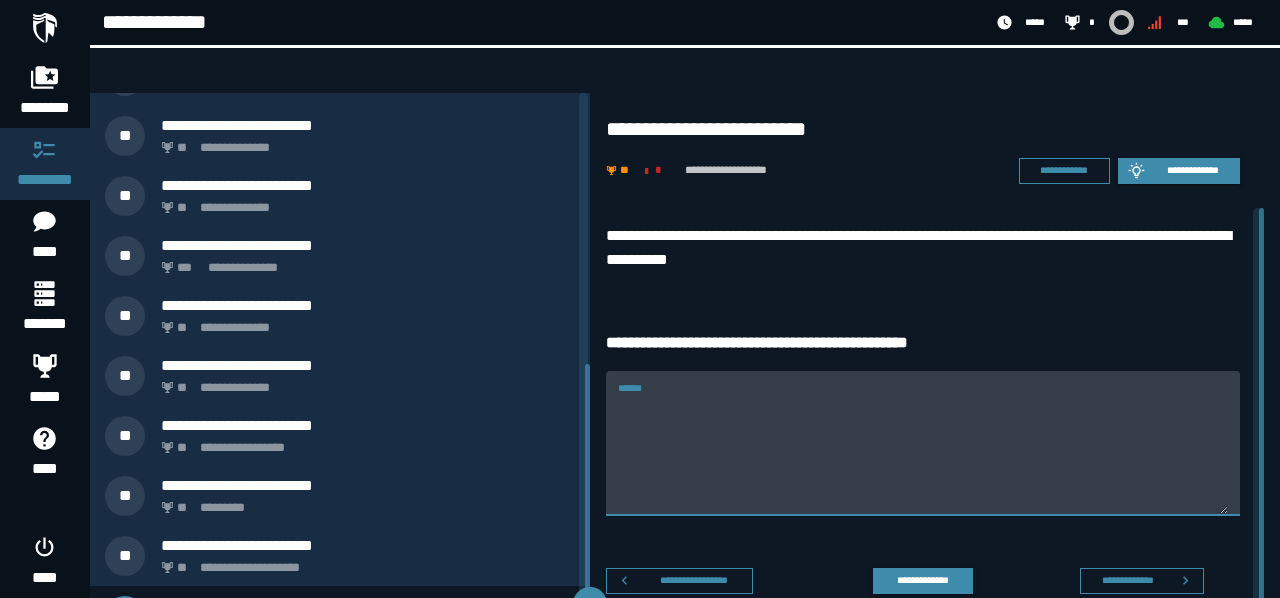 click on "******" at bounding box center (923, 443) 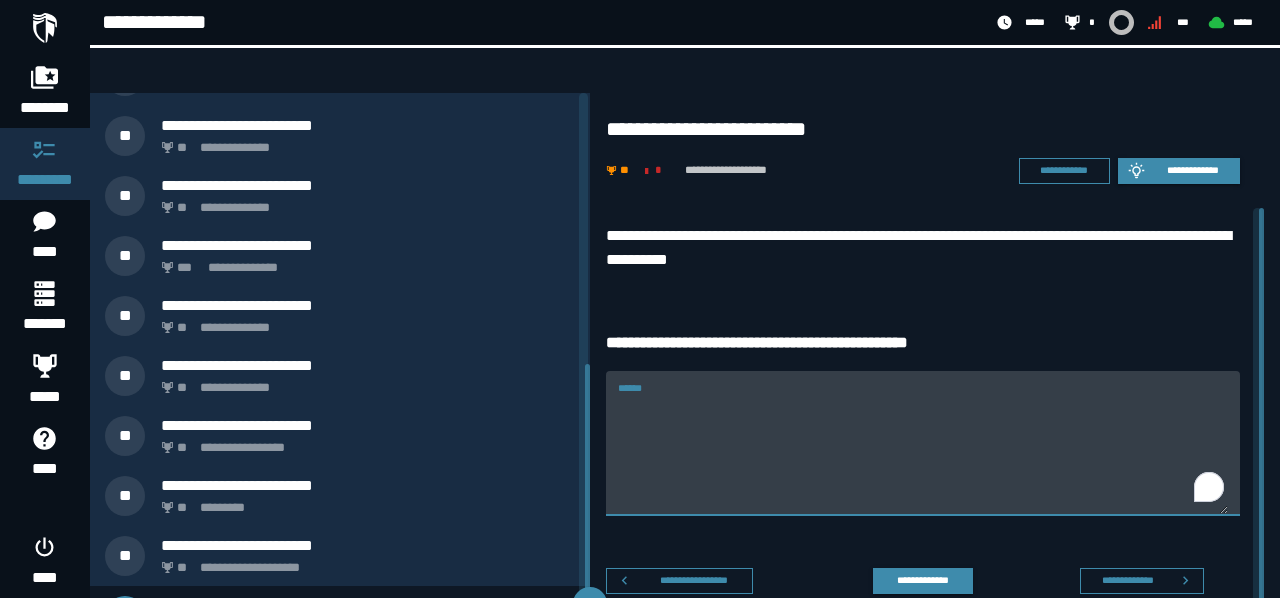 paste on "**********" 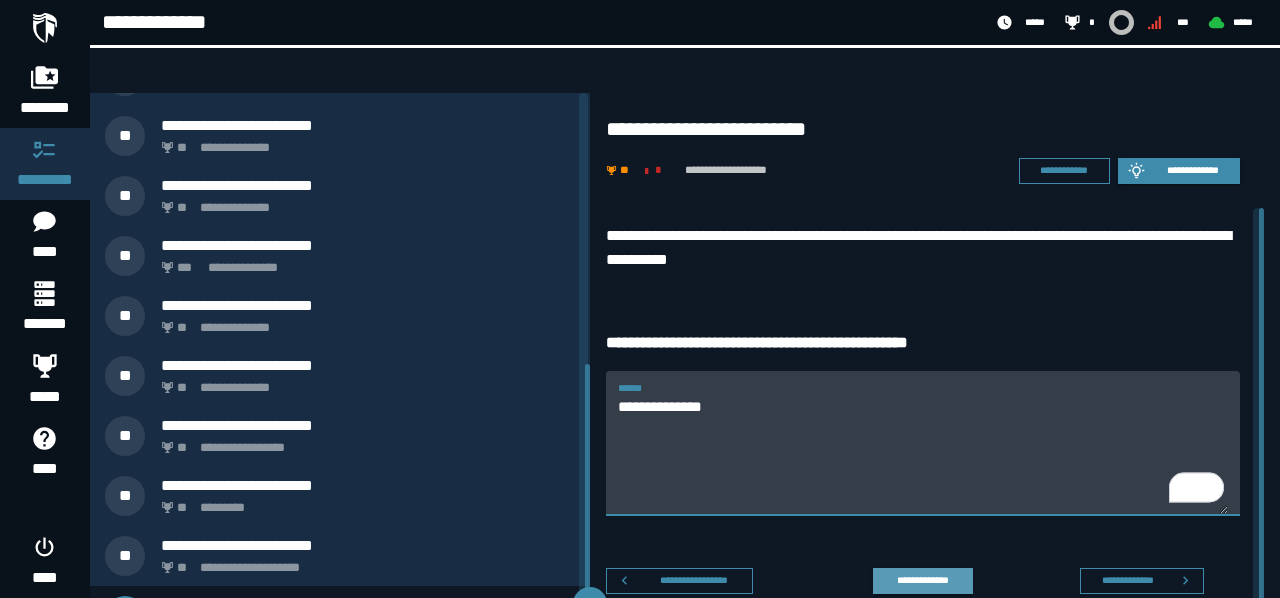type on "**********" 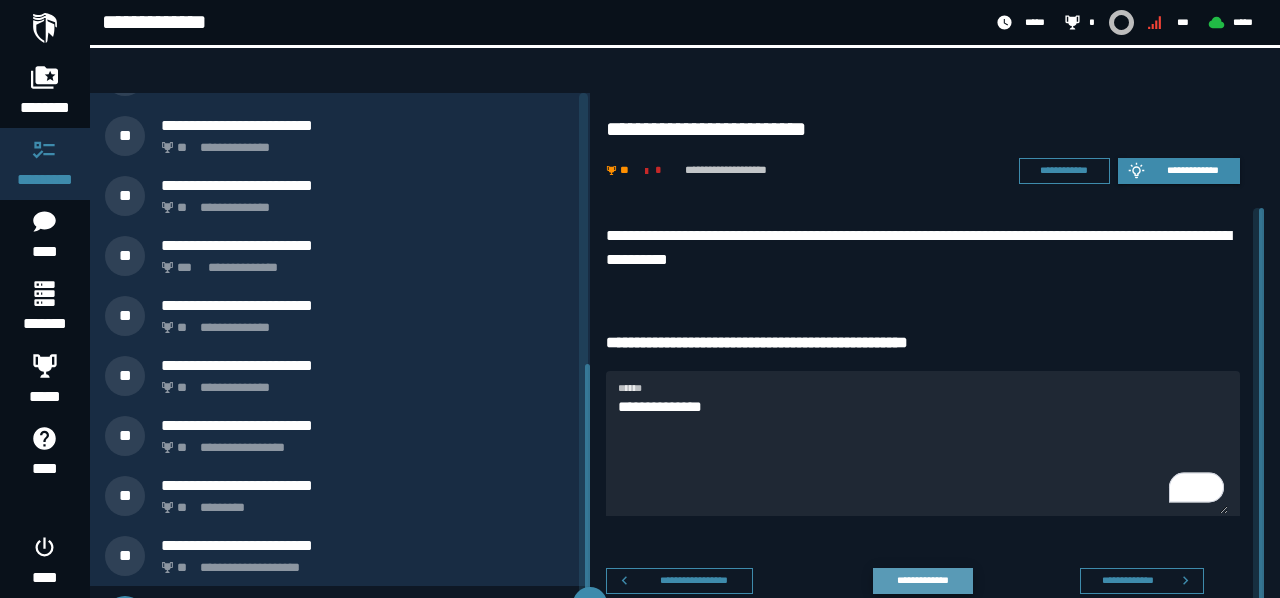 click on "**********" at bounding box center (922, 580) 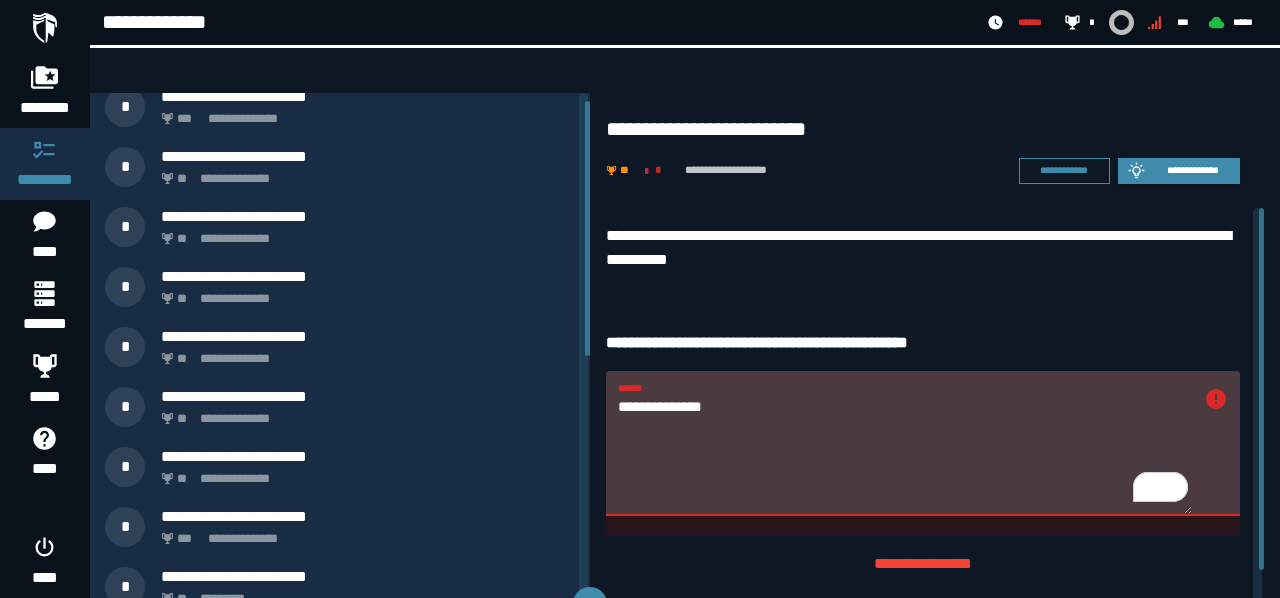 scroll, scrollTop: 0, scrollLeft: 0, axis: both 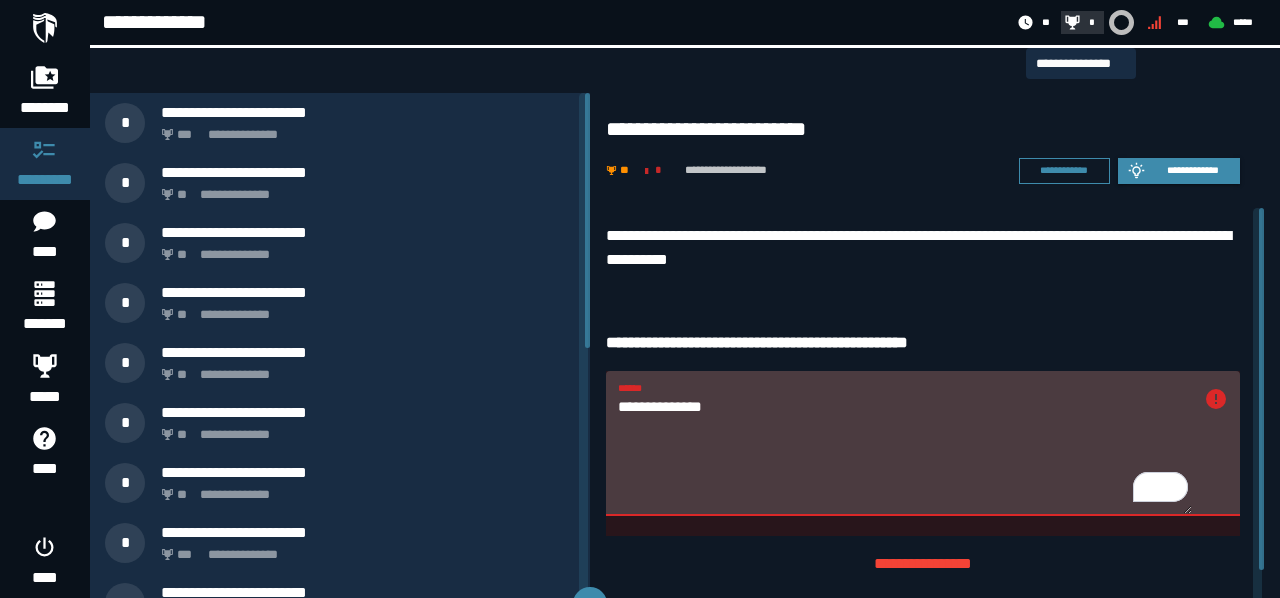 click on "*" at bounding box center (1080, 22) 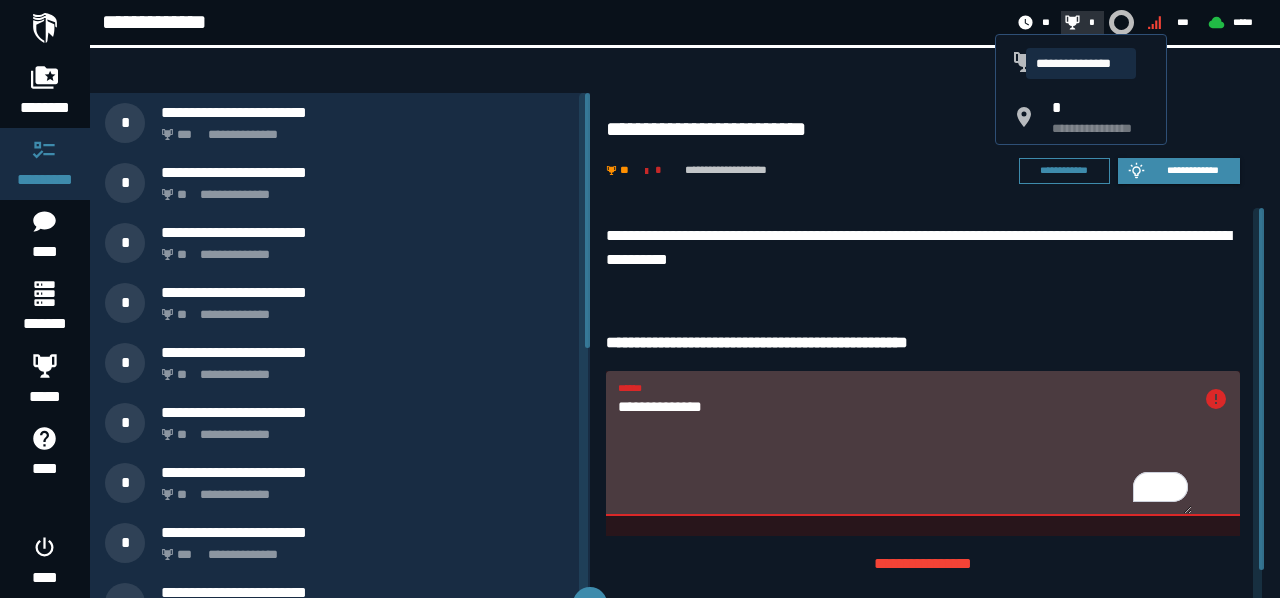 click on "*" at bounding box center [1080, 22] 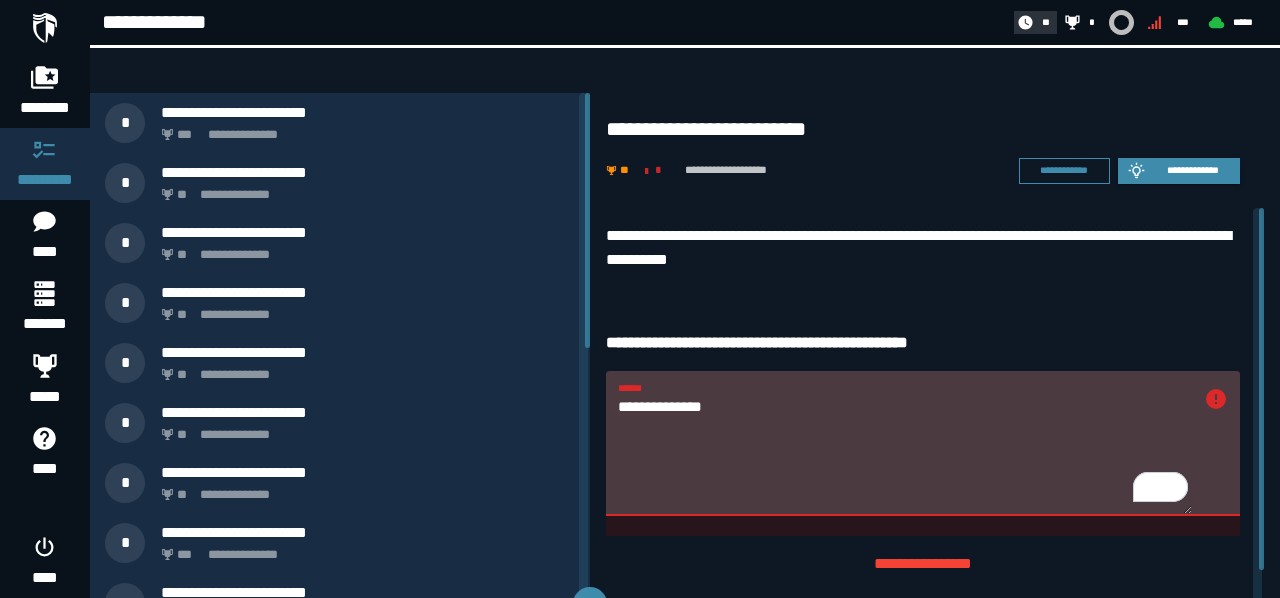click on "**" at bounding box center [1033, 22] 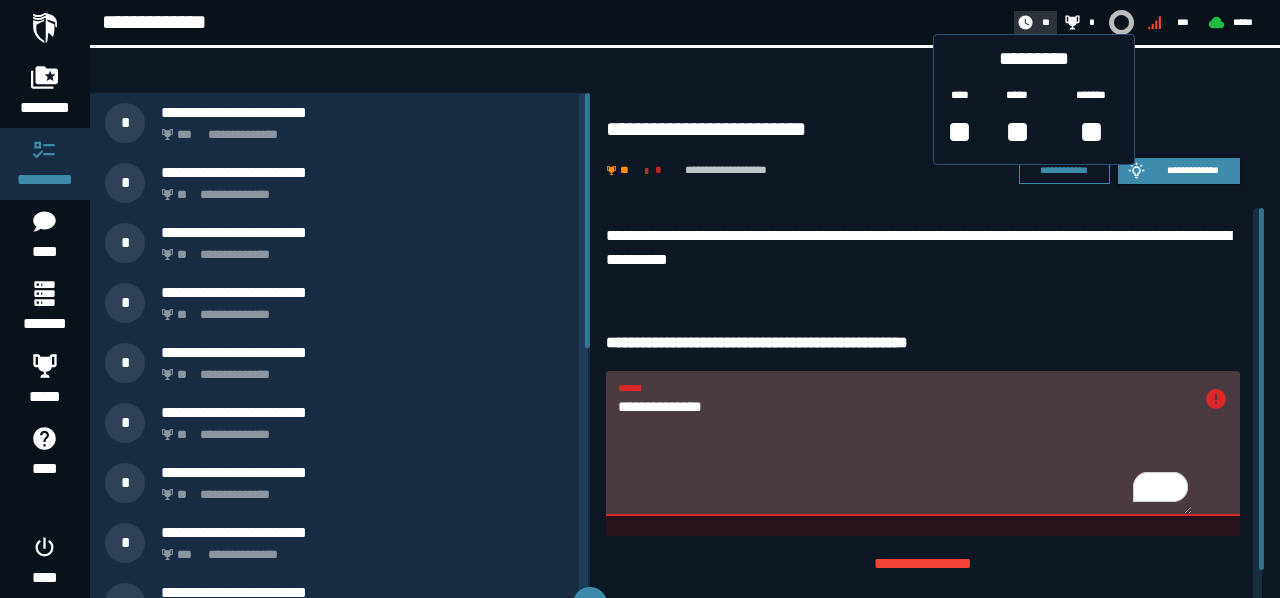 click on "**" at bounding box center (1033, 22) 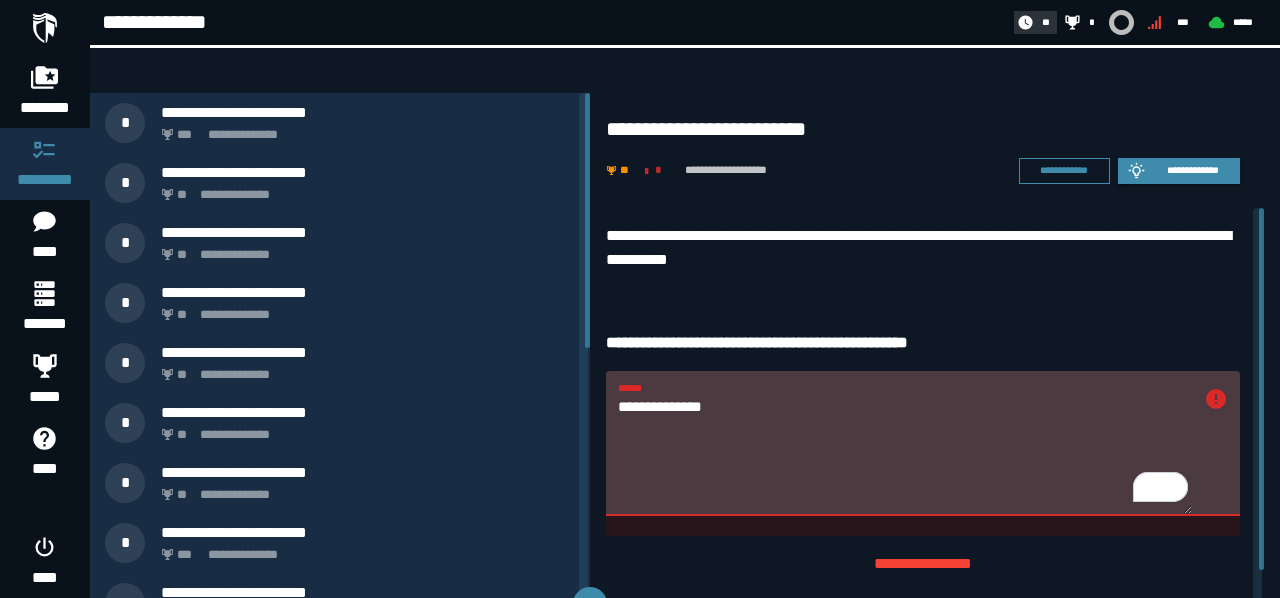 click on "**" at bounding box center [1033, 22] 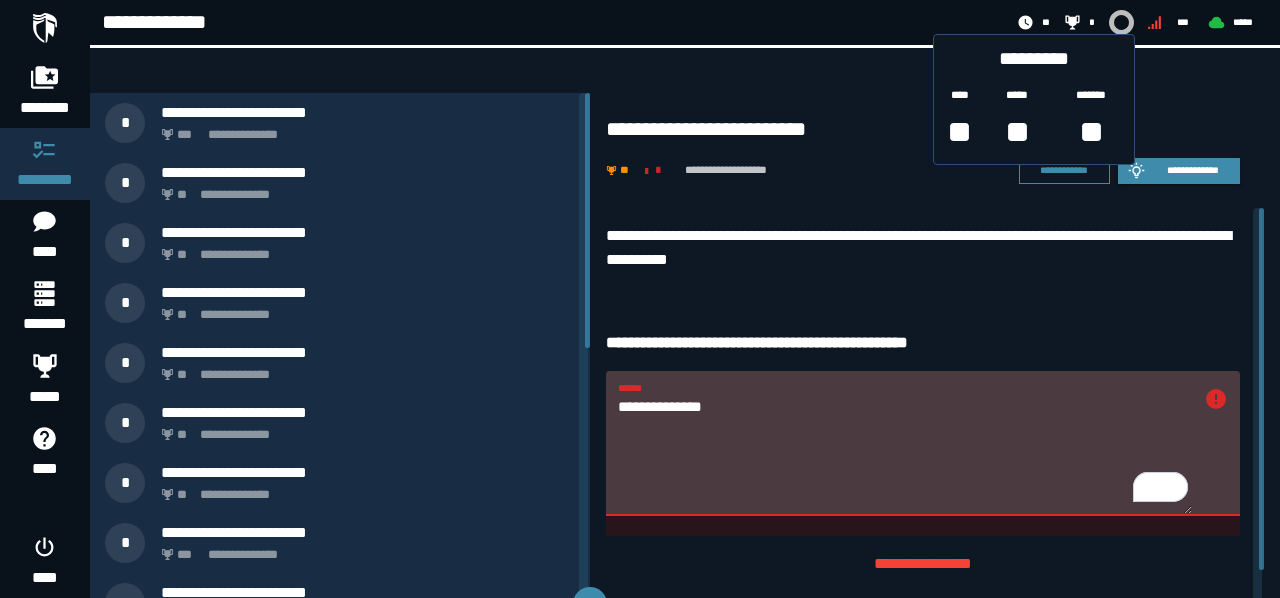 click on "**********" at bounding box center (685, 22) 